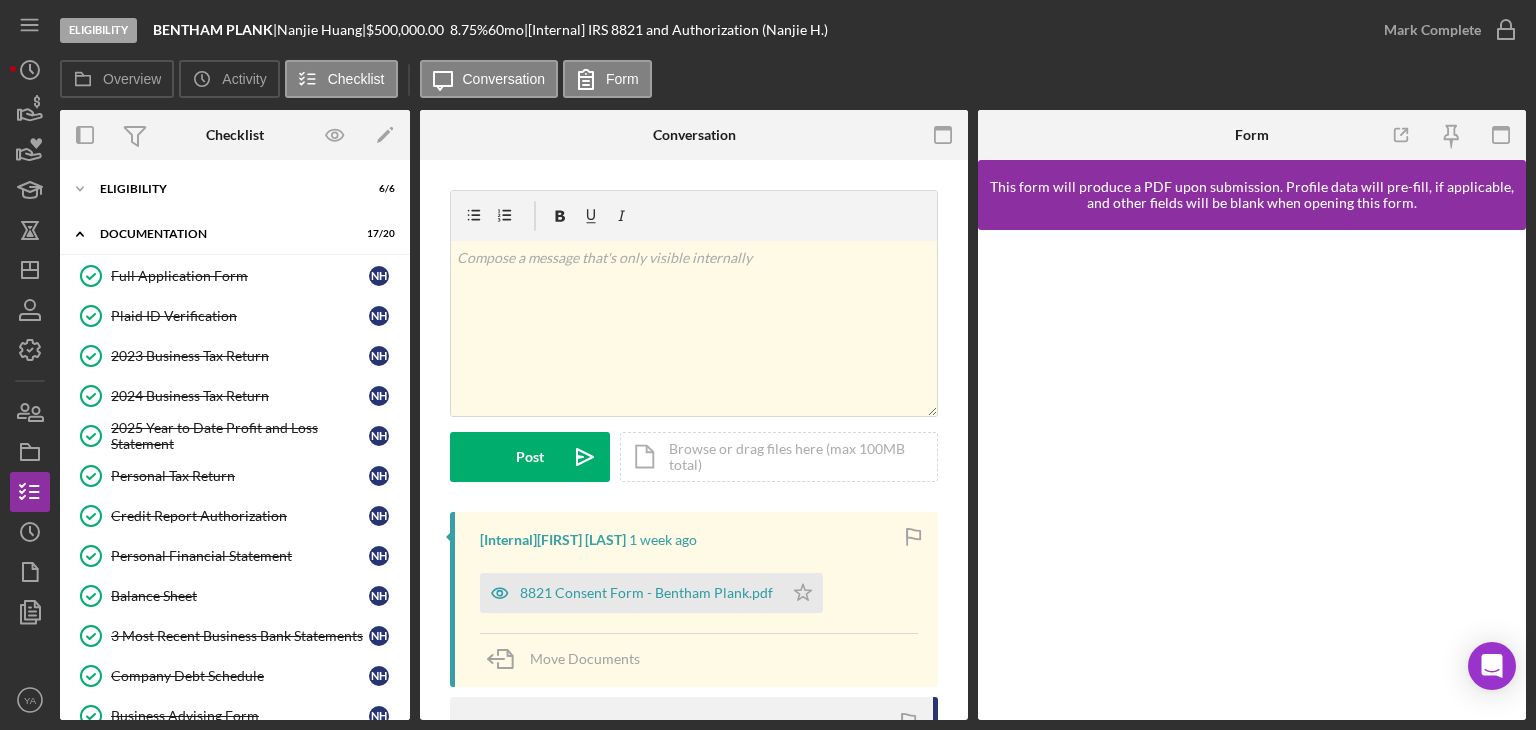 scroll, scrollTop: 0, scrollLeft: 0, axis: both 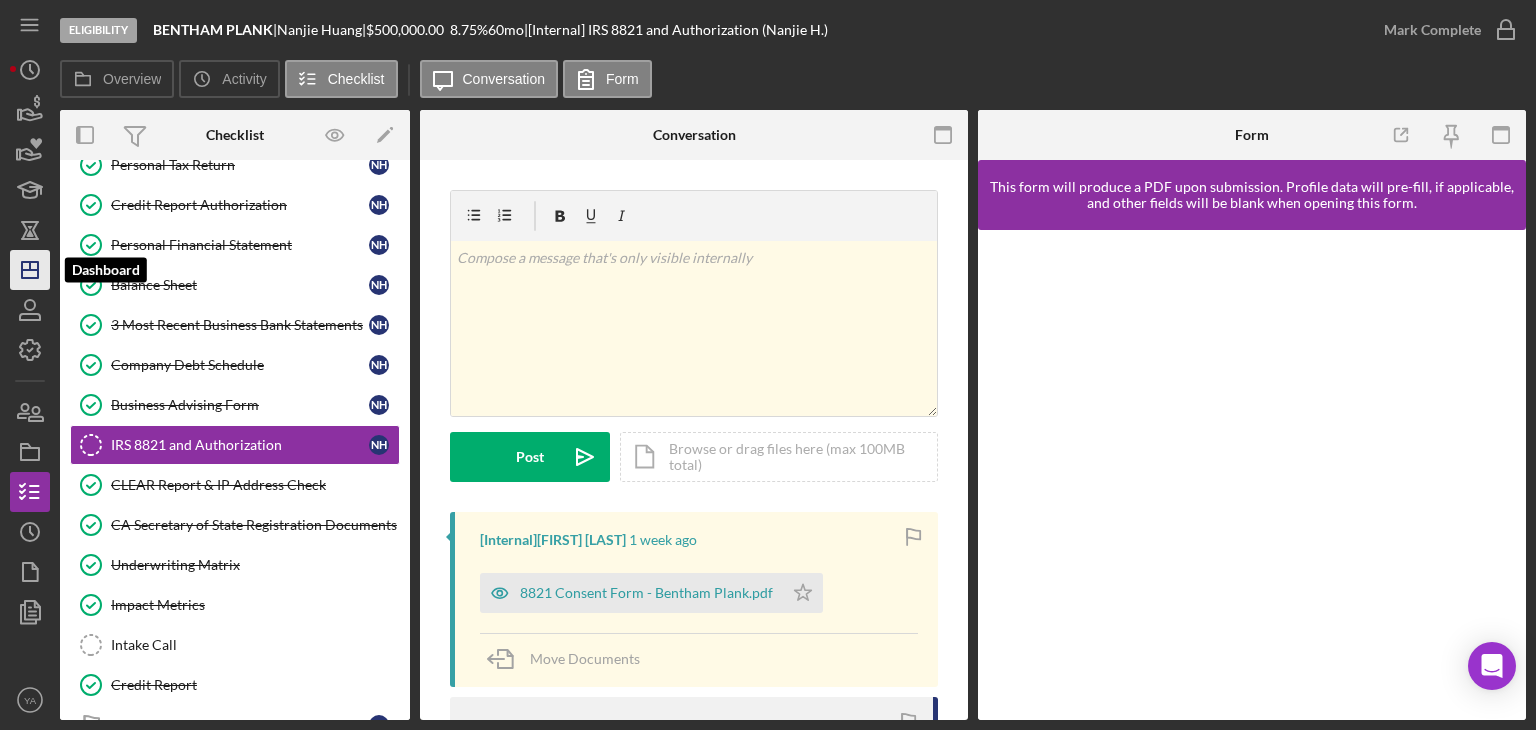 click on "Icon/Dashboard" 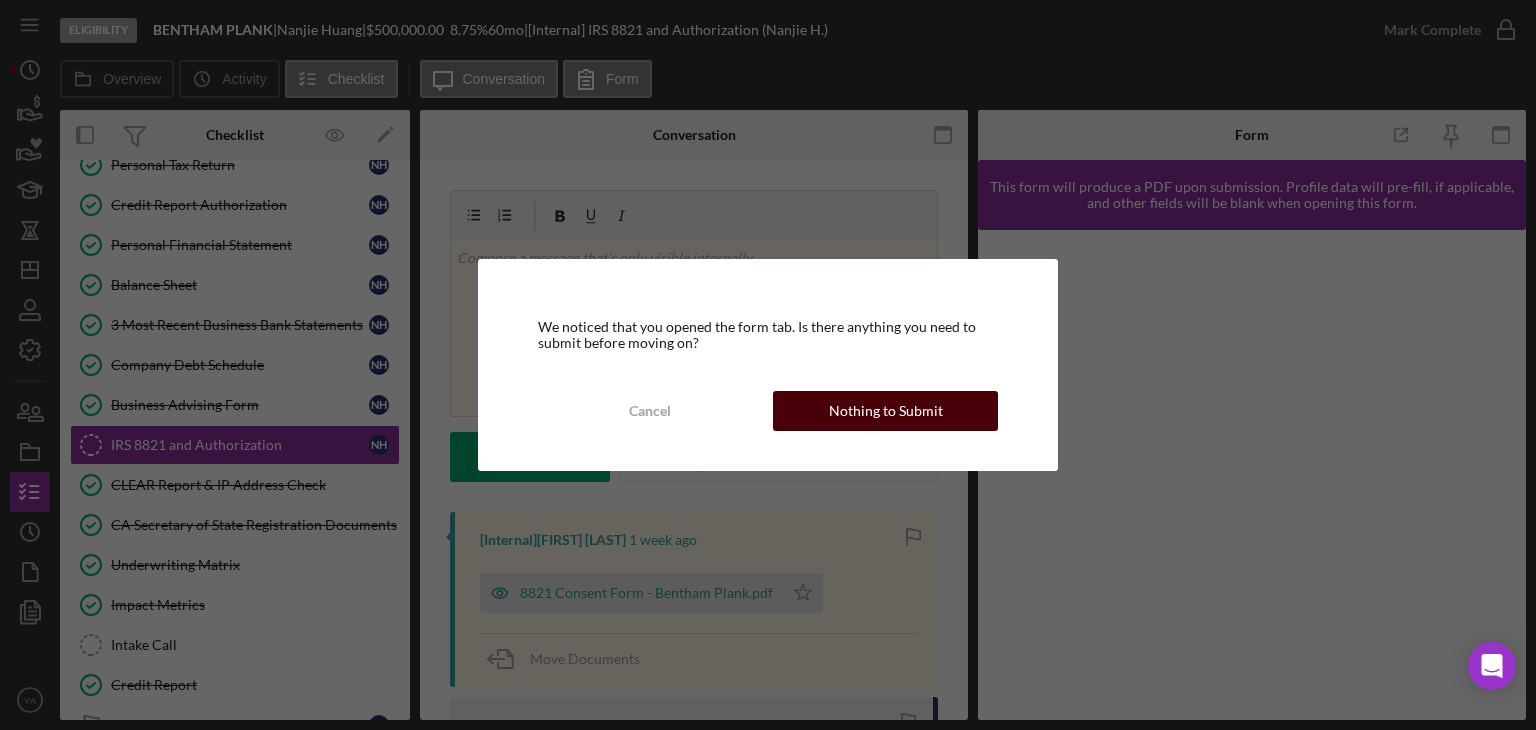 click on "Nothing to Submit" at bounding box center [886, 411] 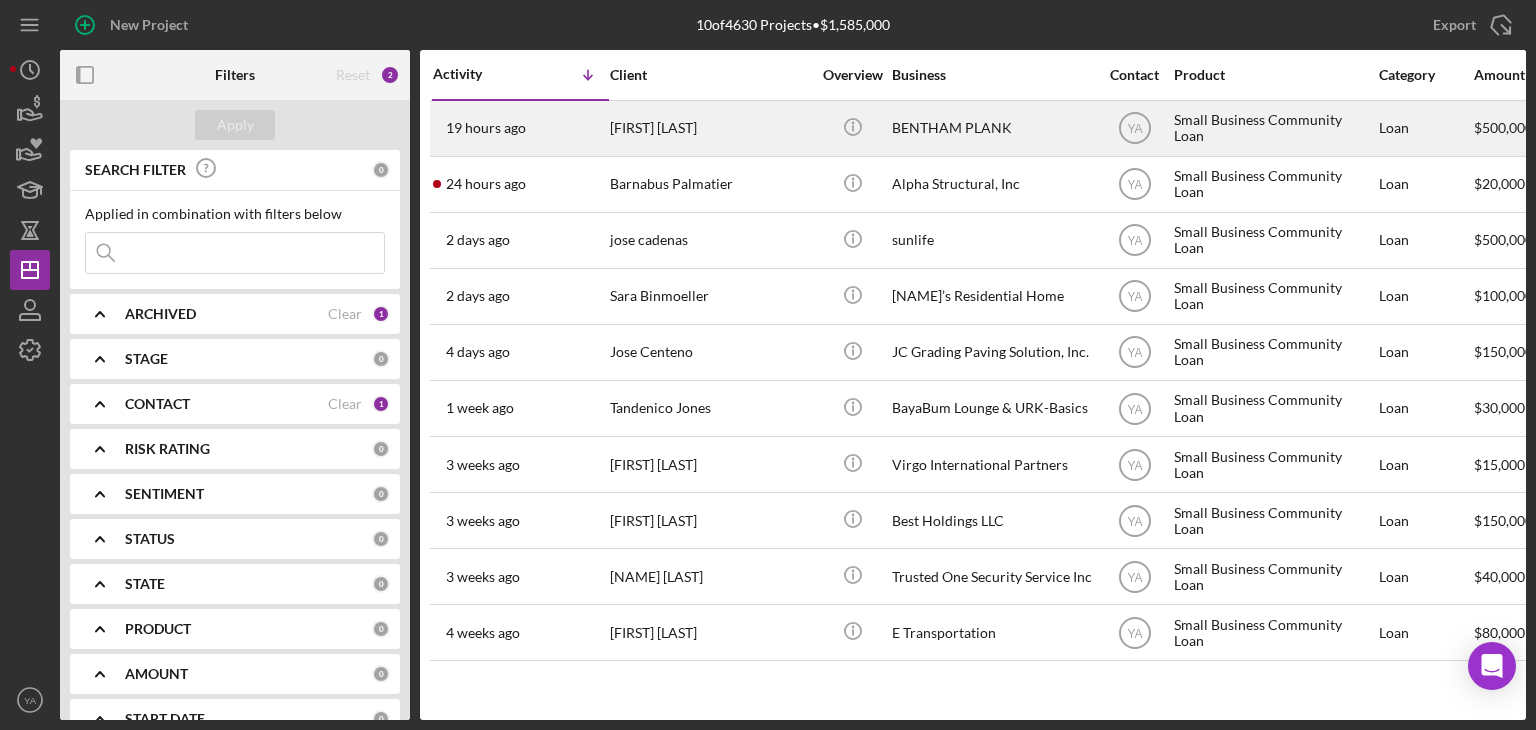 click on "BENTHAM PLANK" at bounding box center (992, 128) 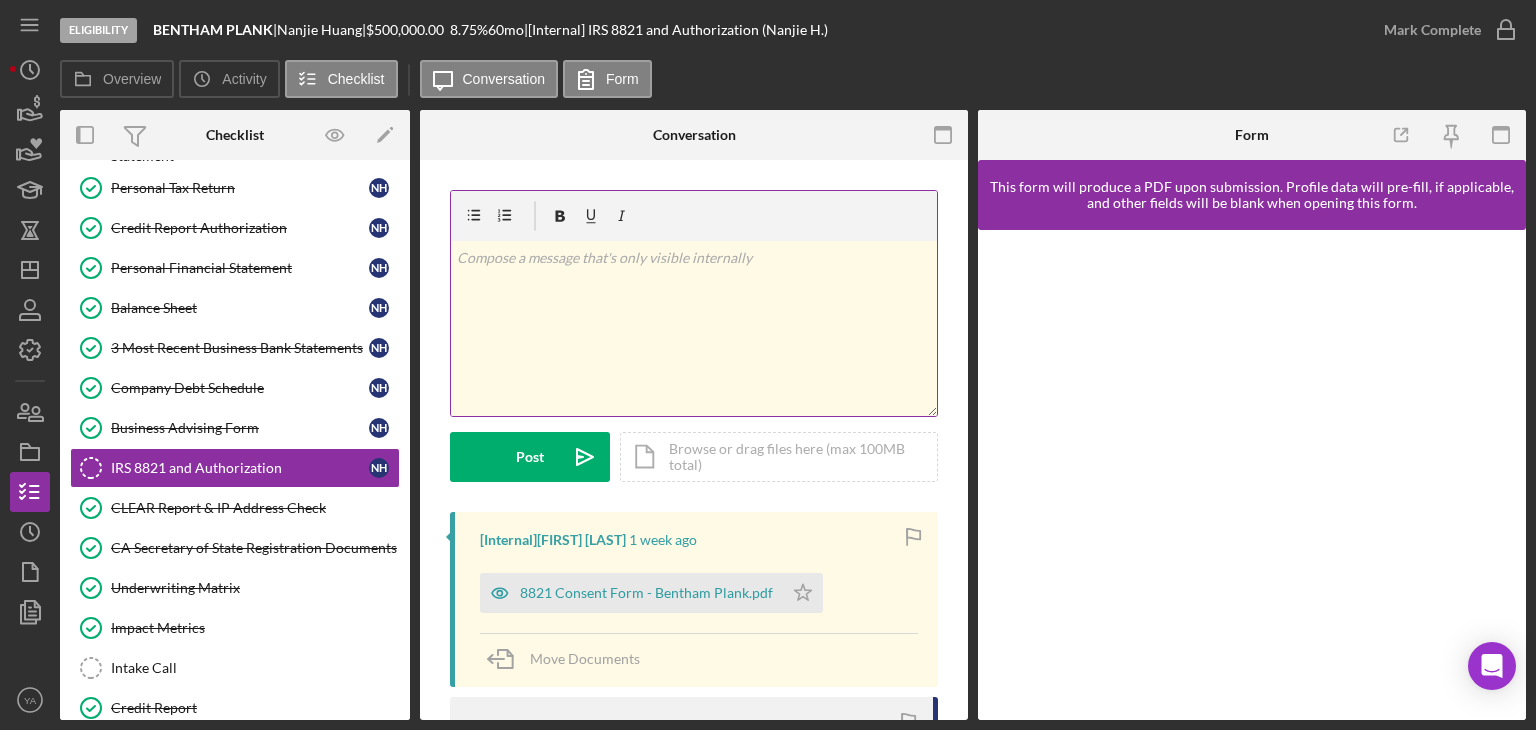 scroll, scrollTop: 311, scrollLeft: 0, axis: vertical 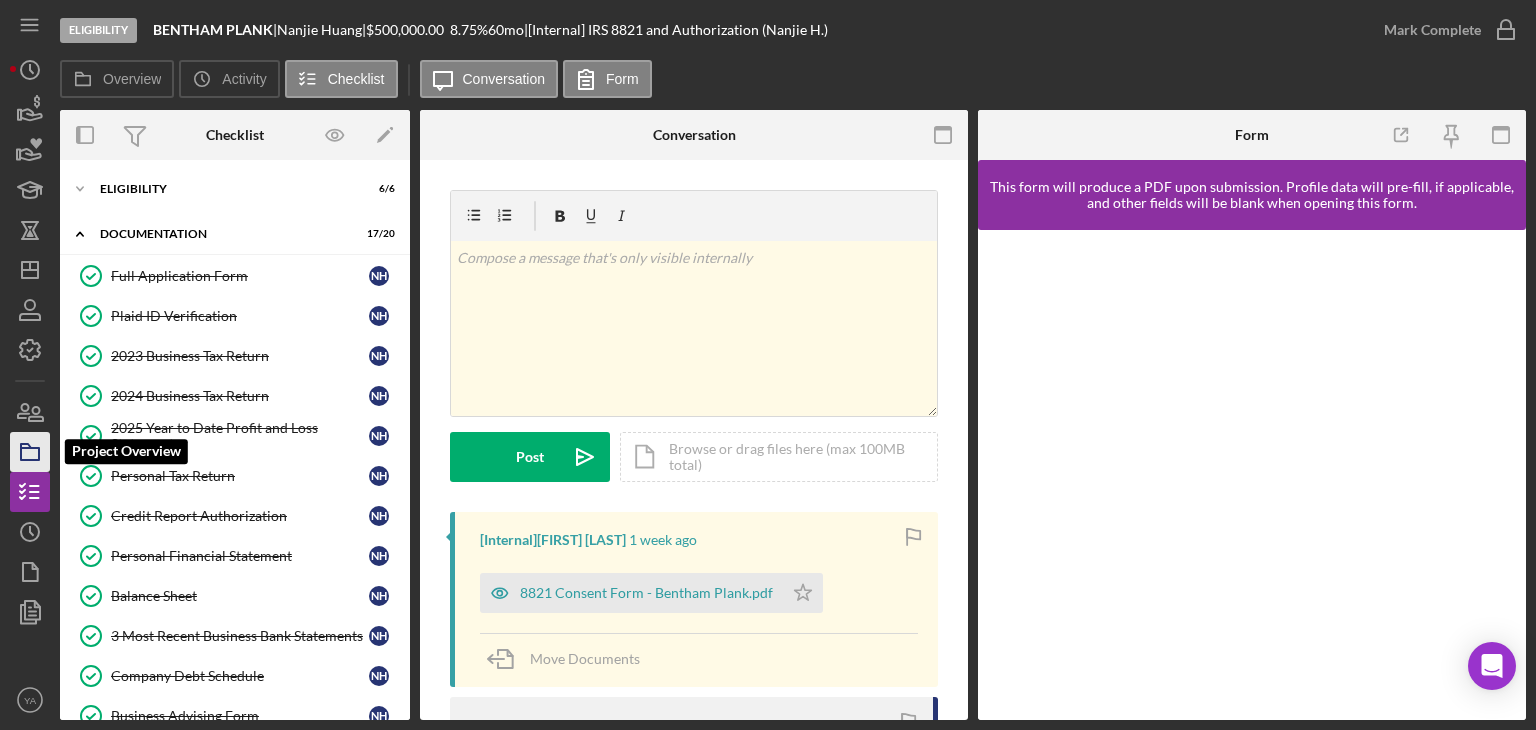 click 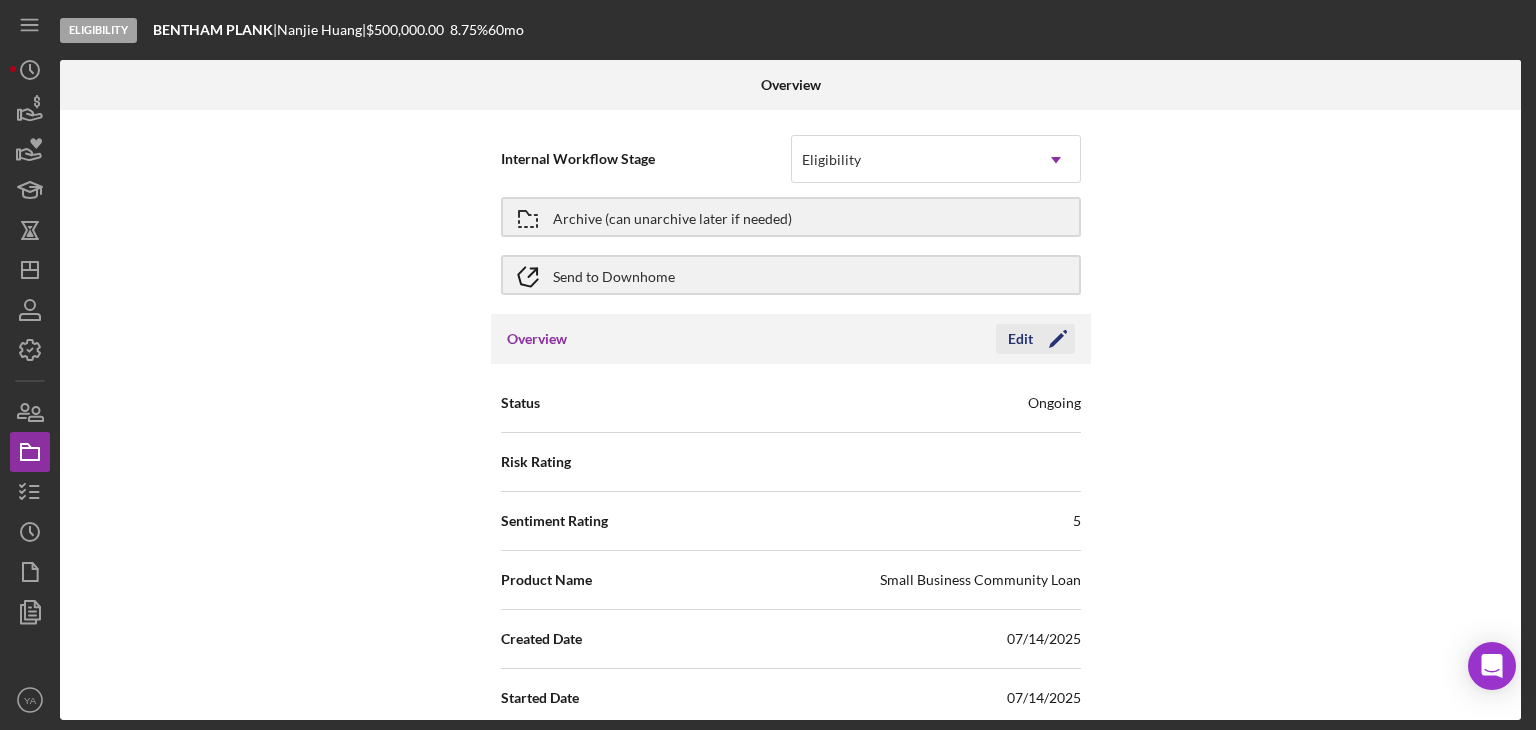 click on "Icon/Edit" 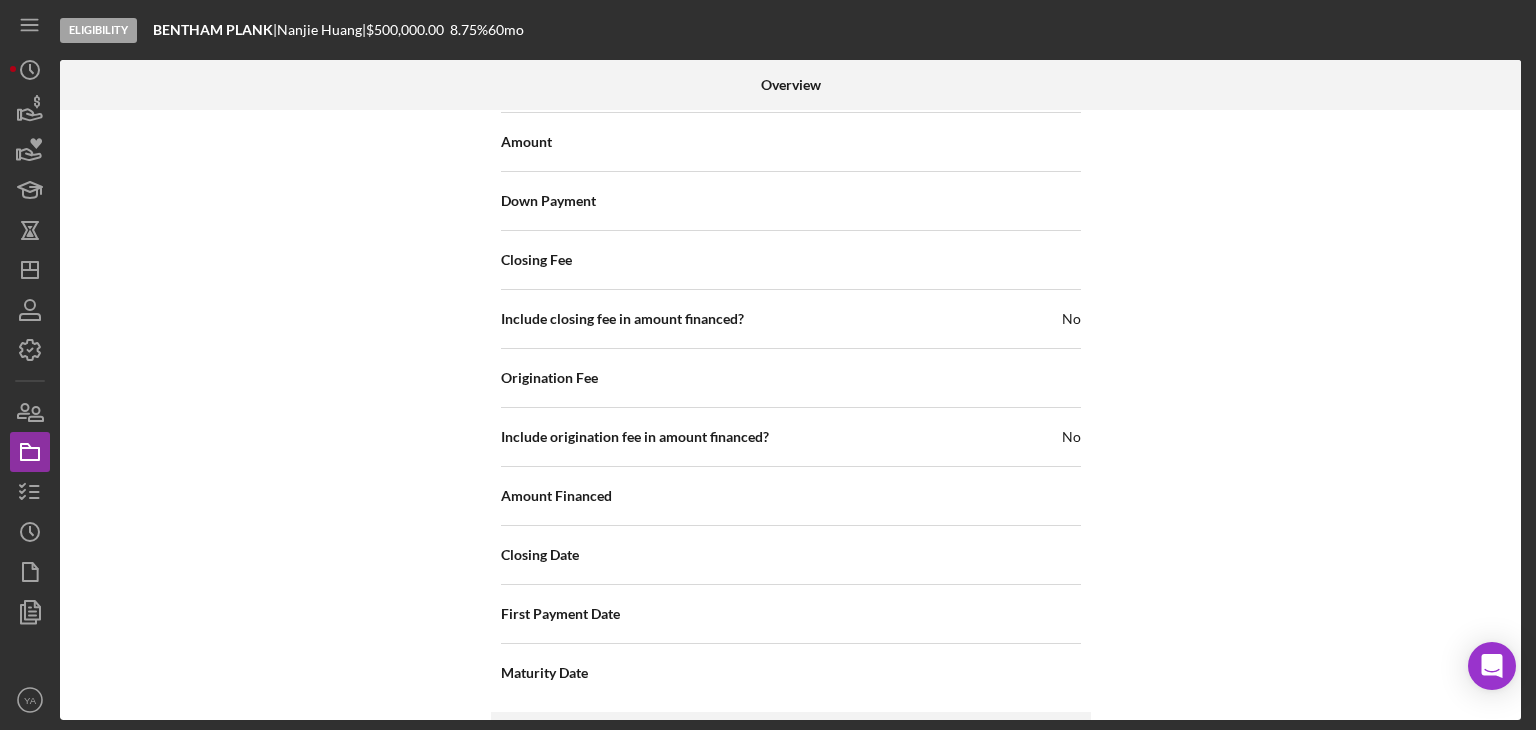 scroll, scrollTop: 2472, scrollLeft: 0, axis: vertical 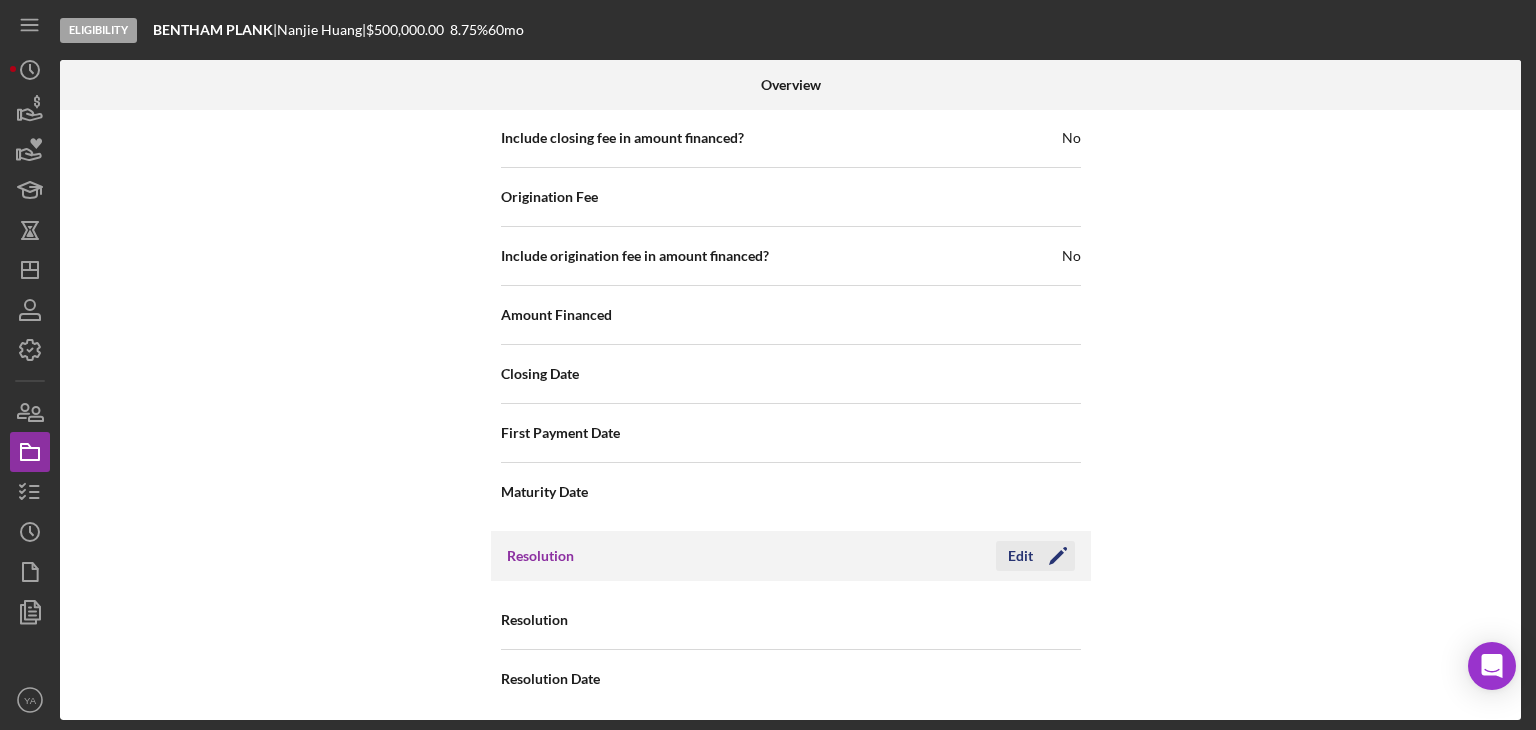 click on "Icon/Edit" 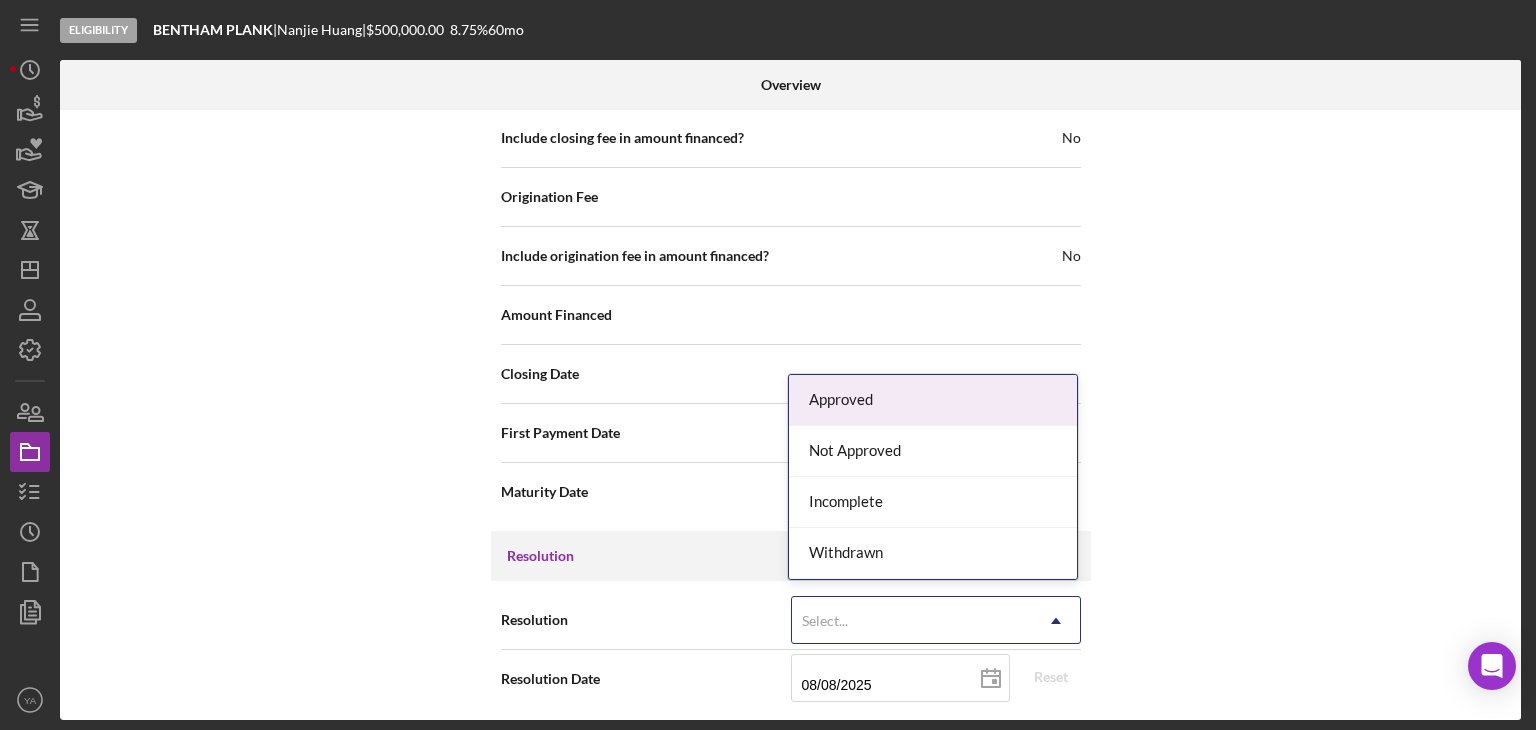 click on "Icon/Dropdown Arrow" 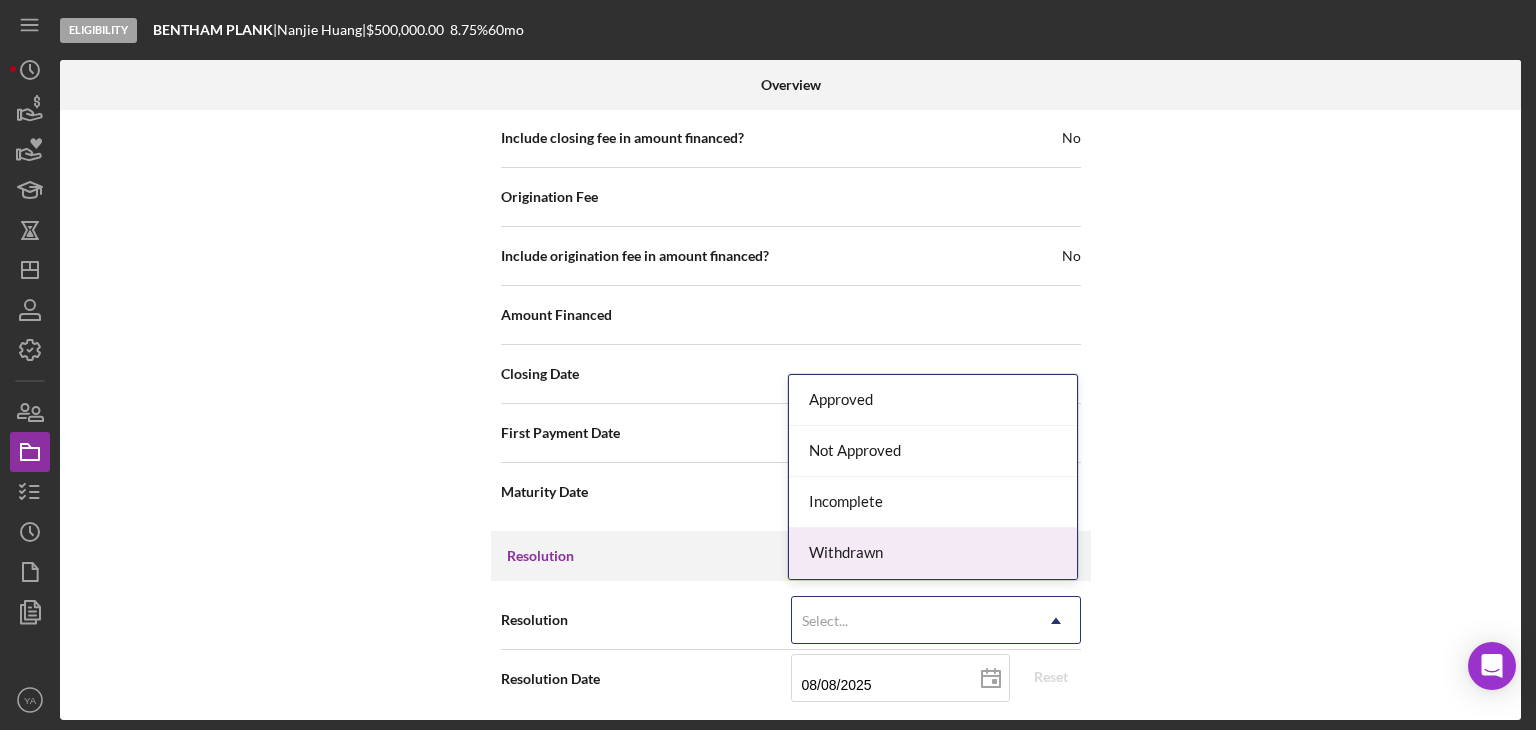 click on "Withdrawn" at bounding box center (933, 553) 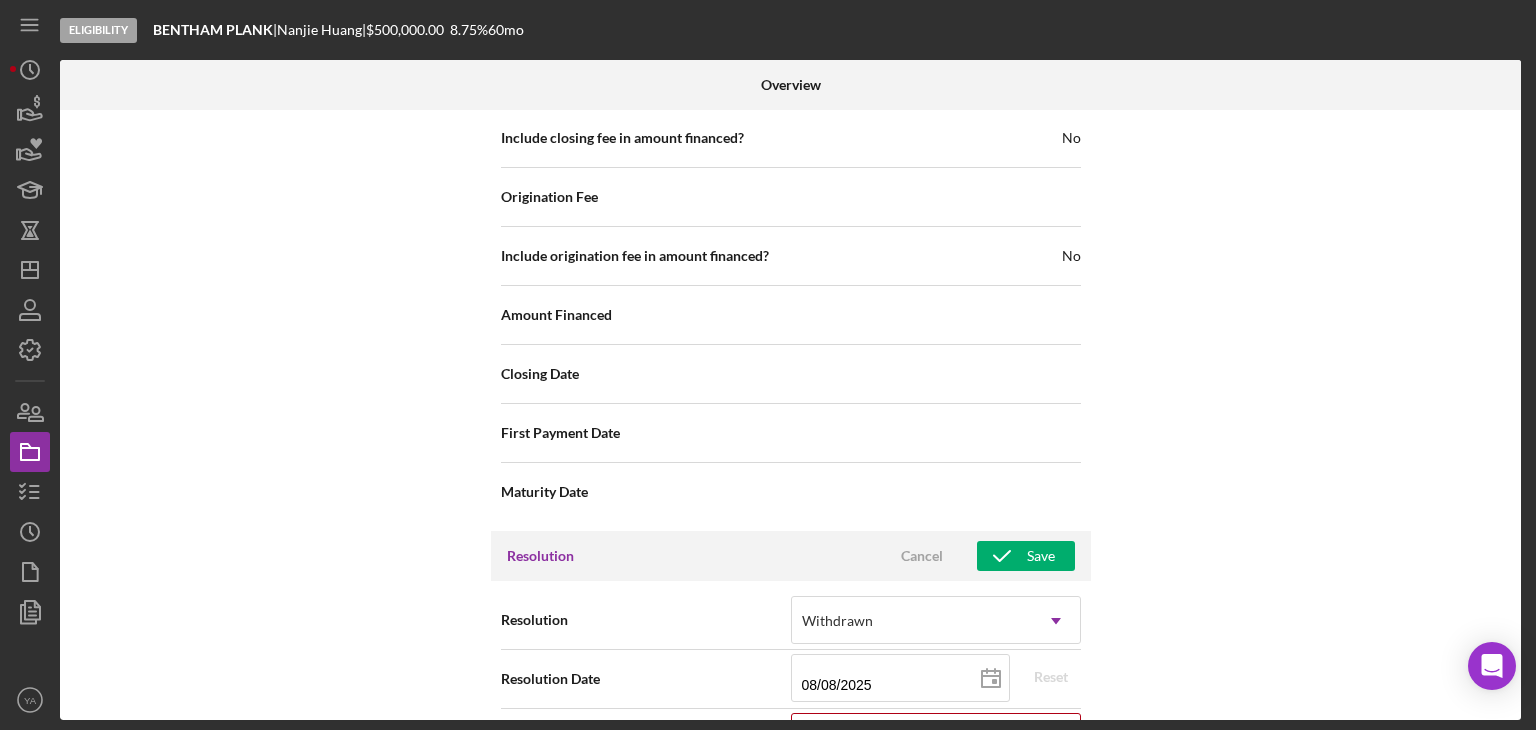 scroll, scrollTop: 2600, scrollLeft: 0, axis: vertical 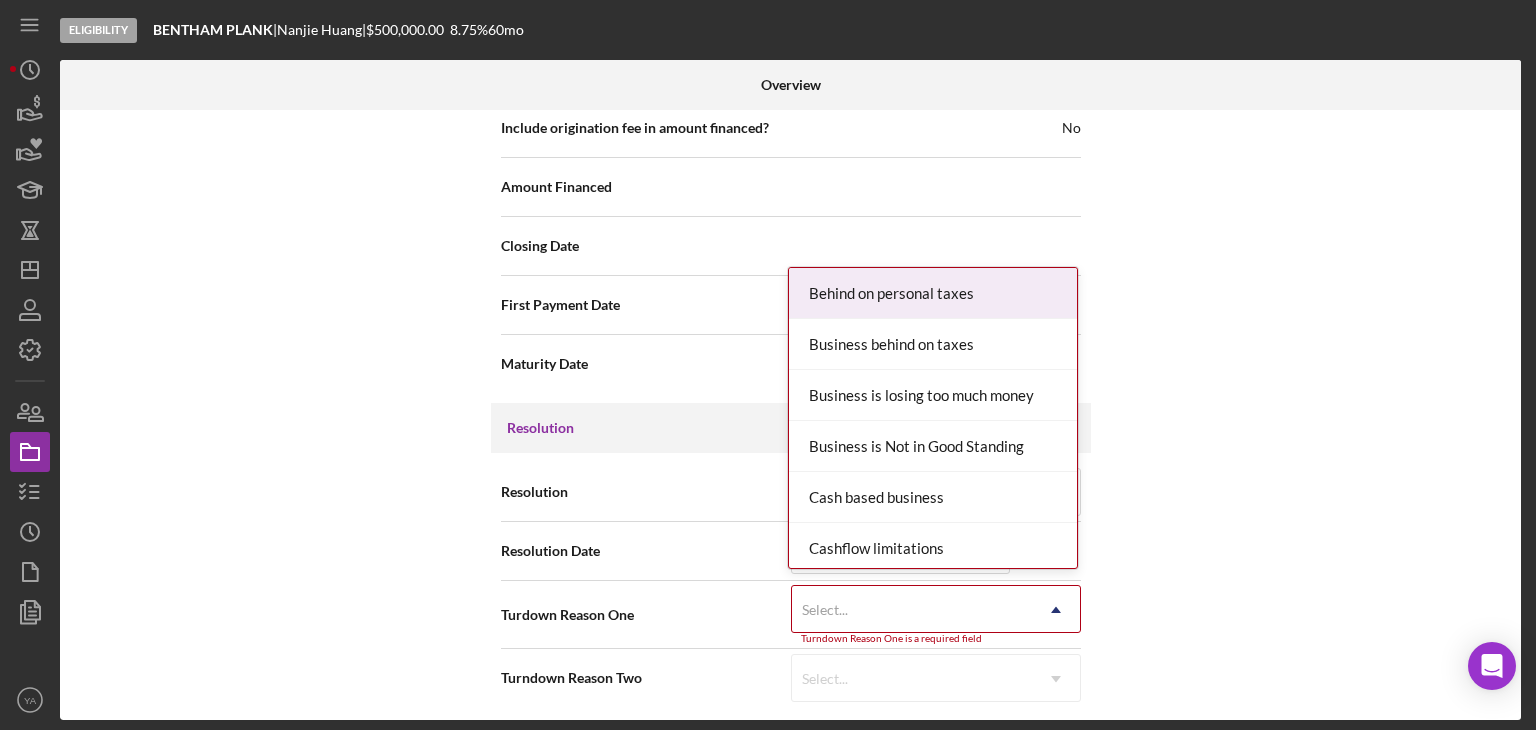 click on "Select..." at bounding box center (912, 610) 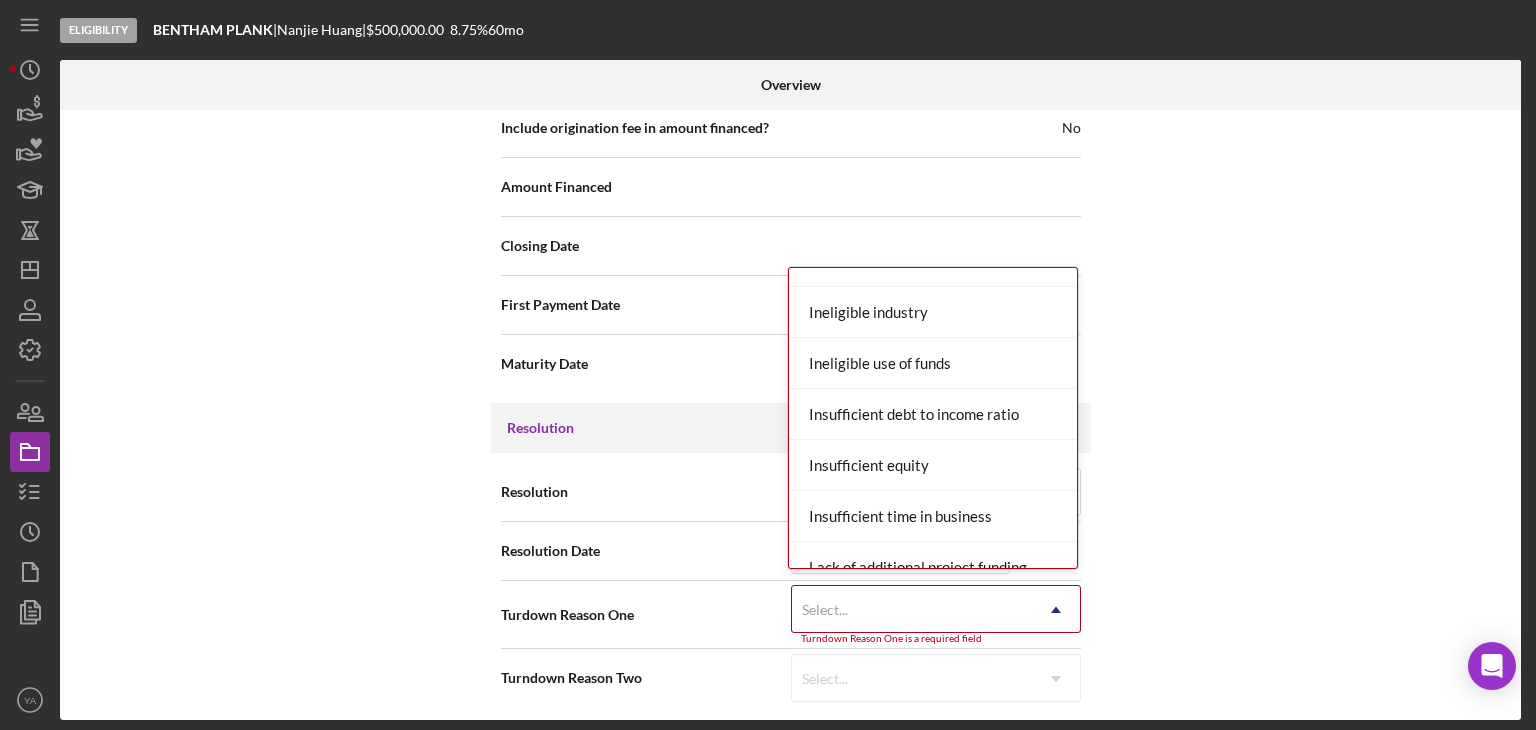 scroll, scrollTop: 0, scrollLeft: 0, axis: both 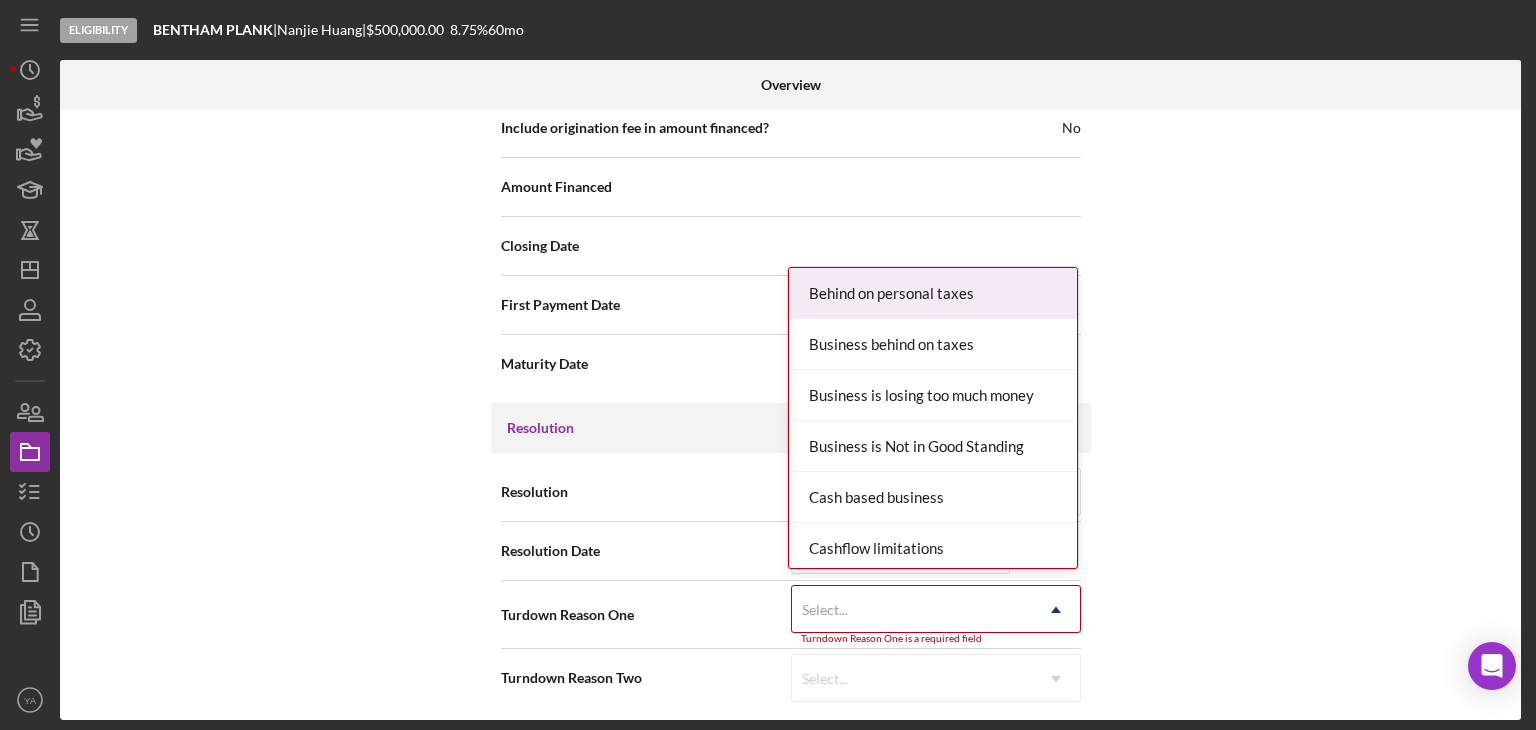 click on "Icon/Dropdown Arrow" 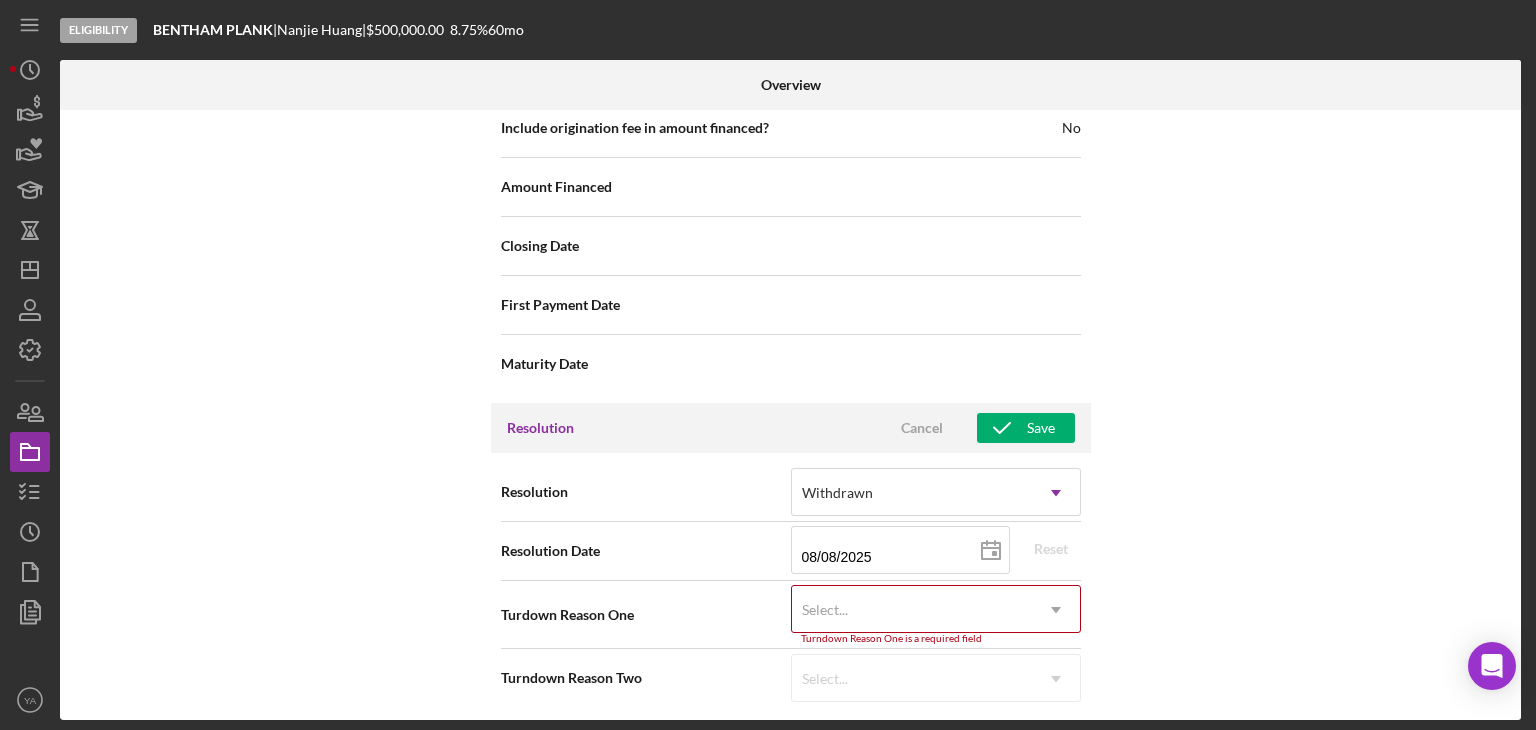 click on "Internal Workflow Stage Eligibility Icon/Dropdown Arrow Archive (can unarchive later if needed) Send to Downhome Overview Cancel Save Status Ongoing Icon/Dropdown Arrow Risk Rating Sentiment Rating 5 Icon/Dropdown Arrow Product Name Small Business Community Loan Created Date [DATE] Started Date [DATE] 2025-07-14 Reset Closing Goal Contact [FIRST] [LAST] Icon/Dropdown Arrow Account Executive Select... Icon/Dropdown Arrow Weekly Status Update ON Weekly Status Update Message Weekly Status Update Message Inactivity Alerts ON Send if the client is inactive for... 5 Icon/Dropdown Arrow Inactivity Reminder Message Inactivity Reminder Message Hi!
We noticed you haven’t logged into your account or completed any checklist items in the past 5 days. Do you have any questions or are you encountering any roadblocks?
Please let us know how we can assist you in completing your loan application—we're here to help! Initial Request Edit Icon/Edit Amount [CURRENCY][AMOUNT] Standard Rate [PERCENTAGE]% Standard Term [NUMBER] months" at bounding box center (790, 415) 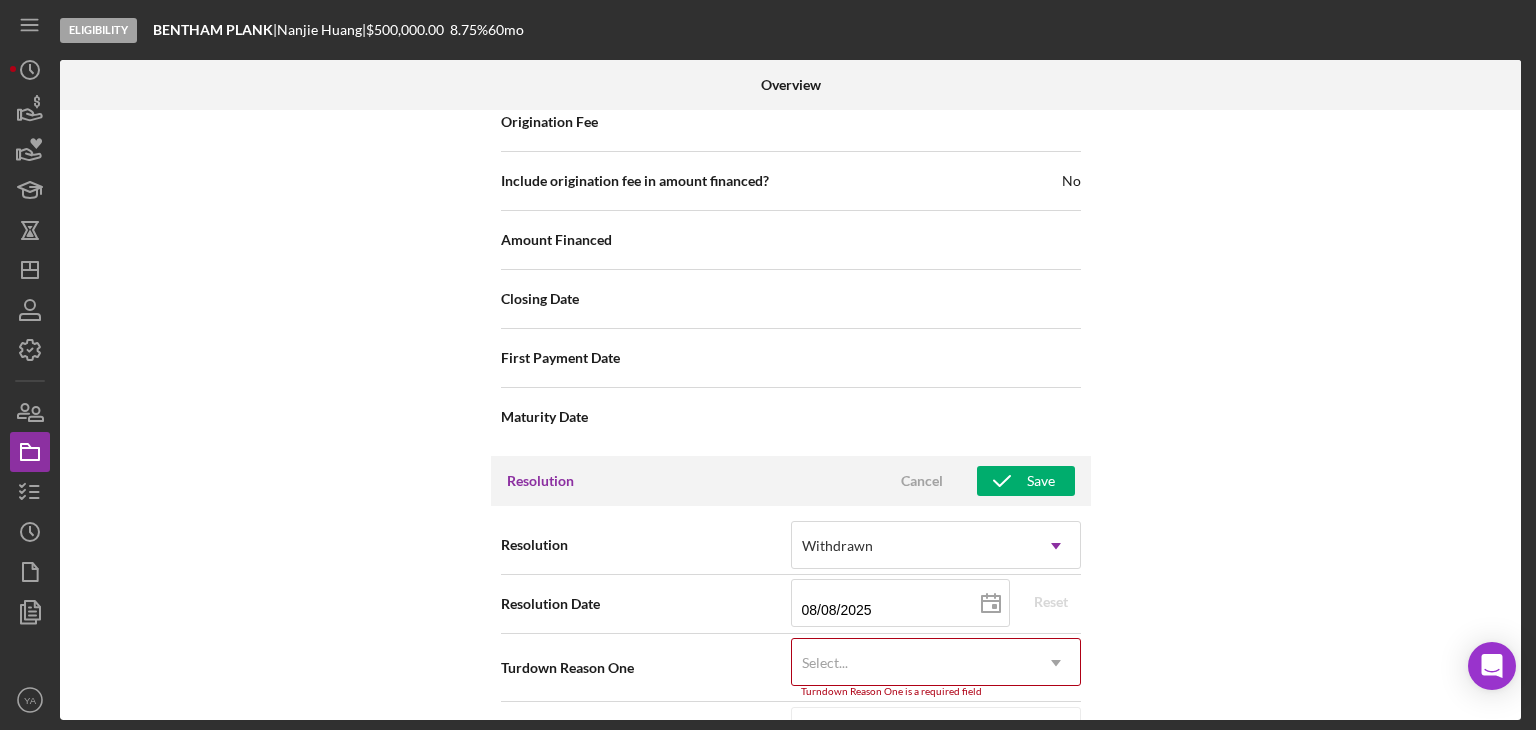 scroll, scrollTop: 2600, scrollLeft: 0, axis: vertical 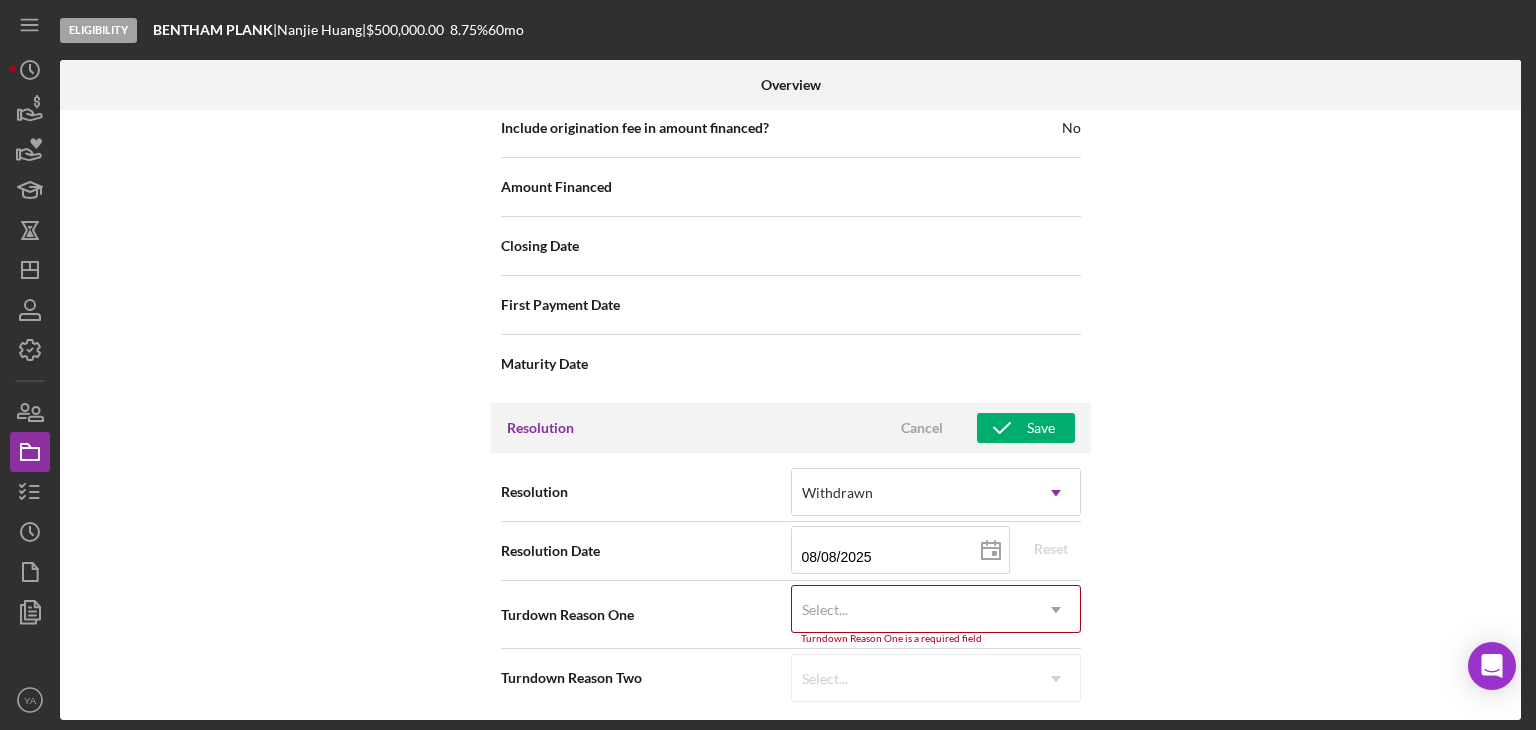 click on "Select... Icon/Dropdown Arrow" at bounding box center [936, 678] 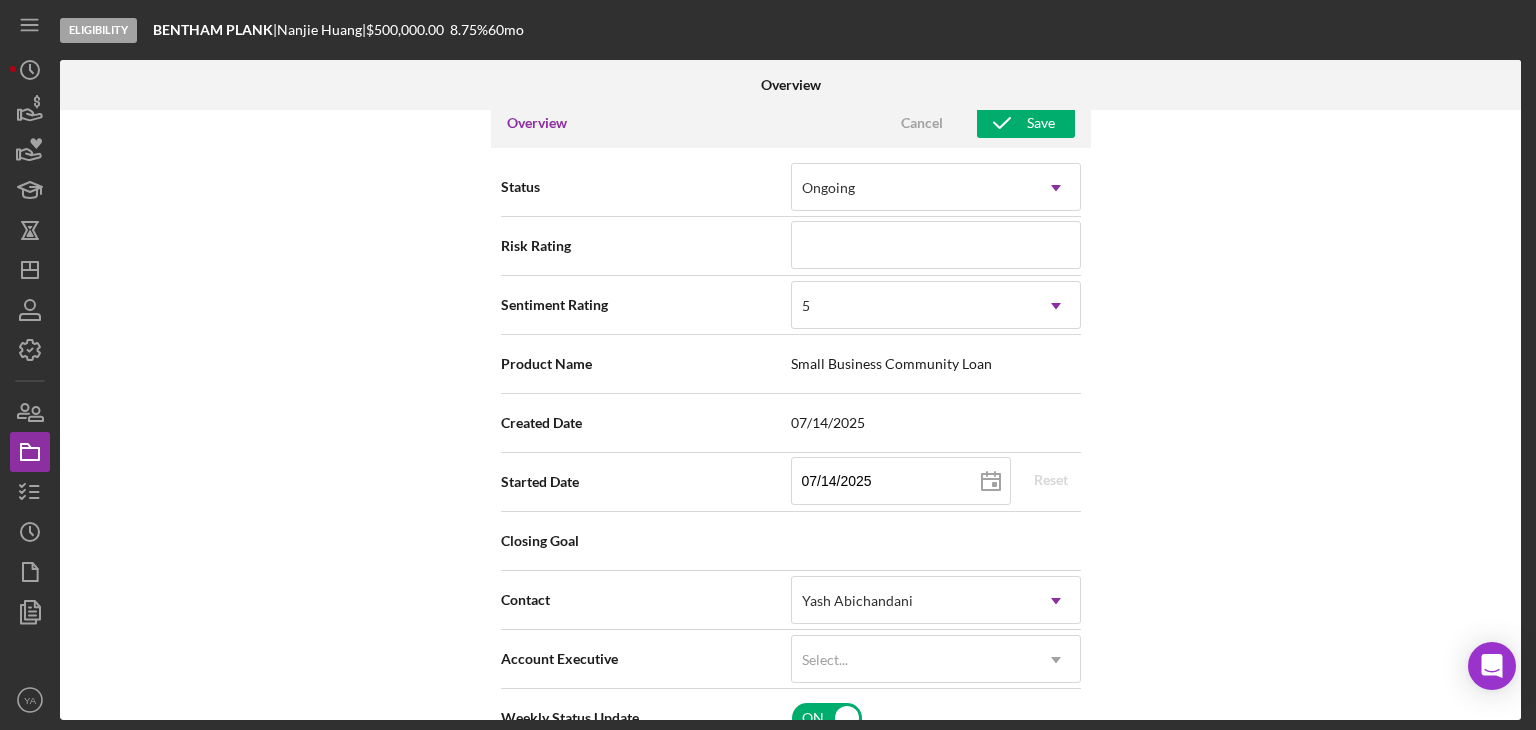 scroll, scrollTop: 194, scrollLeft: 0, axis: vertical 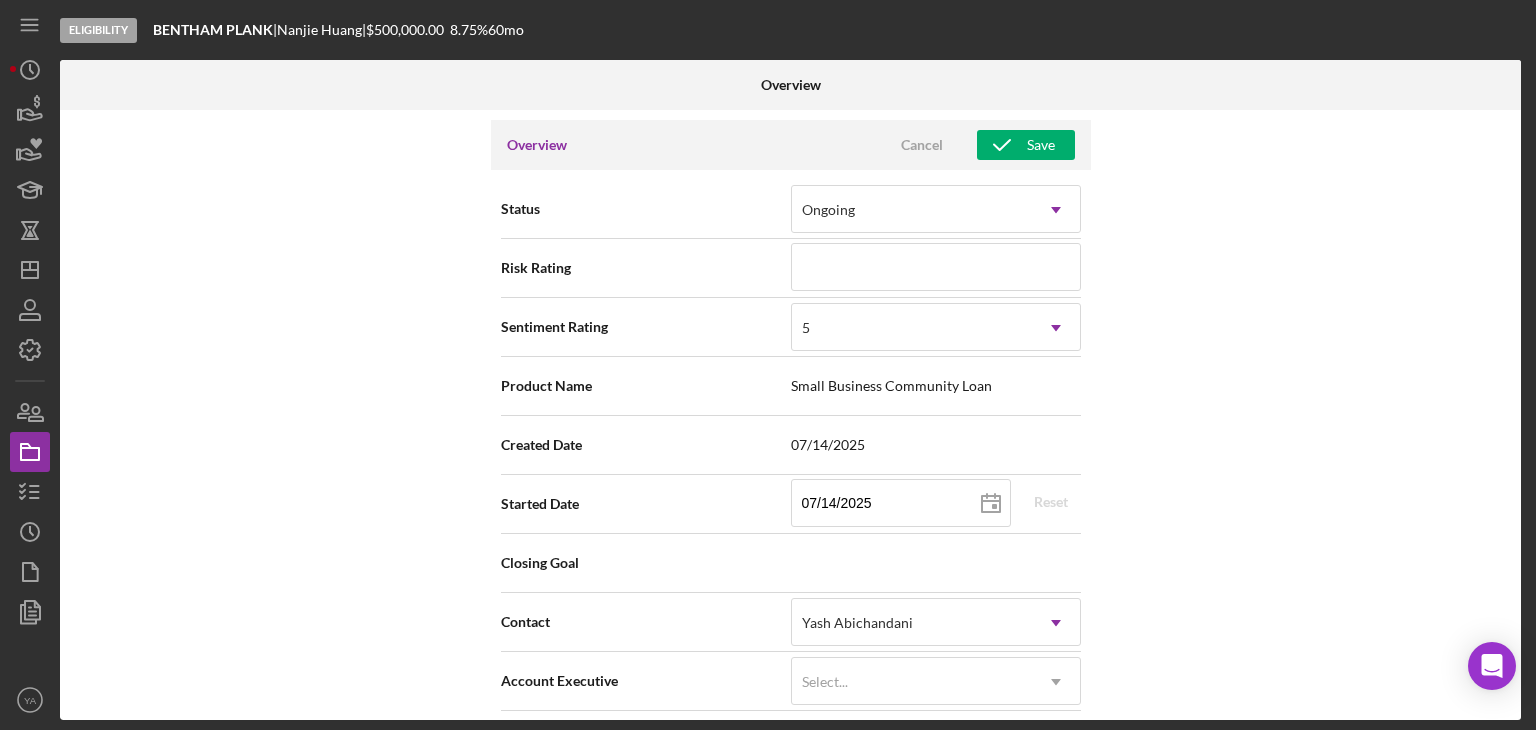 click on "Internal Workflow Stage Eligibility Icon/Dropdown Arrow Archive (can unarchive later if needed) Send to Downhome Overview Cancel Save Status Ongoing Icon/Dropdown Arrow Risk Rating Sentiment Rating 5 Icon/Dropdown Arrow Product Name Small Business Community Loan Created Date [DATE] Started Date [DATE] 2025-07-14 Reset Closing Goal Contact [FIRST] [LAST] Icon/Dropdown Arrow Account Executive Select... Icon/Dropdown Arrow Weekly Status Update ON Weekly Status Update Message Weekly Status Update Message Inactivity Alerts ON Send if the client is inactive for... 5 Icon/Dropdown Arrow Inactivity Reminder Message Inactivity Reminder Message Hi!
We noticed you haven’t logged into your account or completed any checklist items in the past 5 days. Do you have any questions or are you encountering any roadblocks?
Please let us know how we can assist you in completing your loan application—we're here to help! Initial Request Edit Icon/Edit Amount [CURRENCY][AMOUNT] Standard Rate [PERCENTAGE]% Standard Term [NUMBER] months" at bounding box center (790, 415) 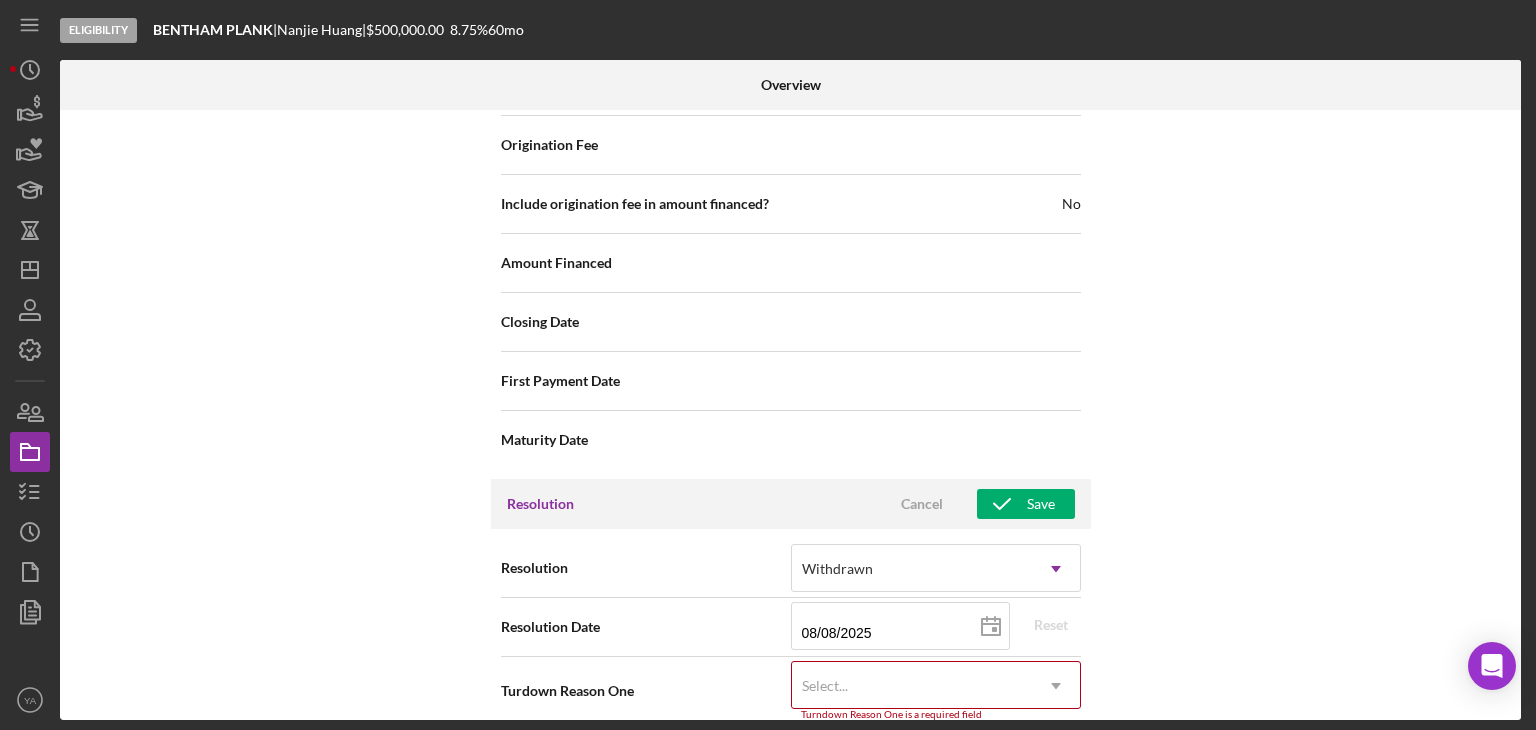 scroll, scrollTop: 2600, scrollLeft: 0, axis: vertical 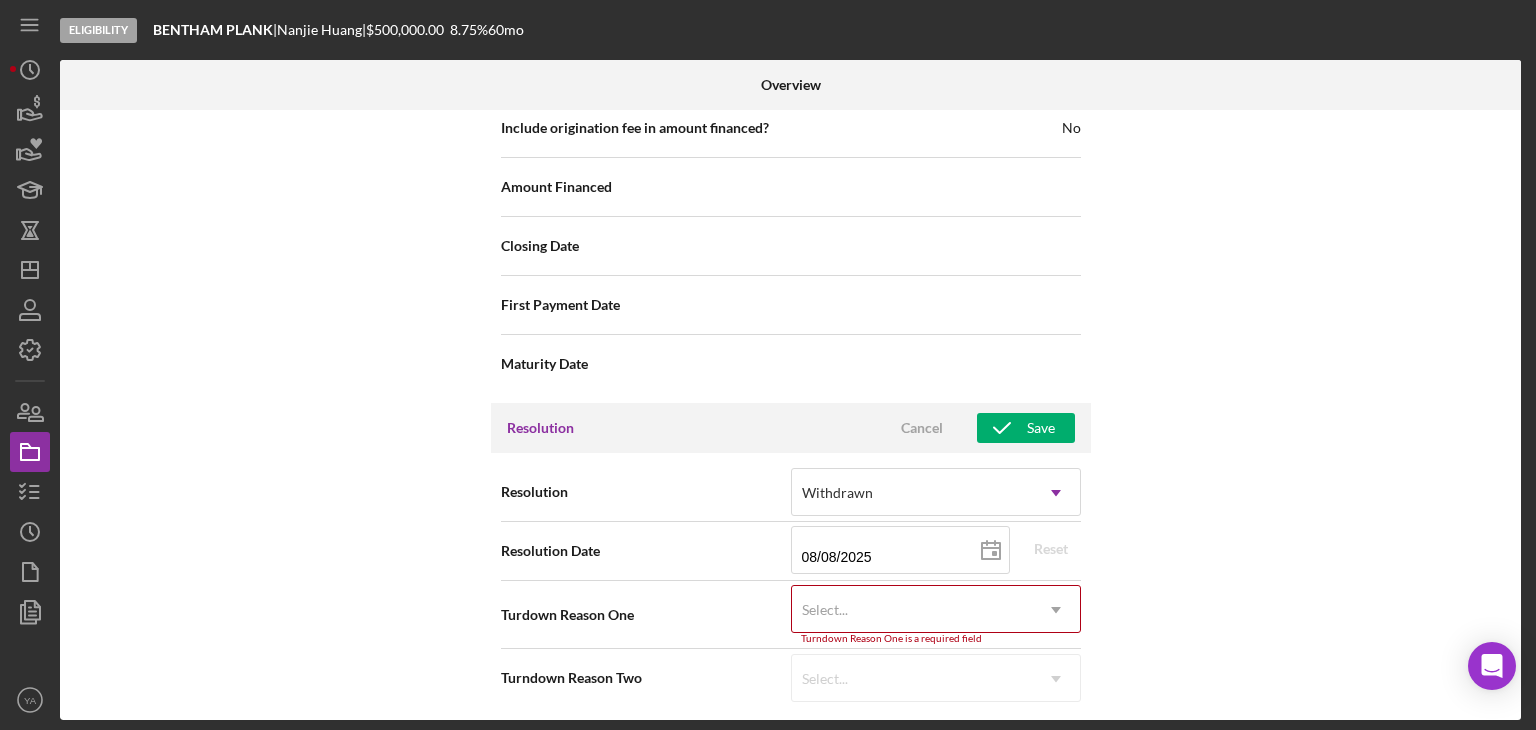 click on "Select..." at bounding box center [912, 610] 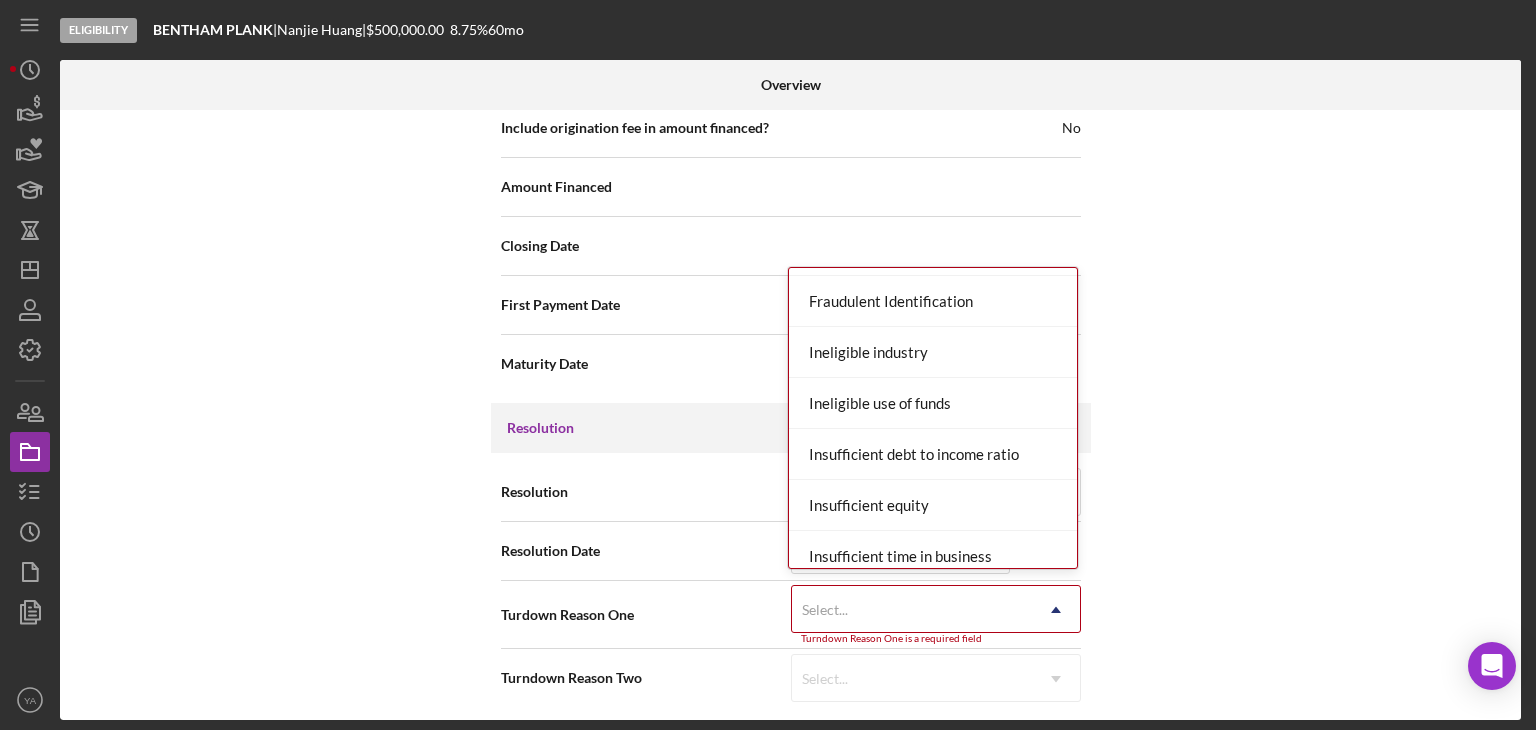 scroll, scrollTop: 400, scrollLeft: 0, axis: vertical 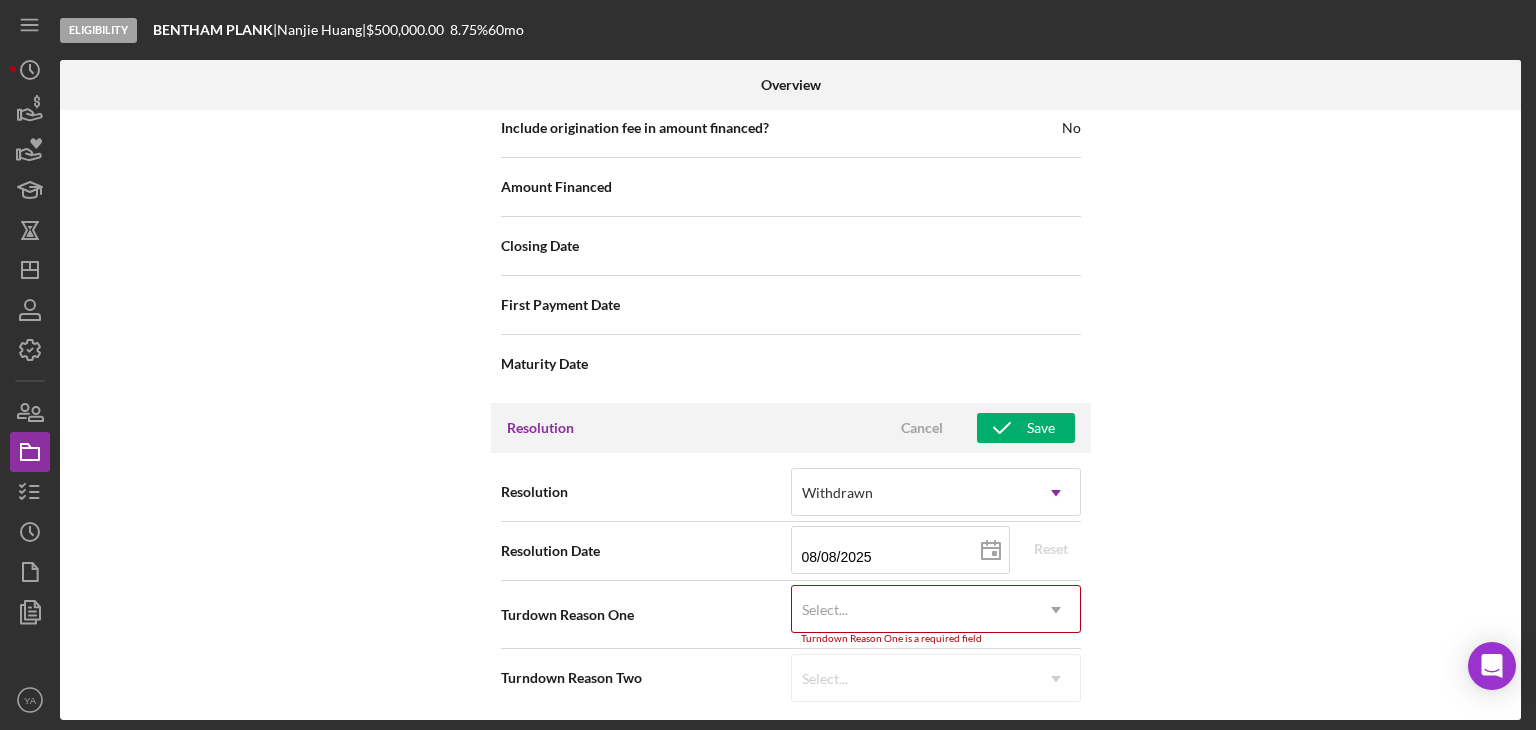 click on "Internal Workflow Stage Eligibility Icon/Dropdown Arrow Archive (can unarchive later if needed) Send to Downhome Overview Cancel Save Status Ongoing Icon/Dropdown Arrow Risk Rating Sentiment Rating 5 Icon/Dropdown Arrow Product Name Small Business Community Loan Created Date [DATE] Started Date [DATE] 2025-07-14 Reset Closing Goal Contact [FIRST] [LAST] Icon/Dropdown Arrow Account Executive Select... Icon/Dropdown Arrow Weekly Status Update ON Weekly Status Update Message Weekly Status Update Message Inactivity Alerts ON Send if the client is inactive for... 5 Icon/Dropdown Arrow Inactivity Reminder Message Inactivity Reminder Message Hi!
We noticed you haven’t logged into your account or completed any checklist items in the past 5 days. Do you have any questions or are you encountering any roadblocks?
Please let us know how we can assist you in completing your loan application—we're here to help! Initial Request Edit Icon/Edit Amount [CURRENCY][AMOUNT] Standard Rate [PERCENTAGE]% Standard Term [NUMBER] months" at bounding box center [790, 415] 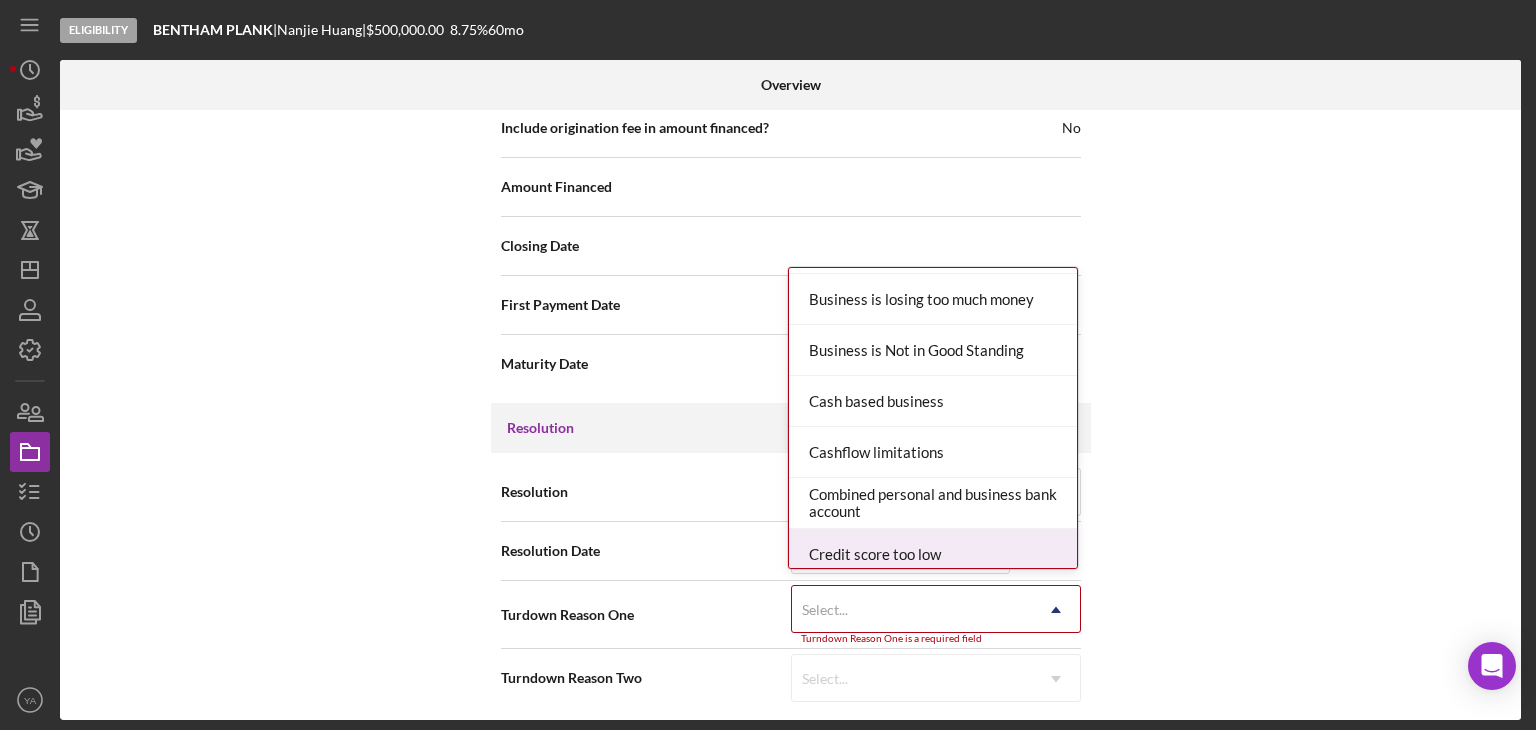 scroll, scrollTop: 0, scrollLeft: 0, axis: both 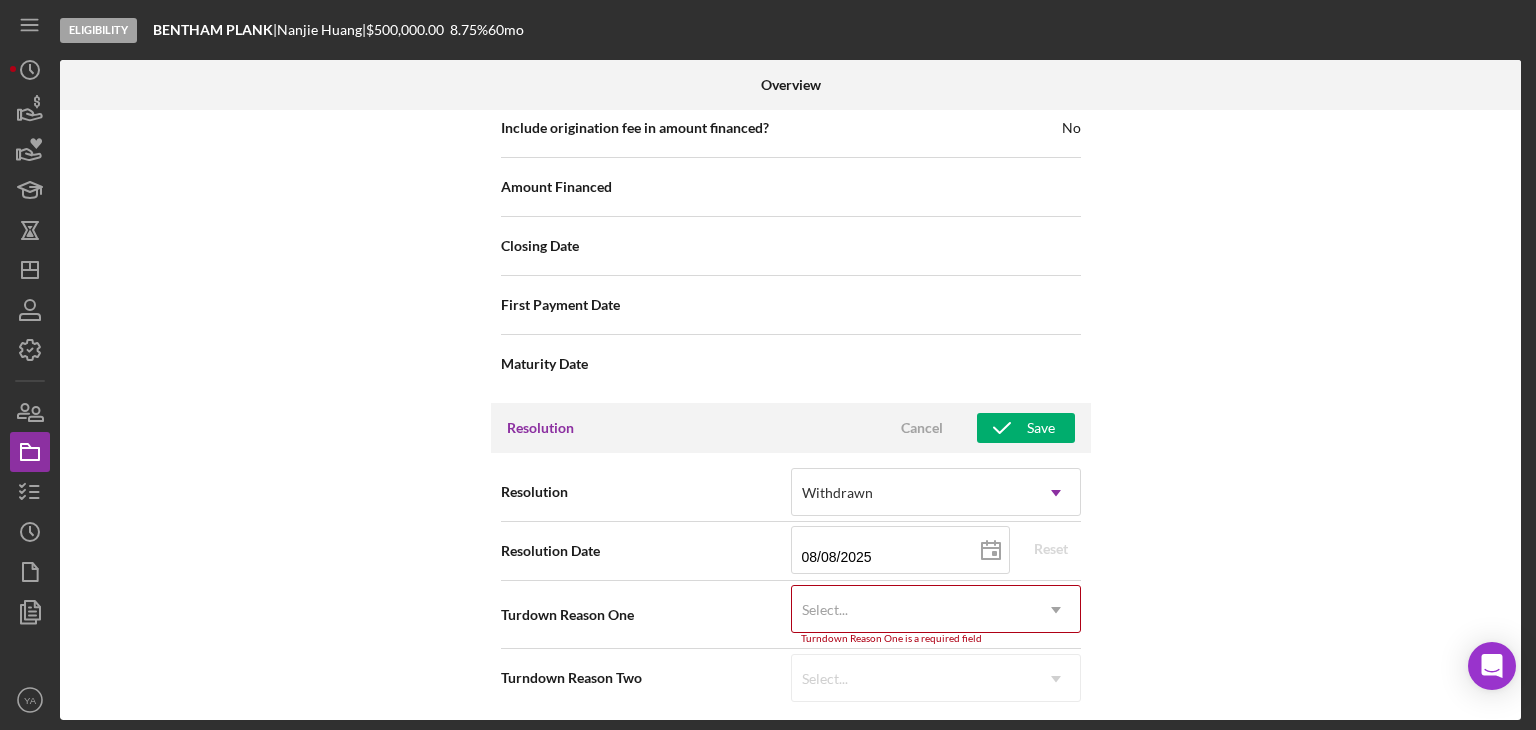 click on "Select... Icon/Dropdown Arrow" at bounding box center [936, 678] 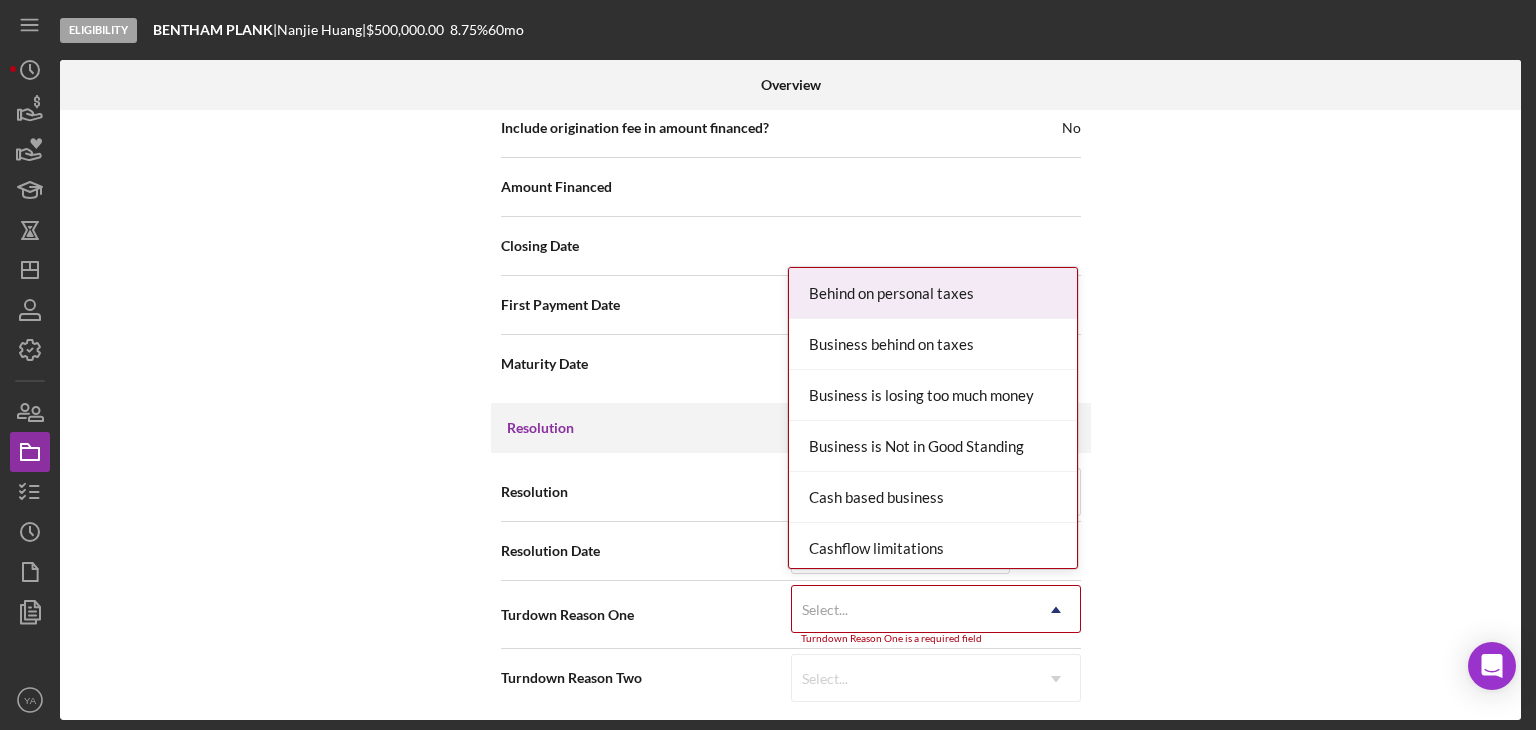 click on "Select..." at bounding box center [912, 610] 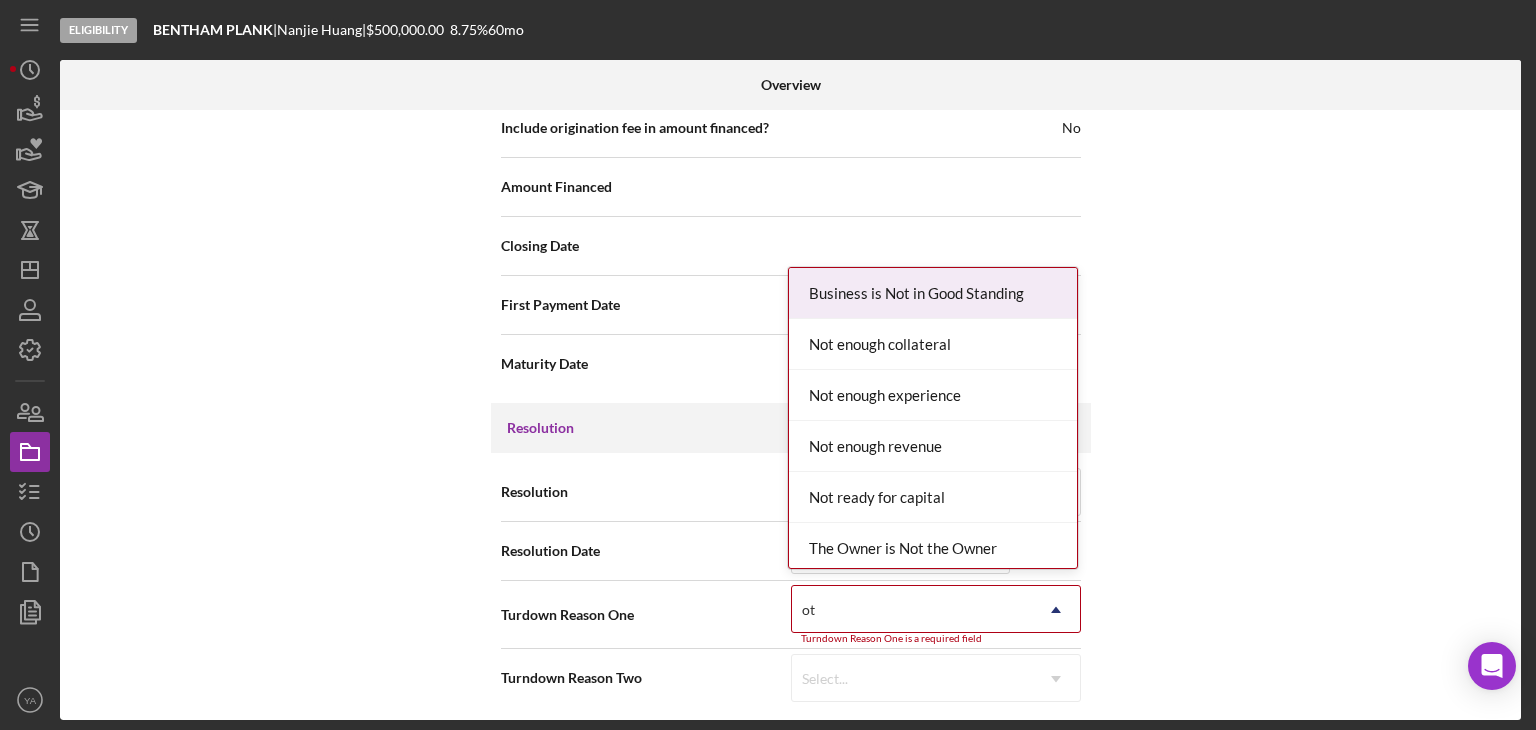 type on "o" 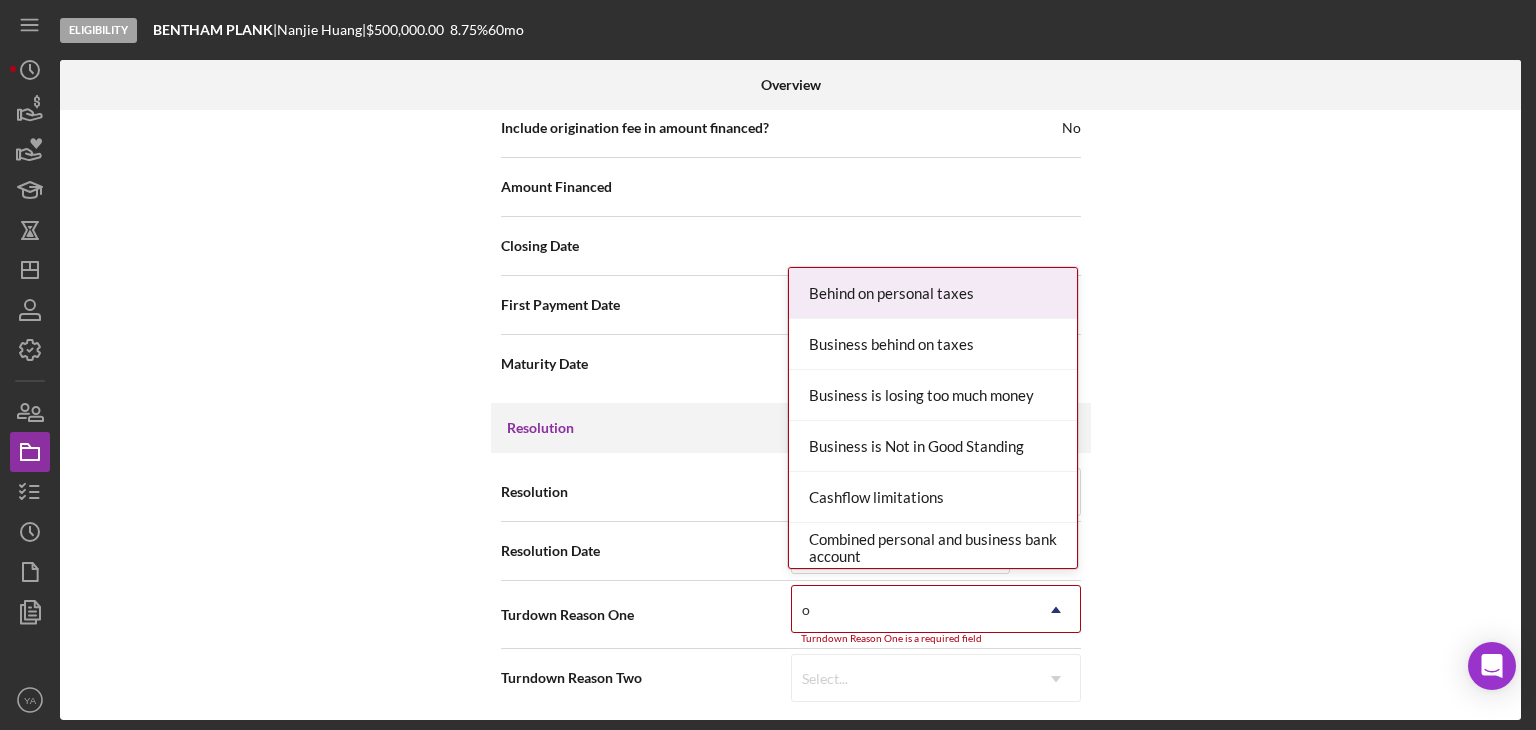type 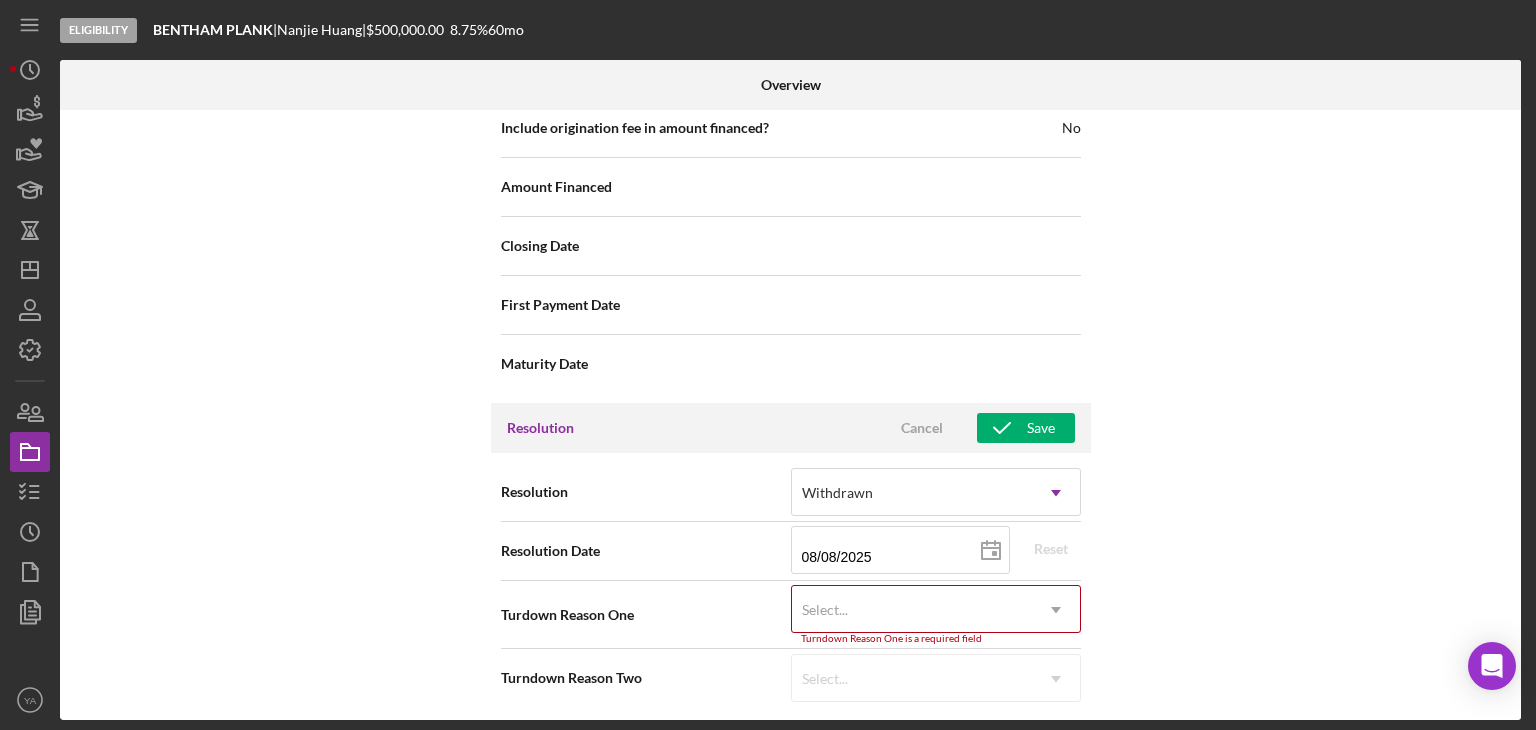 click on "Internal Workflow Stage Eligibility Icon/Dropdown Arrow Archive (can unarchive later if needed) Send to Downhome Overview Cancel Save Status Ongoing Icon/Dropdown Arrow Risk Rating Sentiment Rating 5 Icon/Dropdown Arrow Product Name Small Business Community Loan Created Date [DATE] Started Date [DATE] 2025-07-14 Reset Closing Goal Contact [FIRST] [LAST] Icon/Dropdown Arrow Account Executive Select... Icon/Dropdown Arrow Weekly Status Update ON Weekly Status Update Message Weekly Status Update Message Inactivity Alerts ON Send if the client is inactive for... 5 Icon/Dropdown Arrow Inactivity Reminder Message Inactivity Reminder Message Hi!
We noticed you haven’t logged into your account or completed any checklist items in the past 5 days. Do you have any questions or are you encountering any roadblocks?
Please let us know how we can assist you in completing your loan application—we're here to help! Initial Request Edit Icon/Edit Amount [CURRENCY][AMOUNT] Standard Rate [PERCENTAGE]% Standard Term [NUMBER] months" at bounding box center (790, 415) 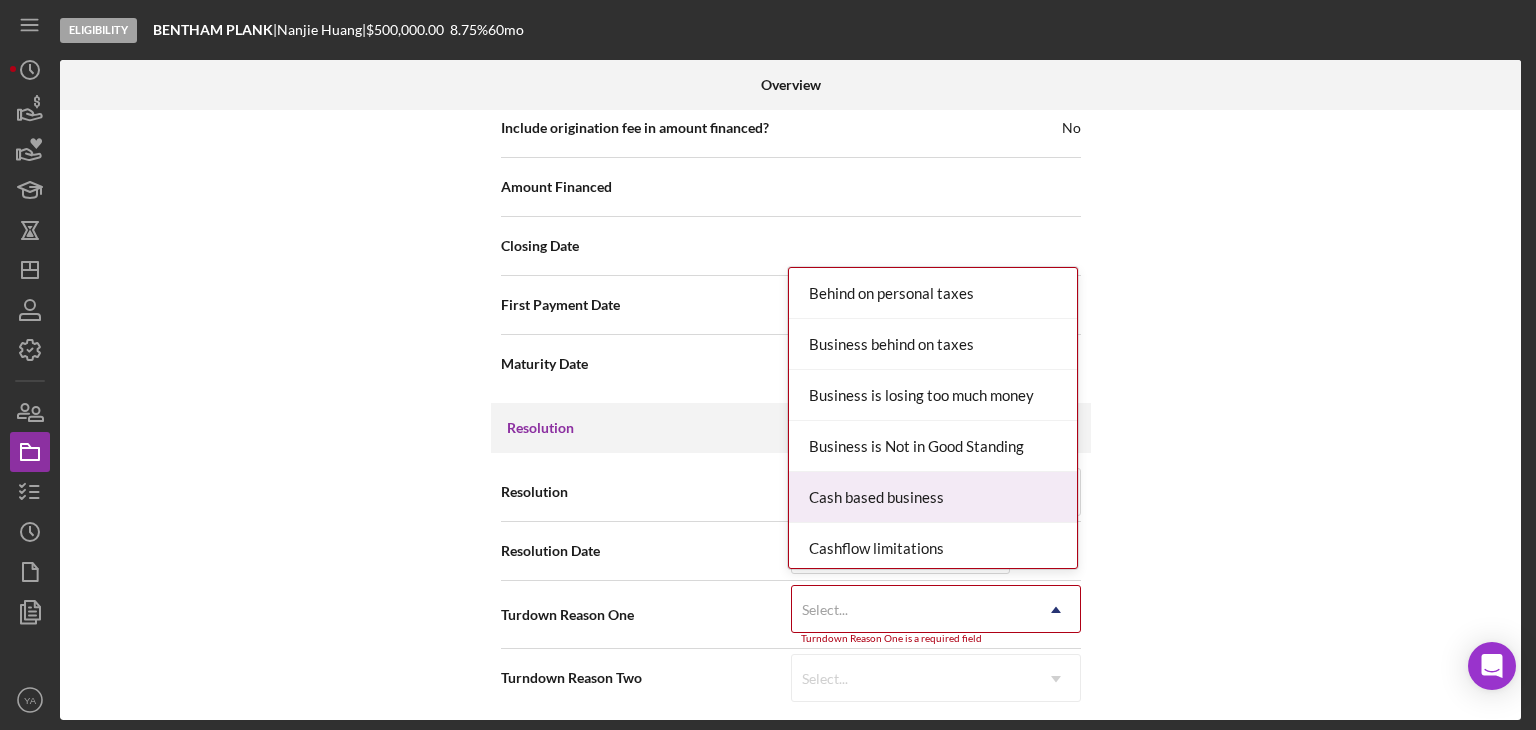 click on "Internal Workflow Stage Eligibility Icon/Dropdown Arrow Archive (can unarchive later if needed) Send to Downhome Overview Cancel Save Status Ongoing Icon/Dropdown Arrow Risk Rating Sentiment Rating 5 Icon/Dropdown Arrow Product Name Small Business Community Loan Created Date [DATE] Started Date [DATE] 2025-07-14 Reset Closing Goal Contact [FIRST] [LAST] Icon/Dropdown Arrow Account Executive Select... Icon/Dropdown Arrow Weekly Status Update ON Weekly Status Update Message Weekly Status Update Message Inactivity Alerts ON Send if the client is inactive for... 5 Icon/Dropdown Arrow Inactivity Reminder Message Inactivity Reminder Message Hi!
We noticed you haven’t logged into your account or completed any checklist items in the past 5 days. Do you have any questions or are you encountering any roadblocks?
Please let us know how we can assist you in completing your loan application—we're here to help! Initial Request Edit Icon/Edit Amount [CURRENCY][AMOUNT] Standard Rate [PERCENTAGE]% Standard Term [NUMBER] months" at bounding box center [790, 415] 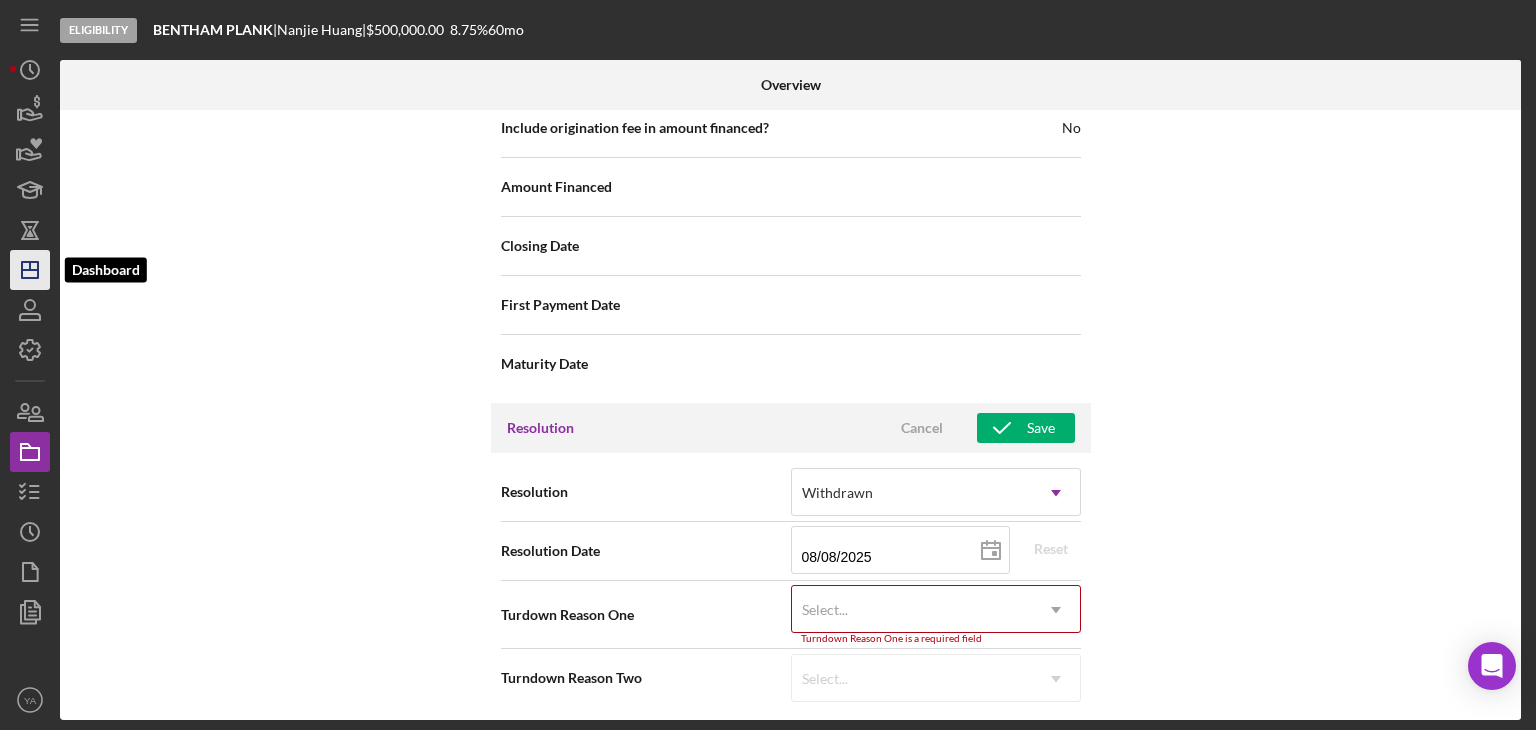 click on "Icon/Dashboard" 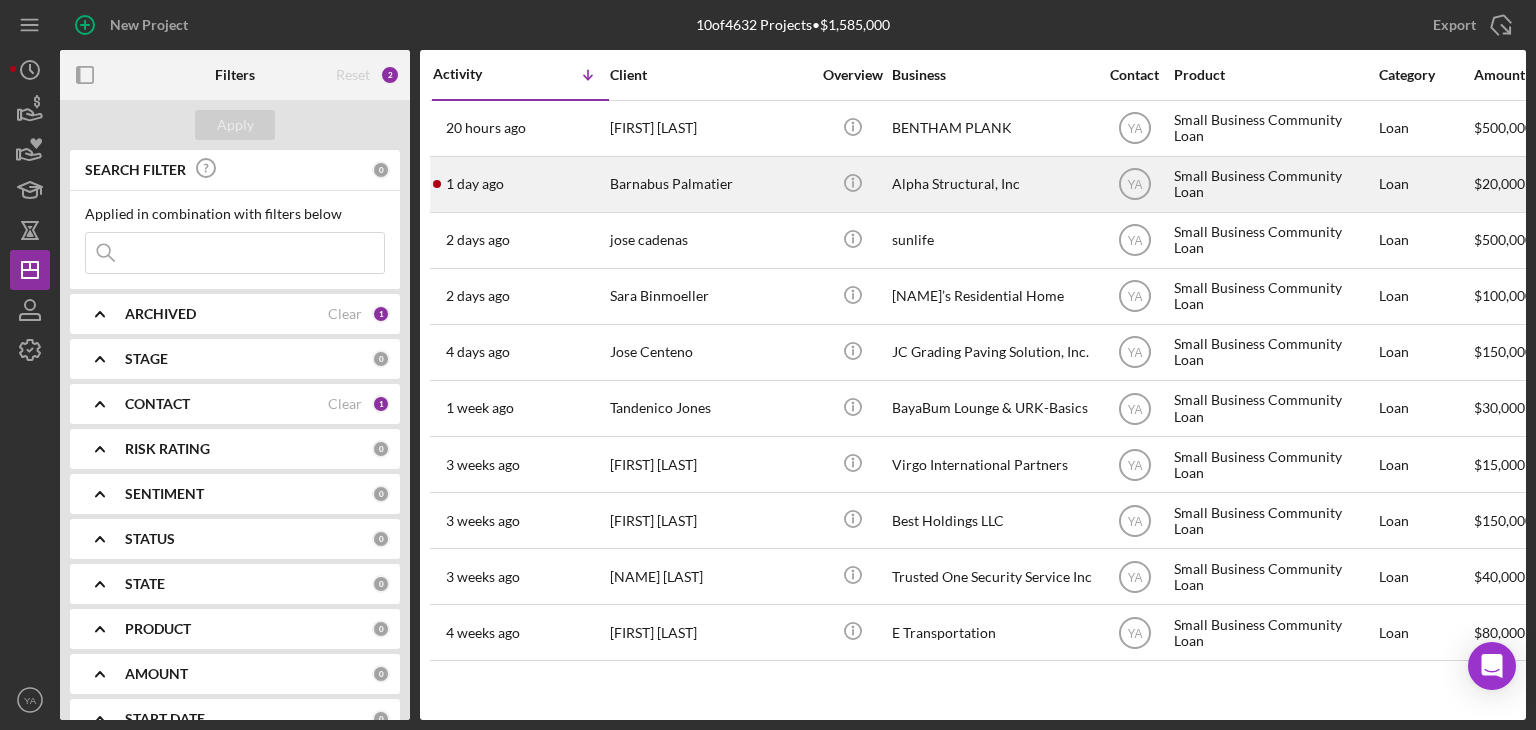 click on "Alpha Structural, Inc" at bounding box center [992, 184] 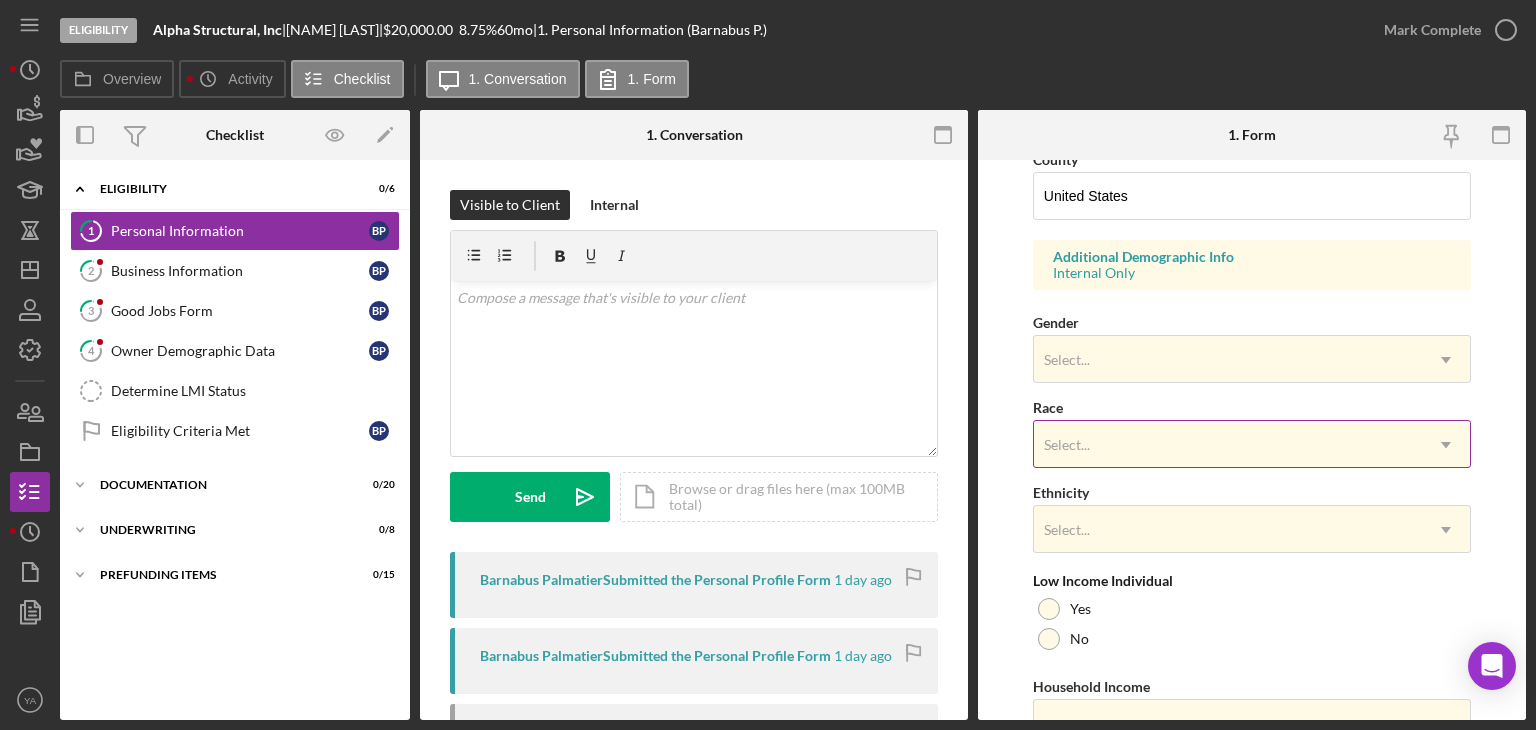 scroll, scrollTop: 772, scrollLeft: 0, axis: vertical 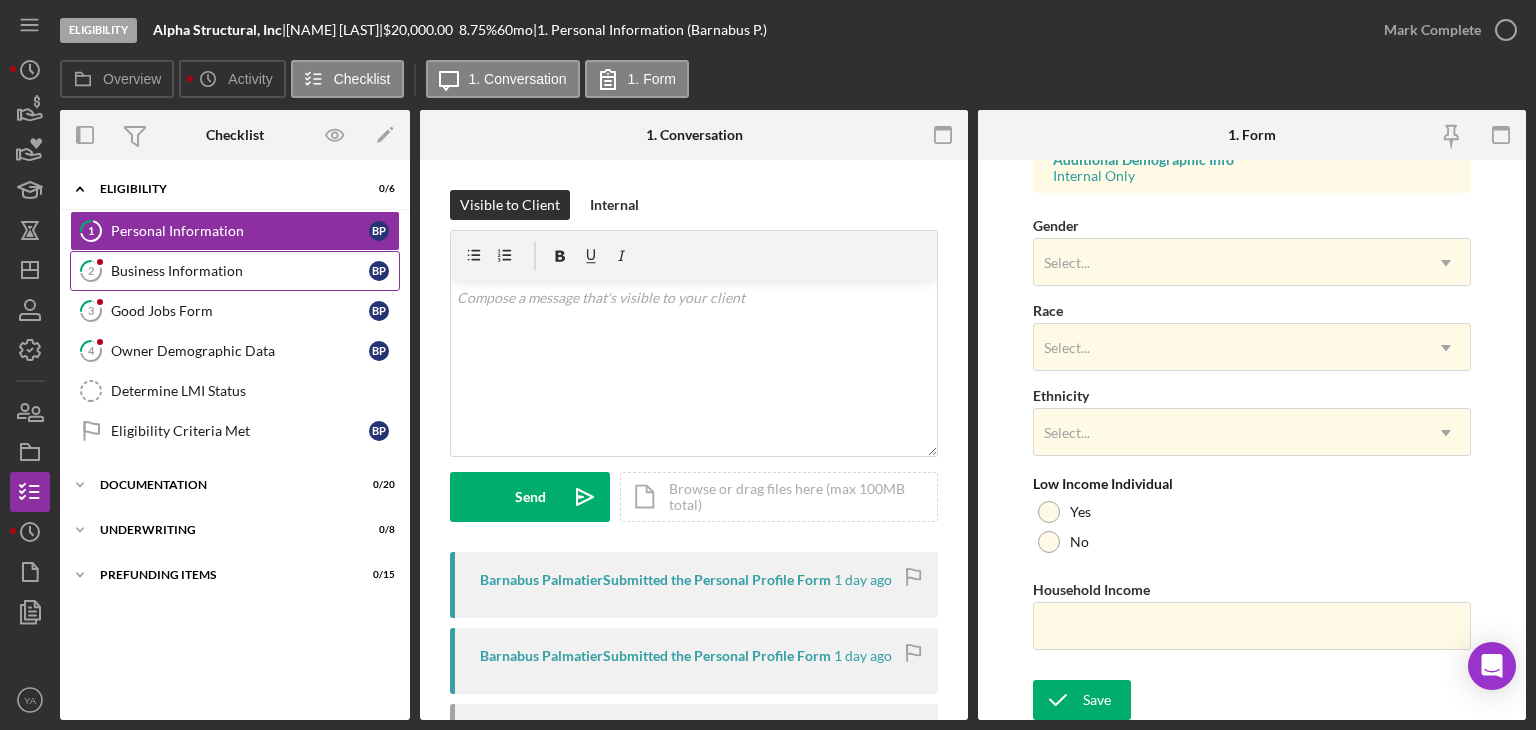 click on "Business Information" at bounding box center (240, 271) 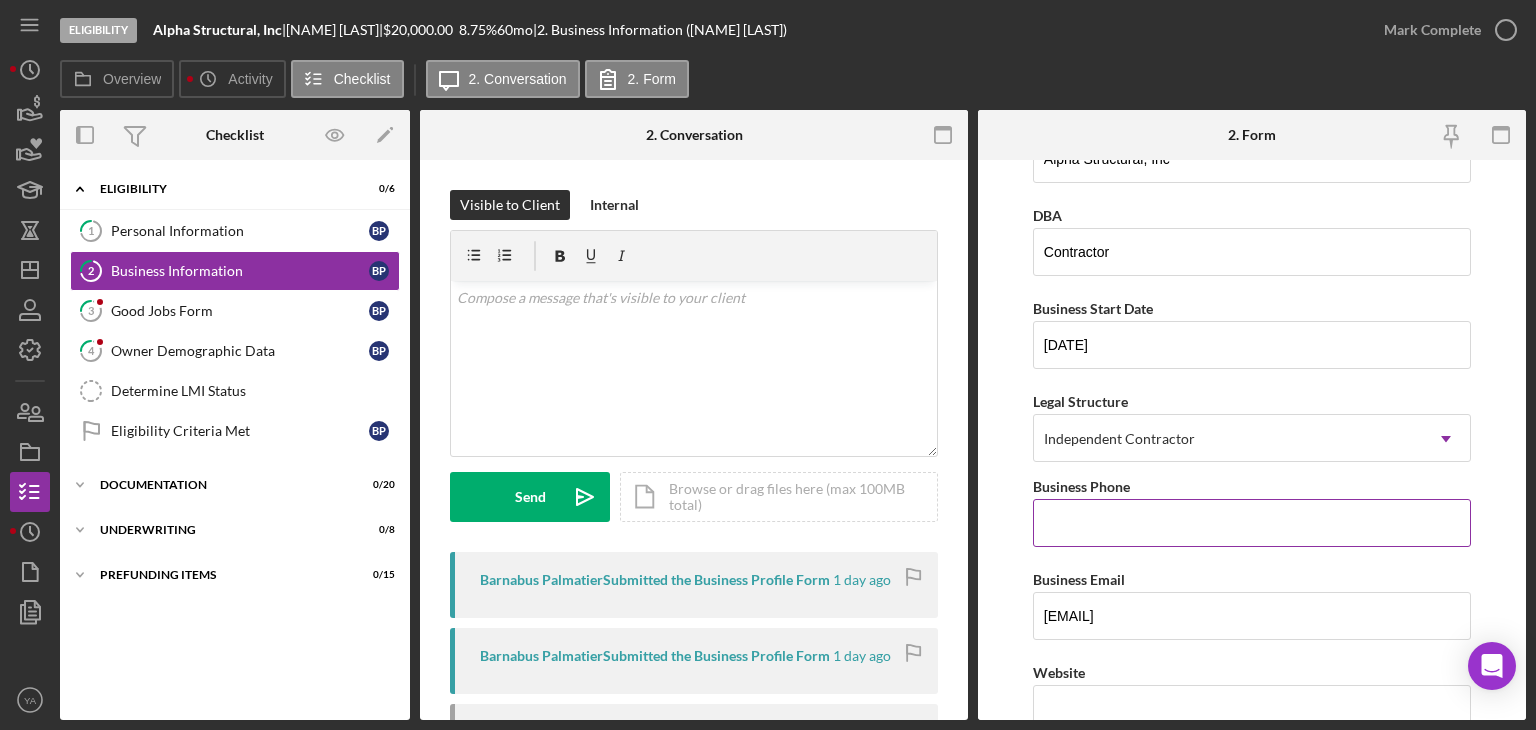 scroll, scrollTop: 0, scrollLeft: 0, axis: both 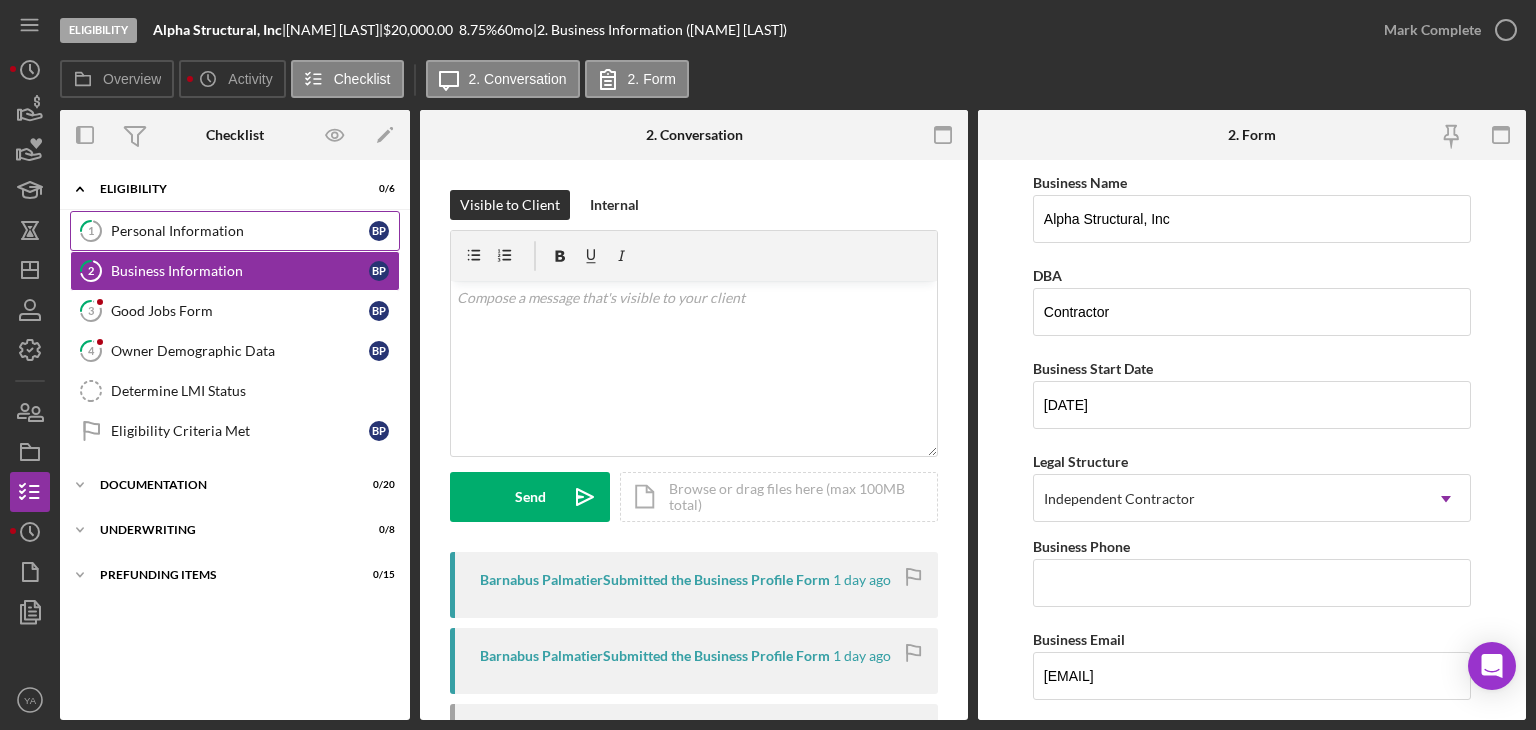 click on "1 Personal Information [NAME] [LAST]" at bounding box center (235, 231) 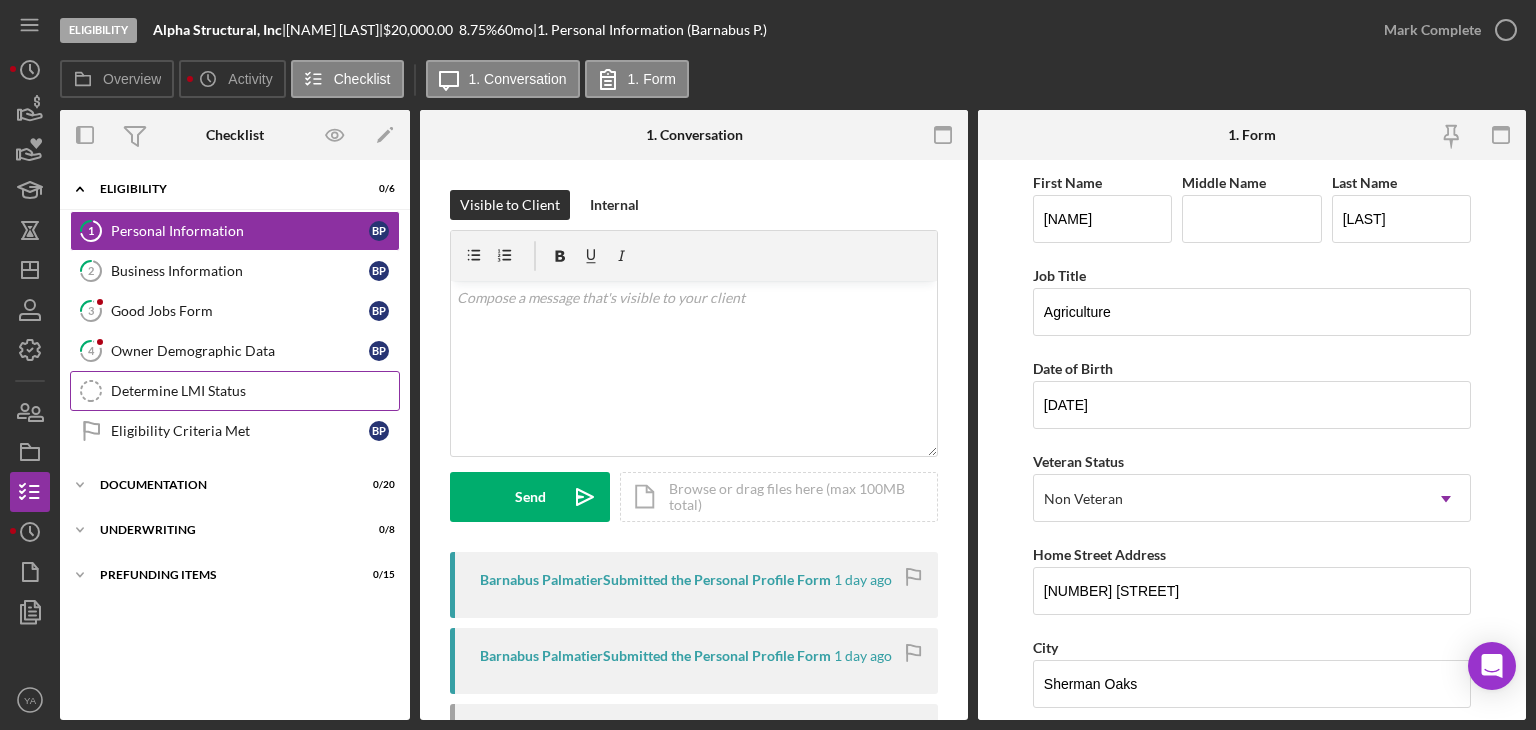 click on "Determine LMI Status Determine LMI Status" at bounding box center [235, 391] 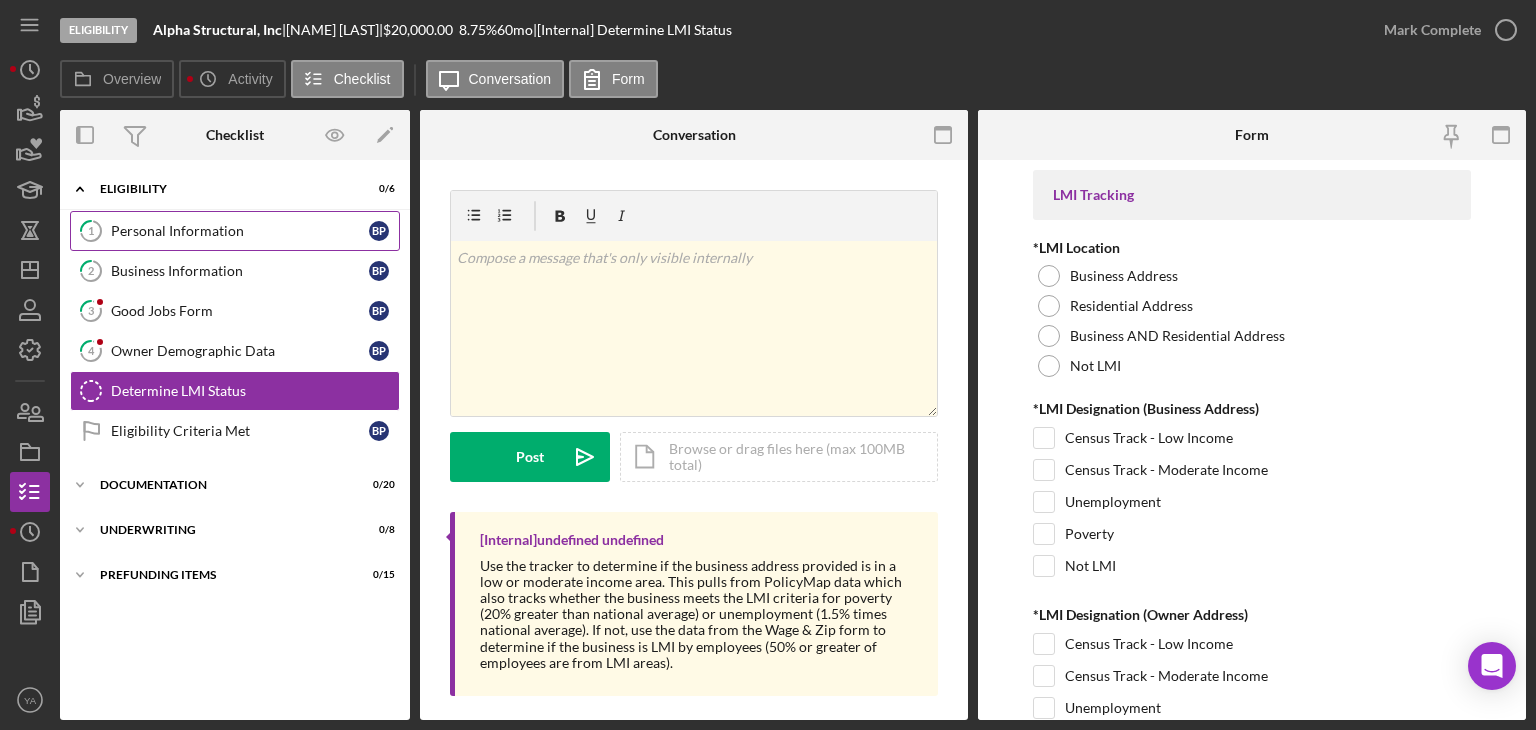 click on "Personal Information" at bounding box center [240, 231] 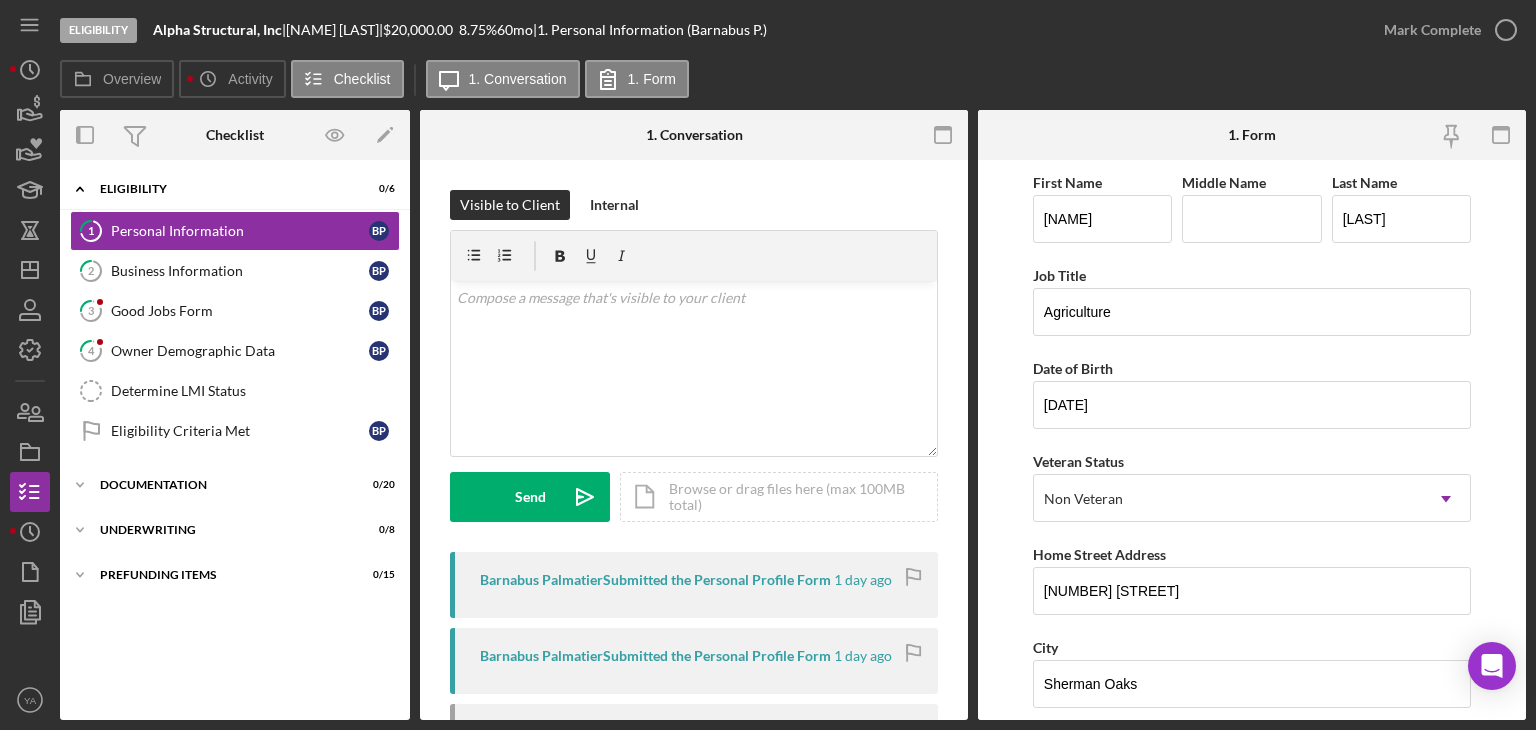 click on "First Name [NAME] Middle Name Last Name [LAST] Job Title Agriculture Date of Birth [DATE] Veteran Status Non Veteran Icon/Dropdown Arrow Home Street Address [NUMBER] [STREET] City [CITY] State [STATE] Icon/Dropdown Arrow Zip [ZIP] County United States Additional Demographic Info Internal Only Gender Select... Icon/Dropdown Arrow Race Select... Icon/Dropdown Arrow Ethnicity Select... Icon/Dropdown Arrow Low Income Individual Yes No Household Income" at bounding box center (1252, 806) 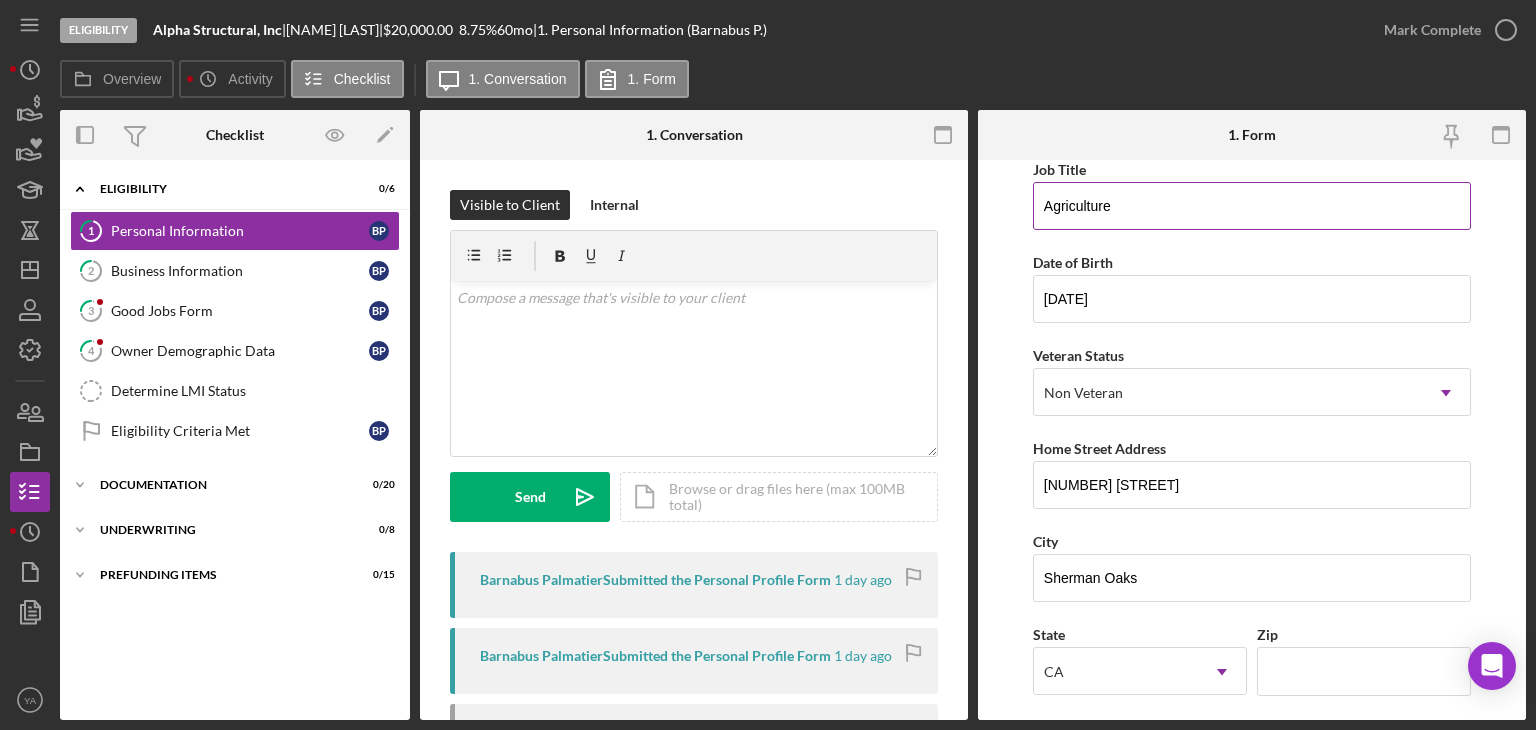 scroll, scrollTop: 0, scrollLeft: 0, axis: both 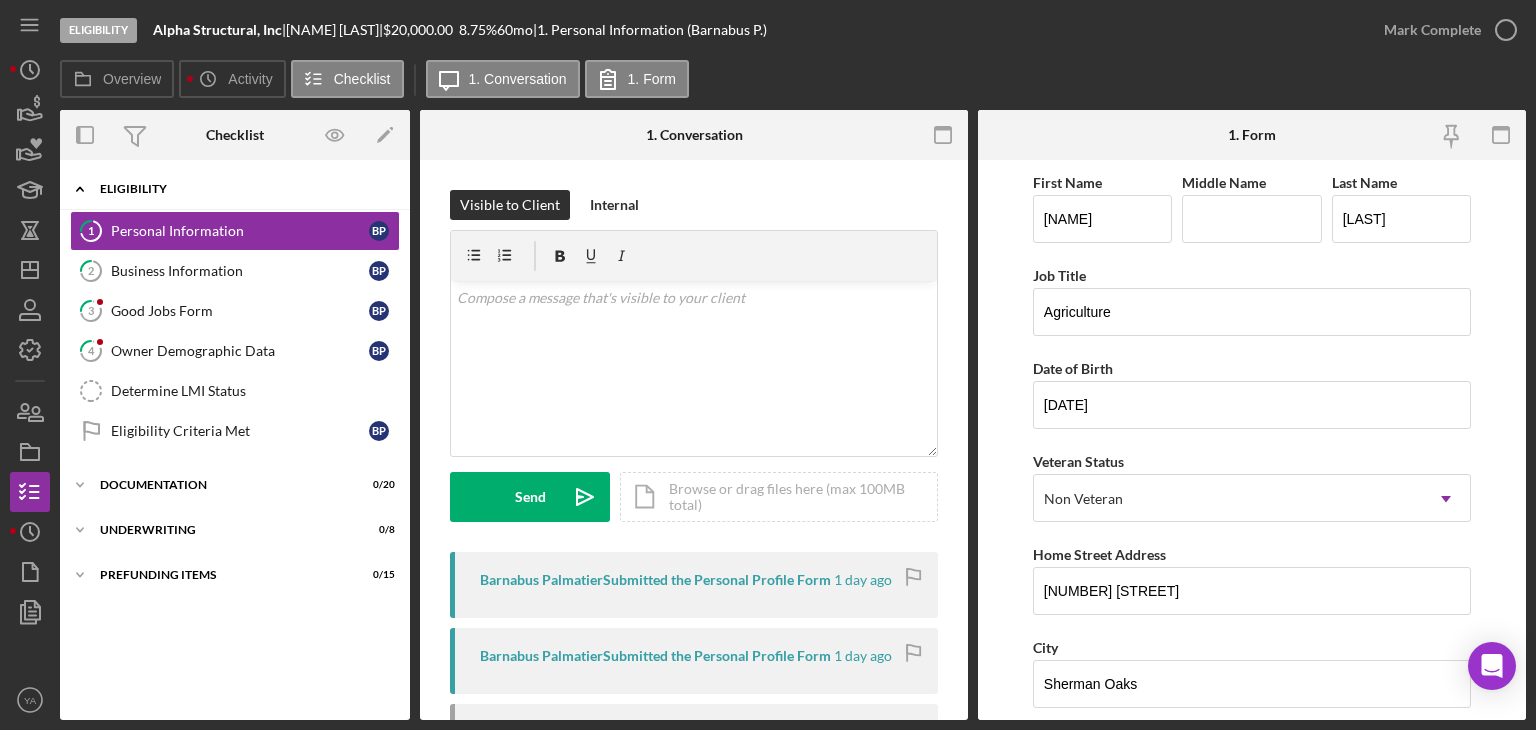 click on "Icon/Expander Eligibility 0 / 6" at bounding box center (235, 189) 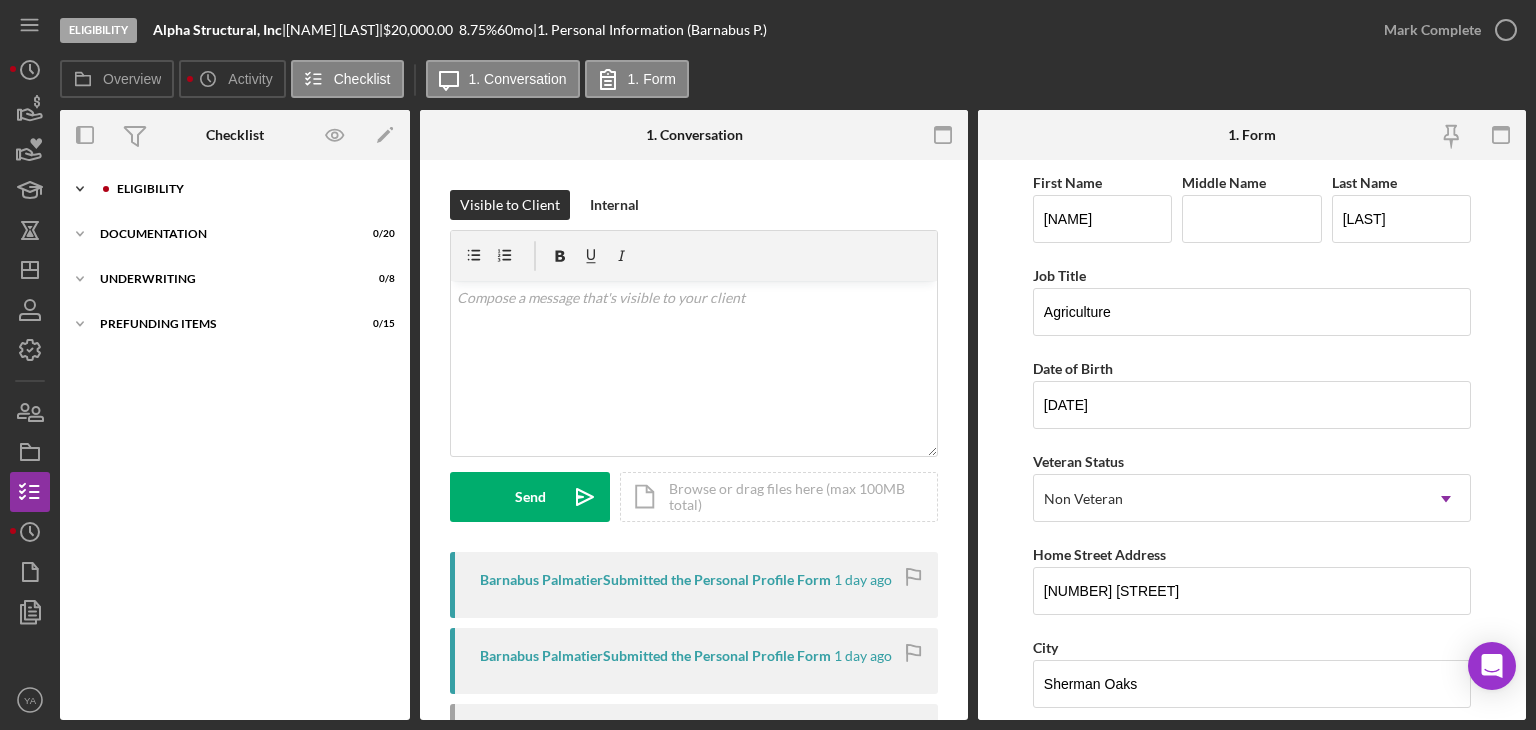 click on "Icon/Expander Eligibility 0 / 6" at bounding box center [235, 189] 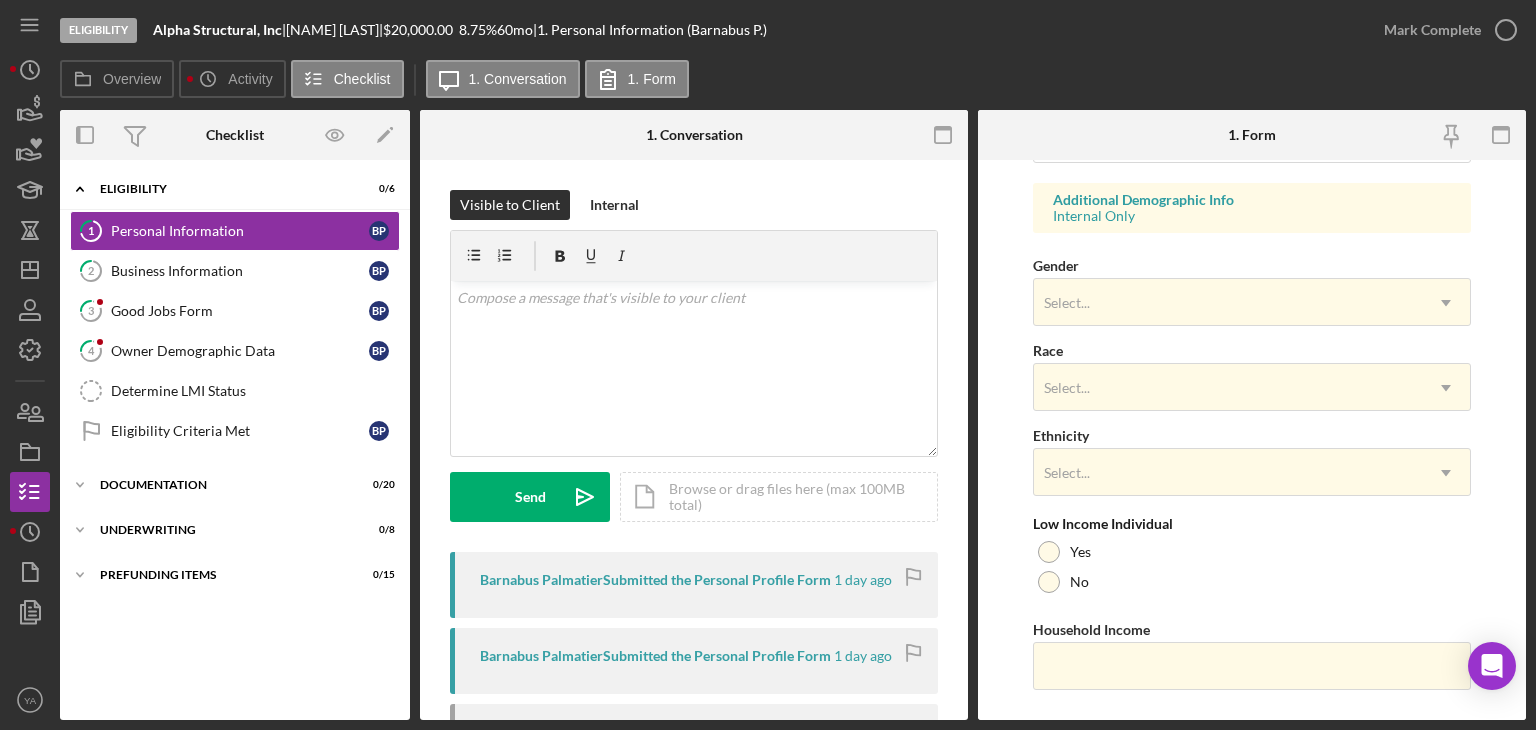 scroll, scrollTop: 772, scrollLeft: 0, axis: vertical 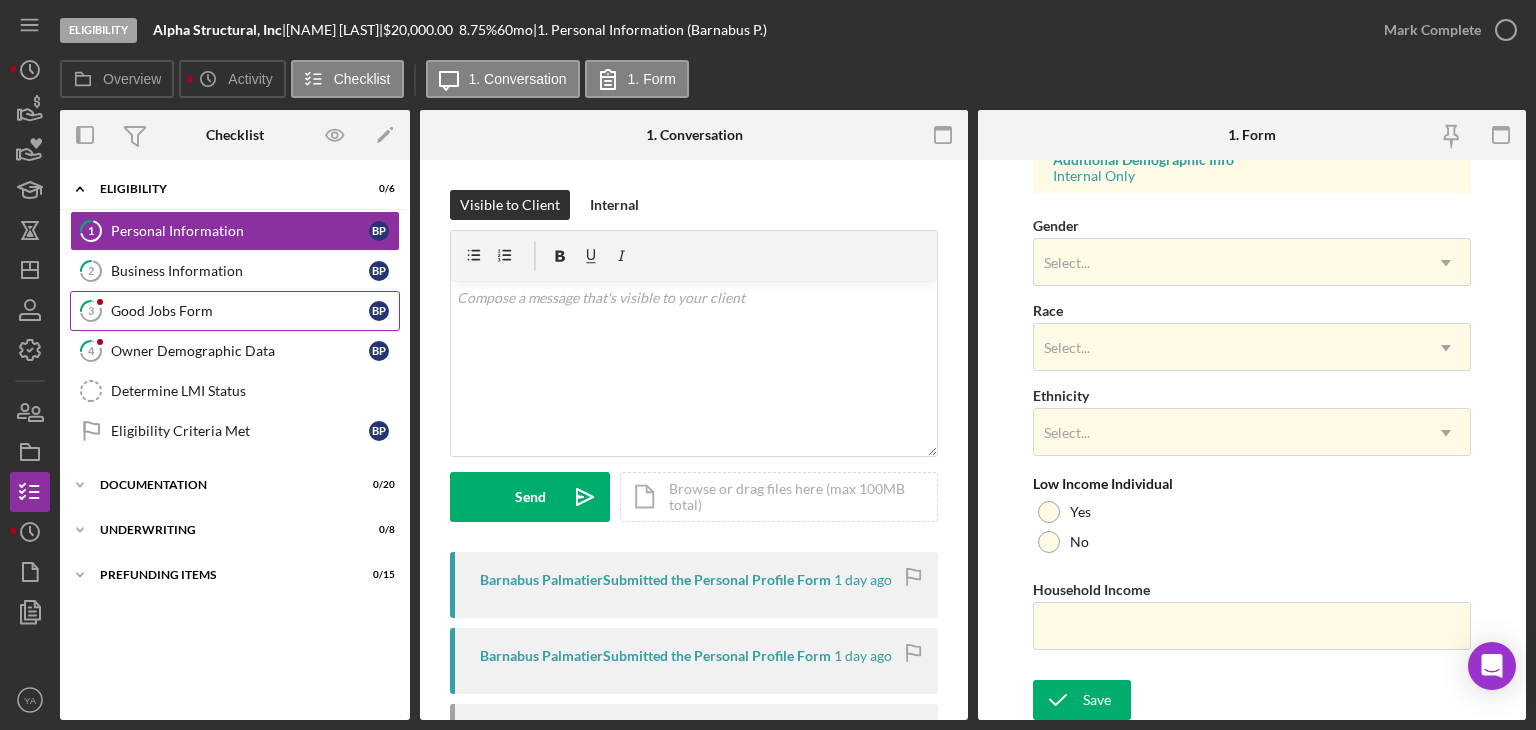 click on "Good Jobs Form" at bounding box center (240, 311) 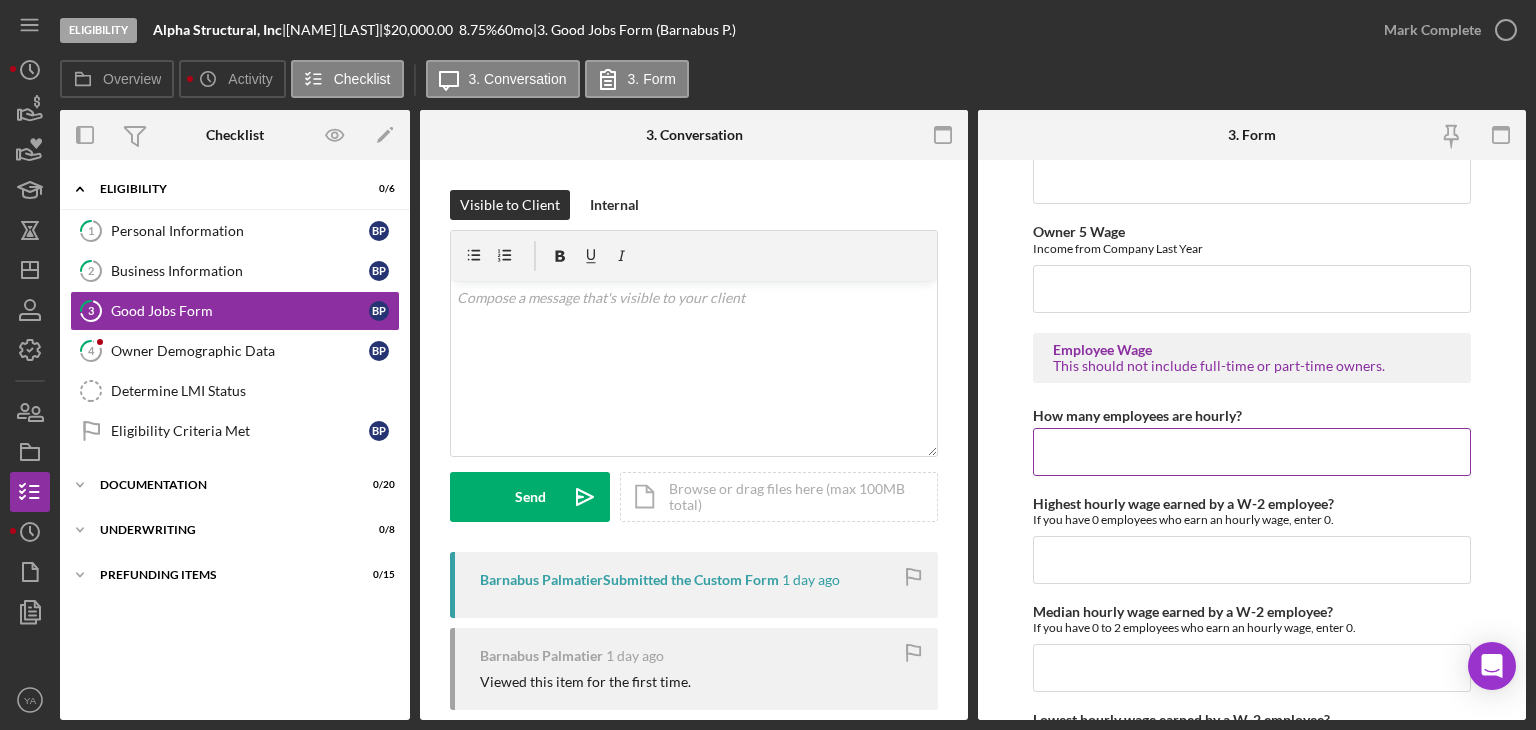 scroll, scrollTop: 3300, scrollLeft: 0, axis: vertical 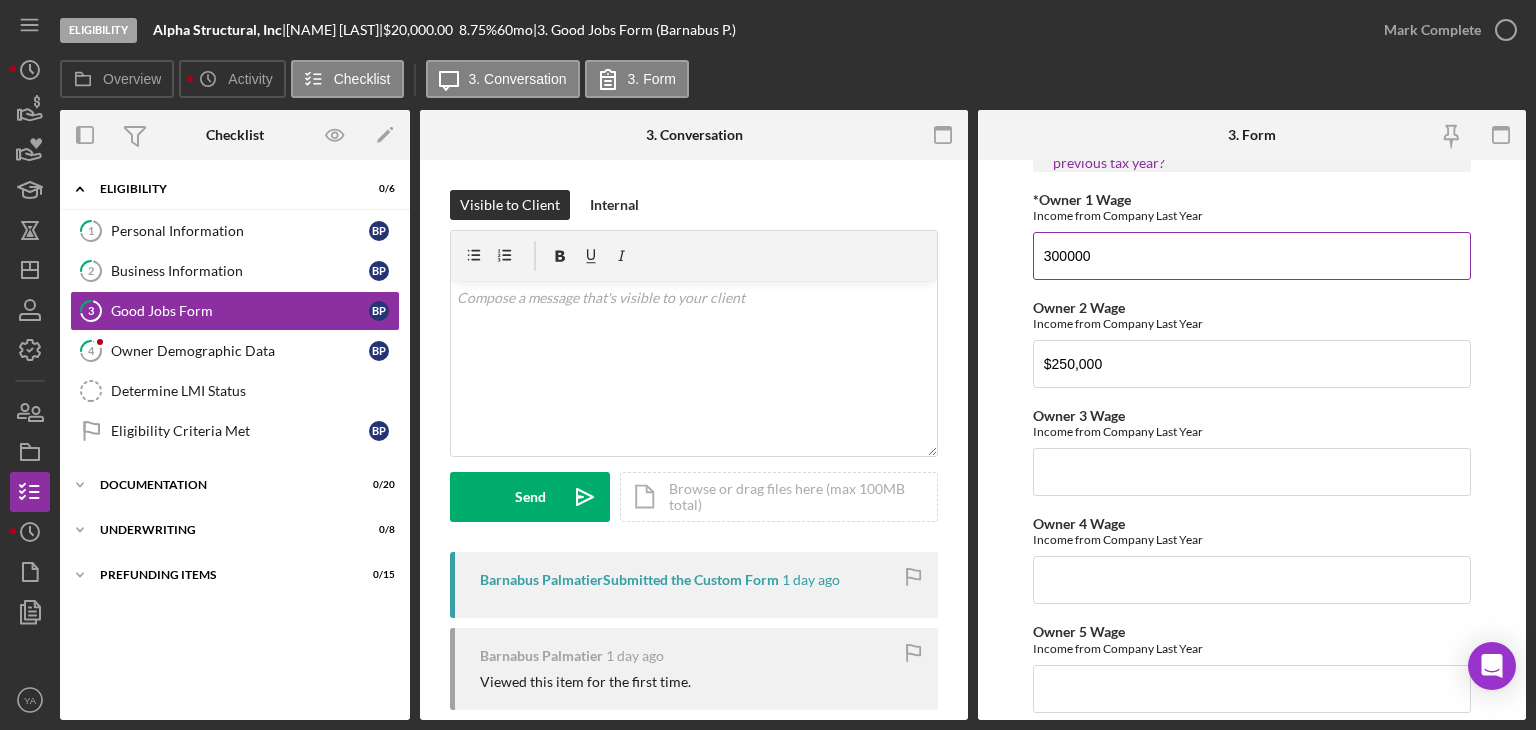 click on "300000" at bounding box center [1252, 256] 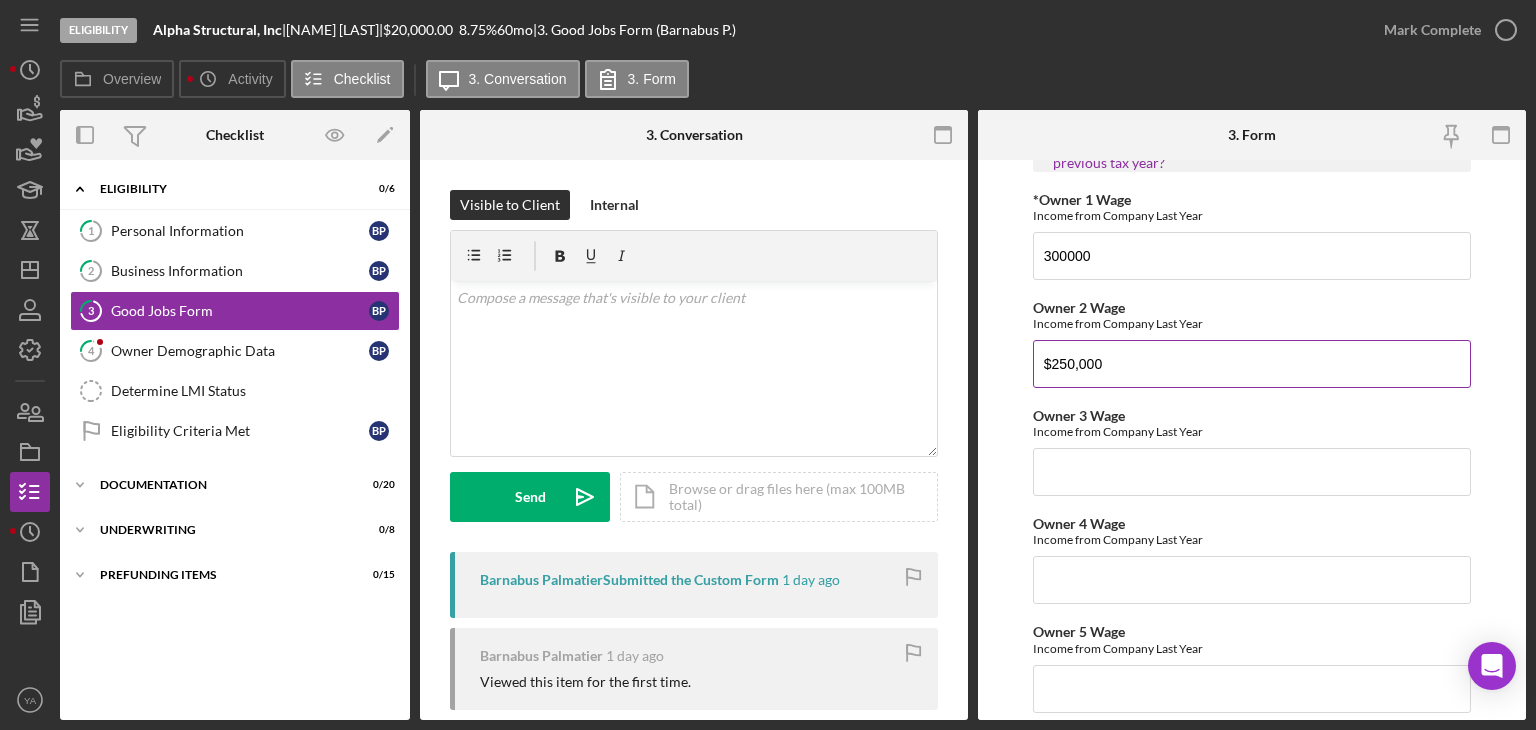 click on "$250,000" at bounding box center (1252, 364) 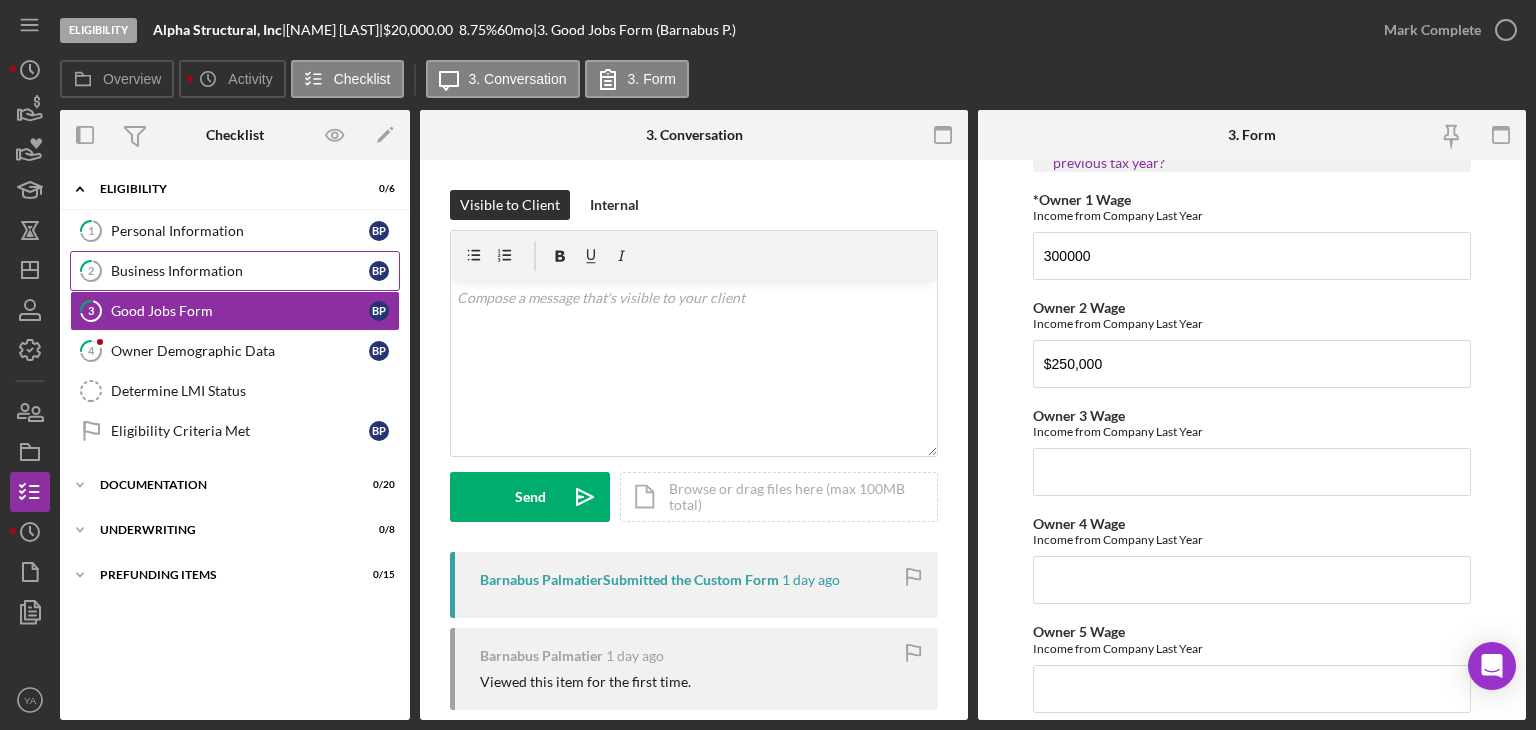 click on "Business Information" at bounding box center (240, 271) 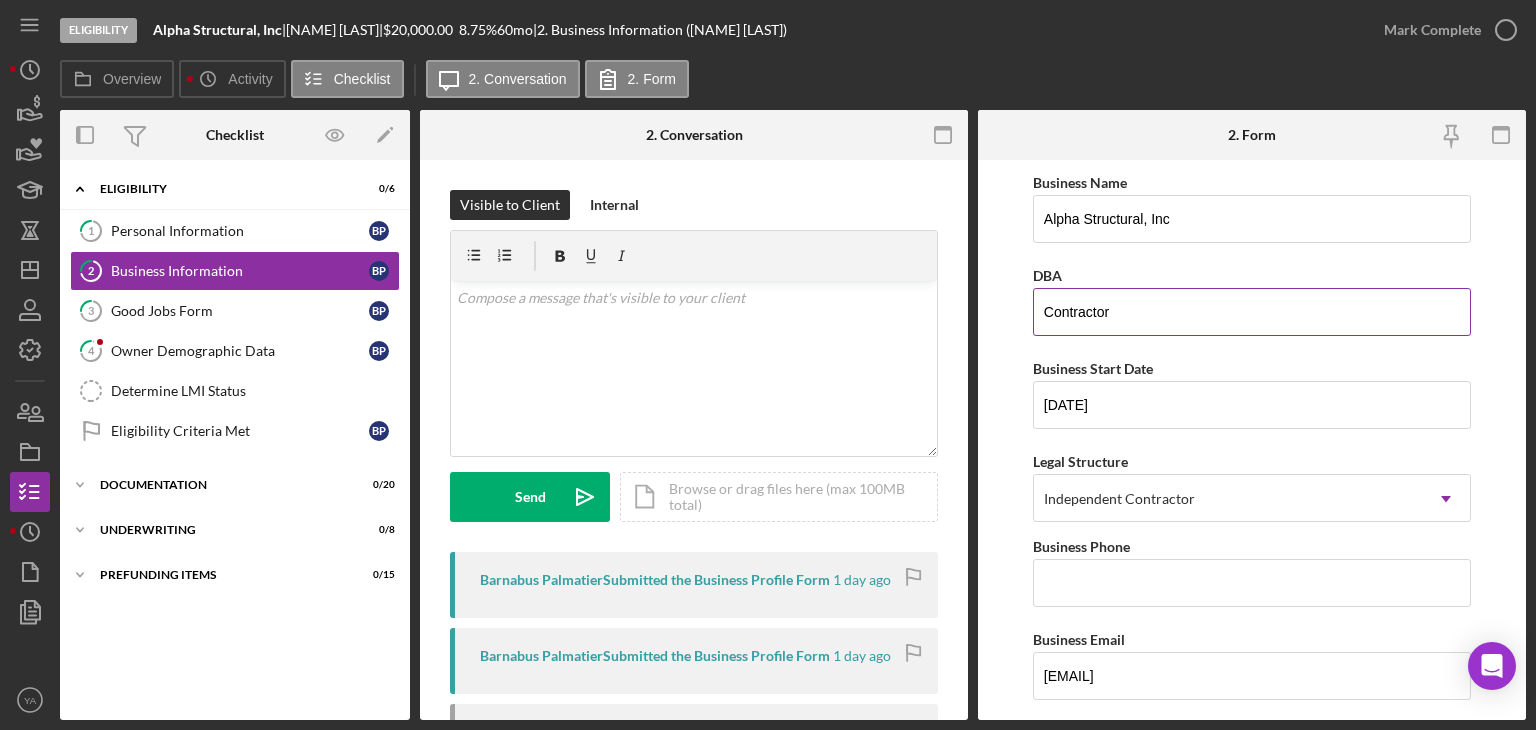click on "DBA" at bounding box center (1047, 275) 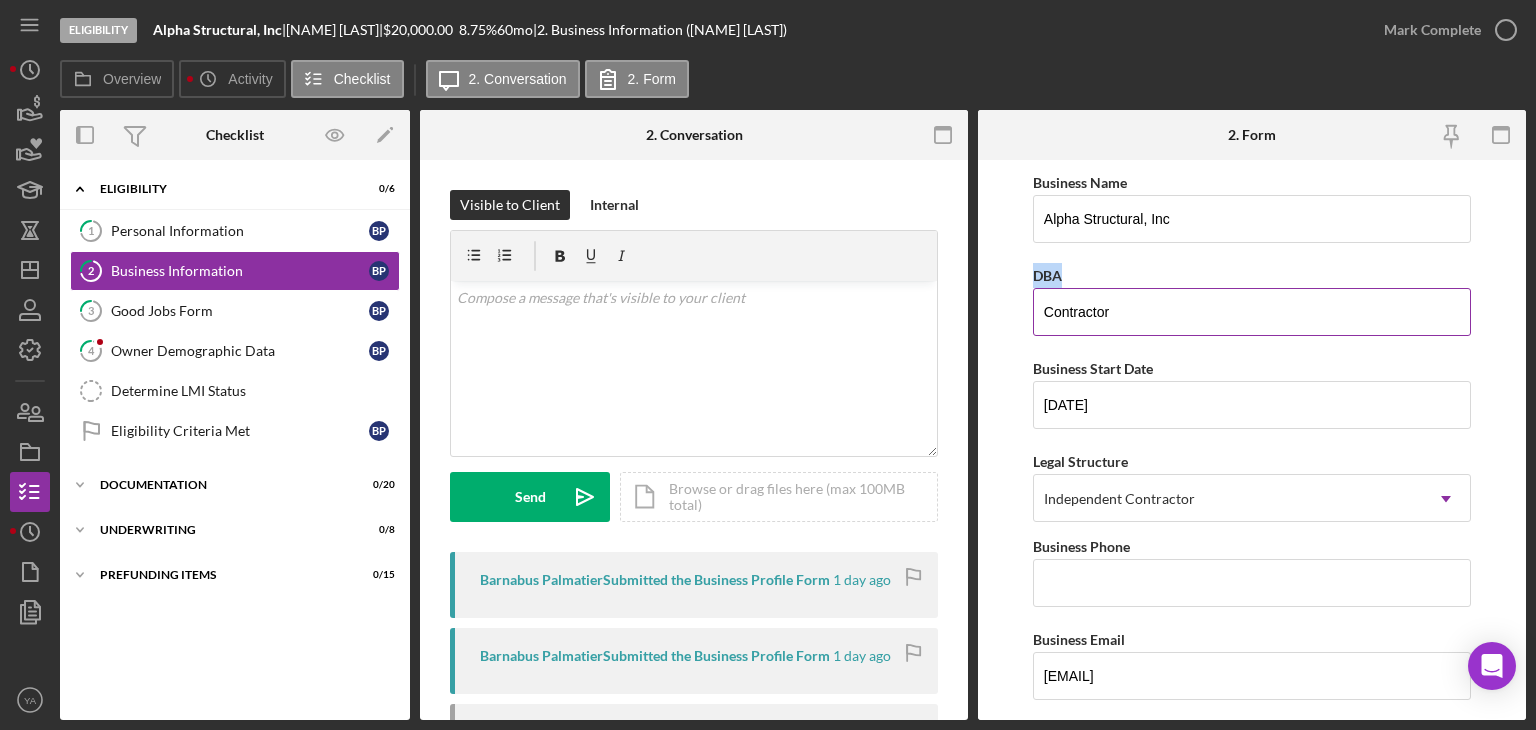 click on "DBA" at bounding box center (1047, 275) 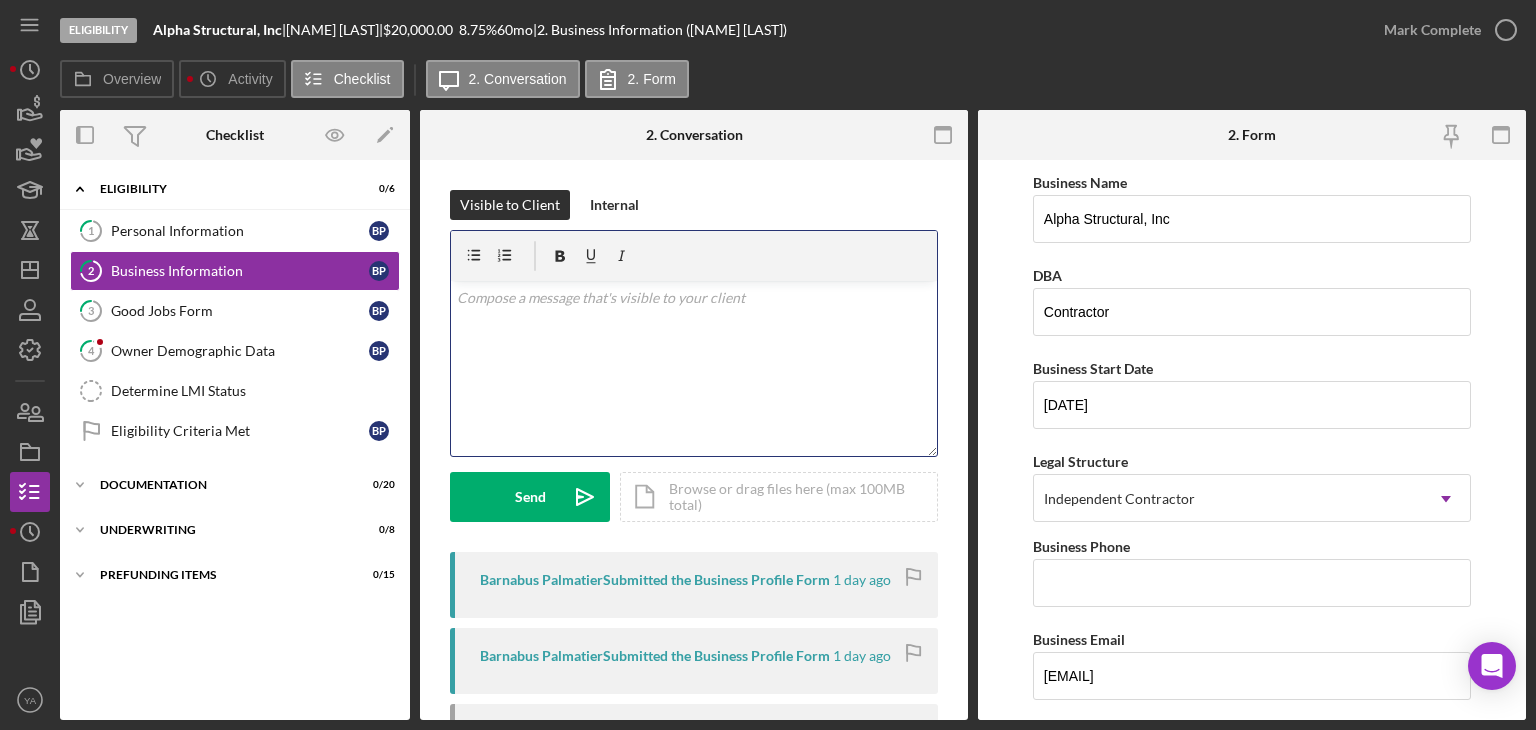 click on "v Color teal Color pink Remove color Add row above Add row below Add column before Add column after Merge cells Split cells Remove column Remove row Remove table" at bounding box center [694, 368] 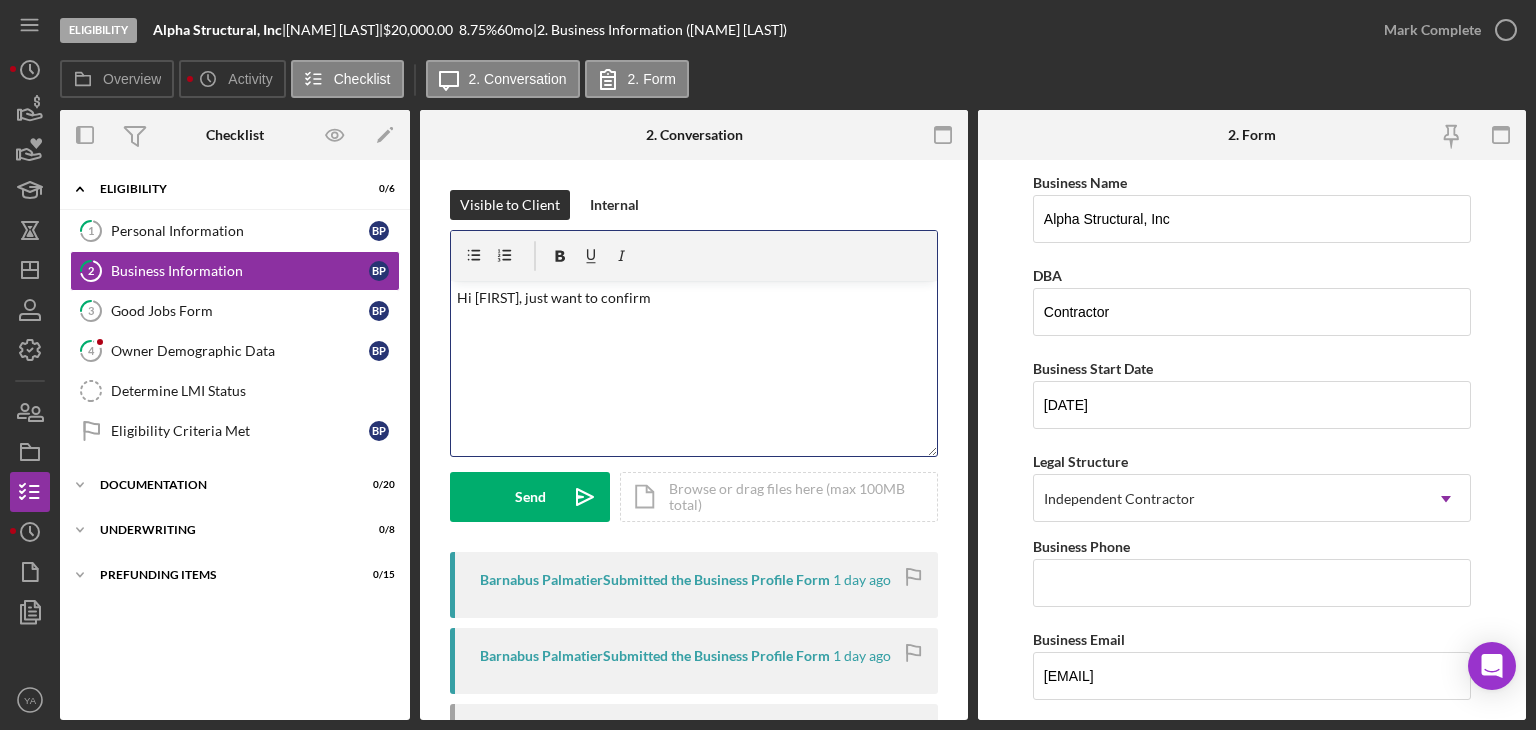 click on "Hi [FIRST], just want to confirm" at bounding box center (694, 298) 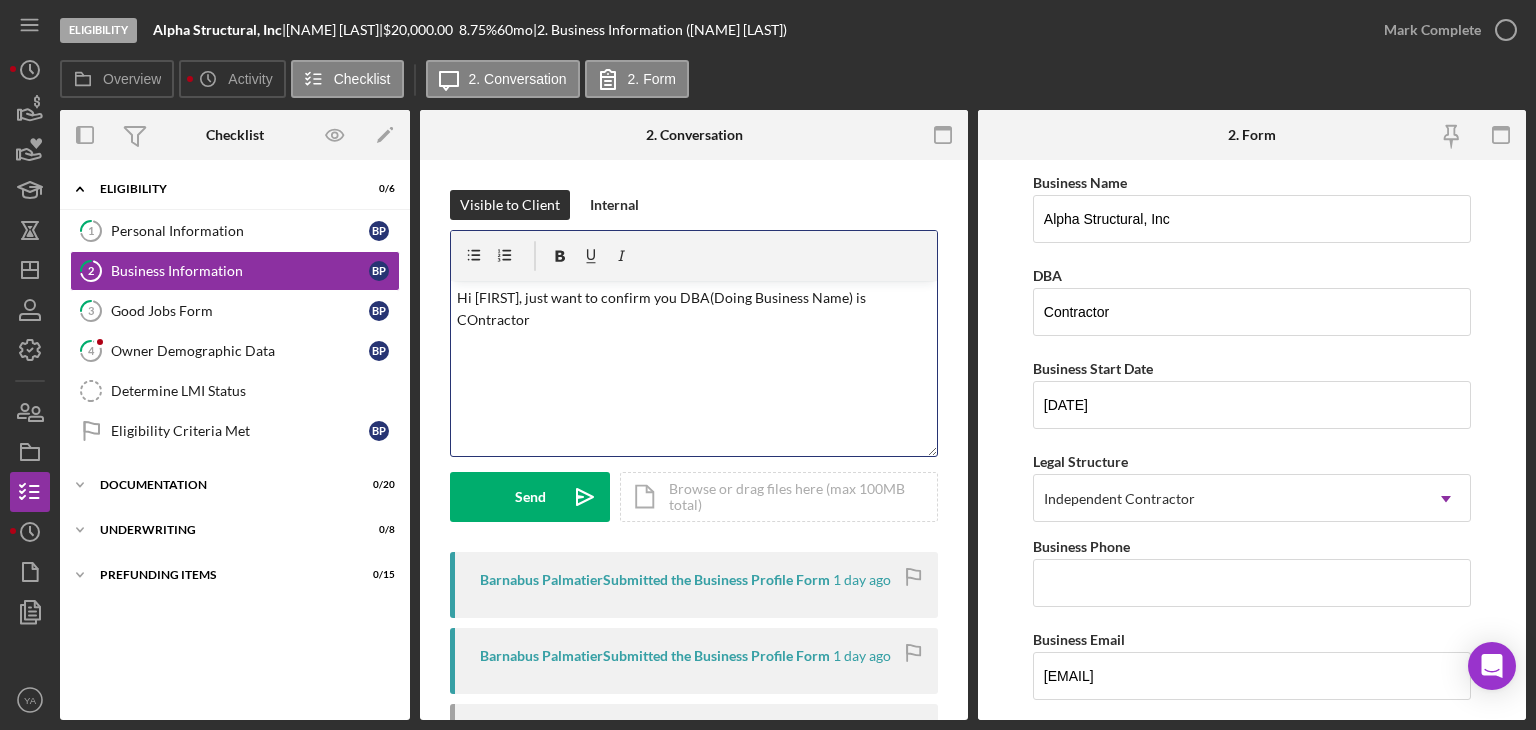 click on "Hi [FIRST], just want to confirm you DBA(Doing Business Name) is COntractor" at bounding box center [694, 309] 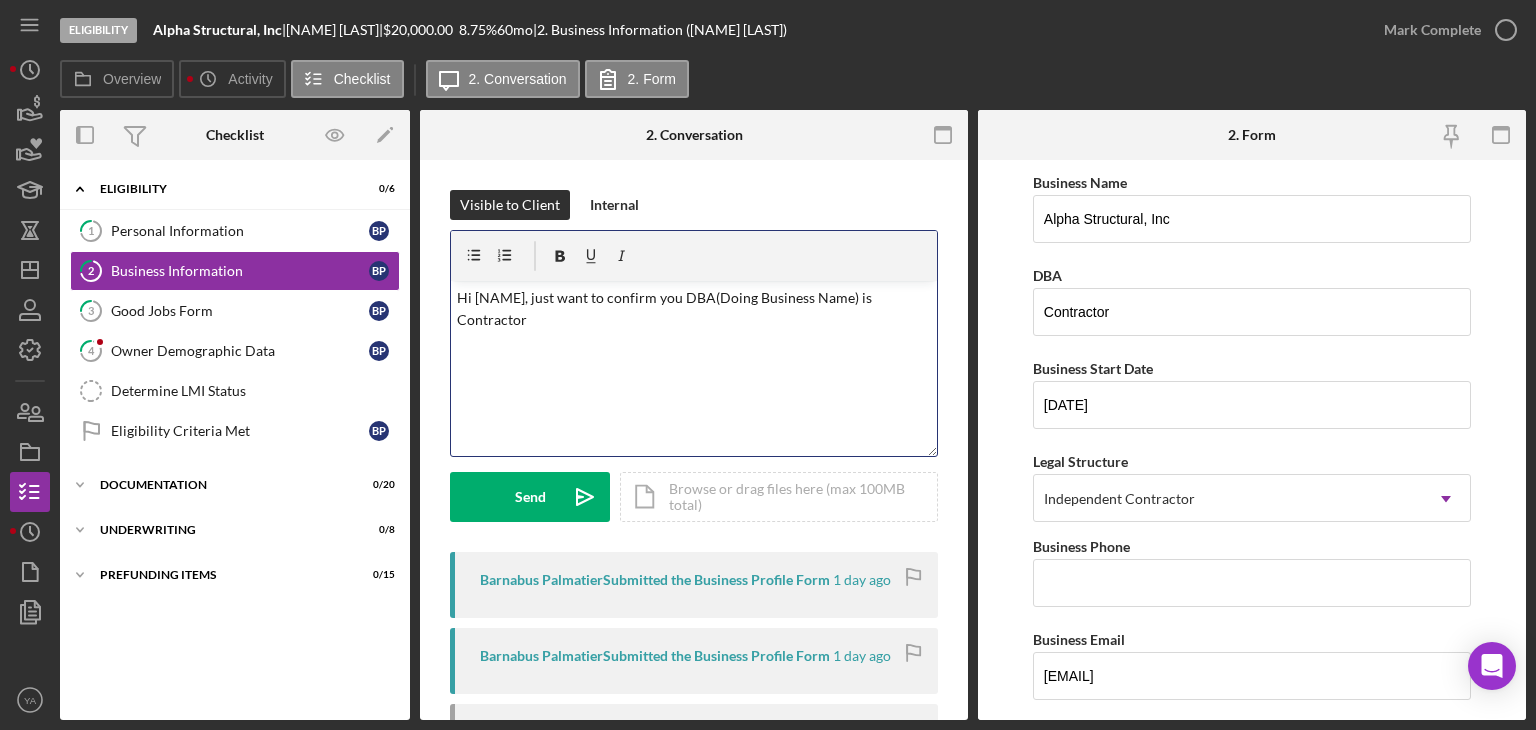 click on "Hi [NAME], just want to confirm you DBA(Doing Business Name) is Contractor" at bounding box center (694, 309) 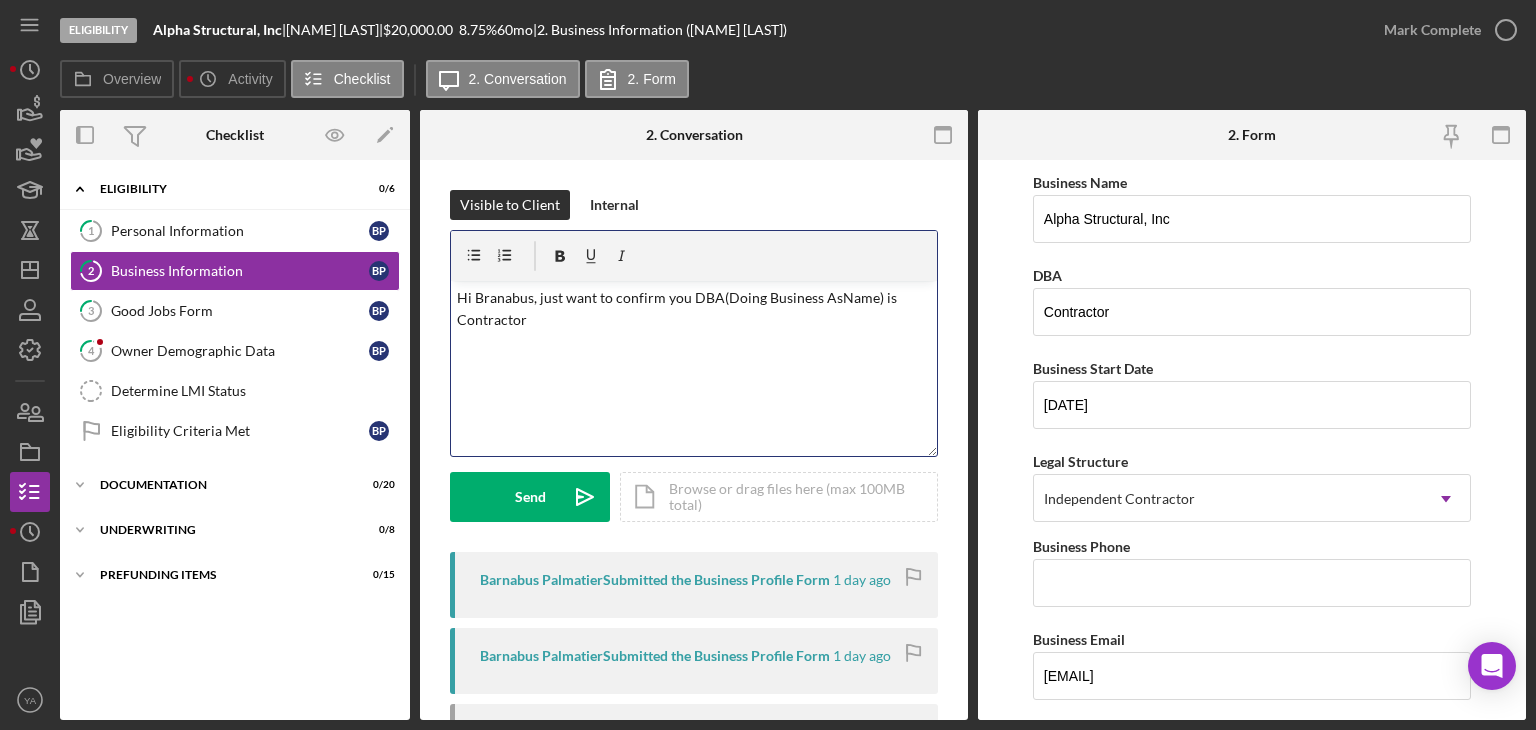 click on "Hi Branabus, just want to confirm you DBA(Doing Business AsName) is Contractor" at bounding box center [694, 309] 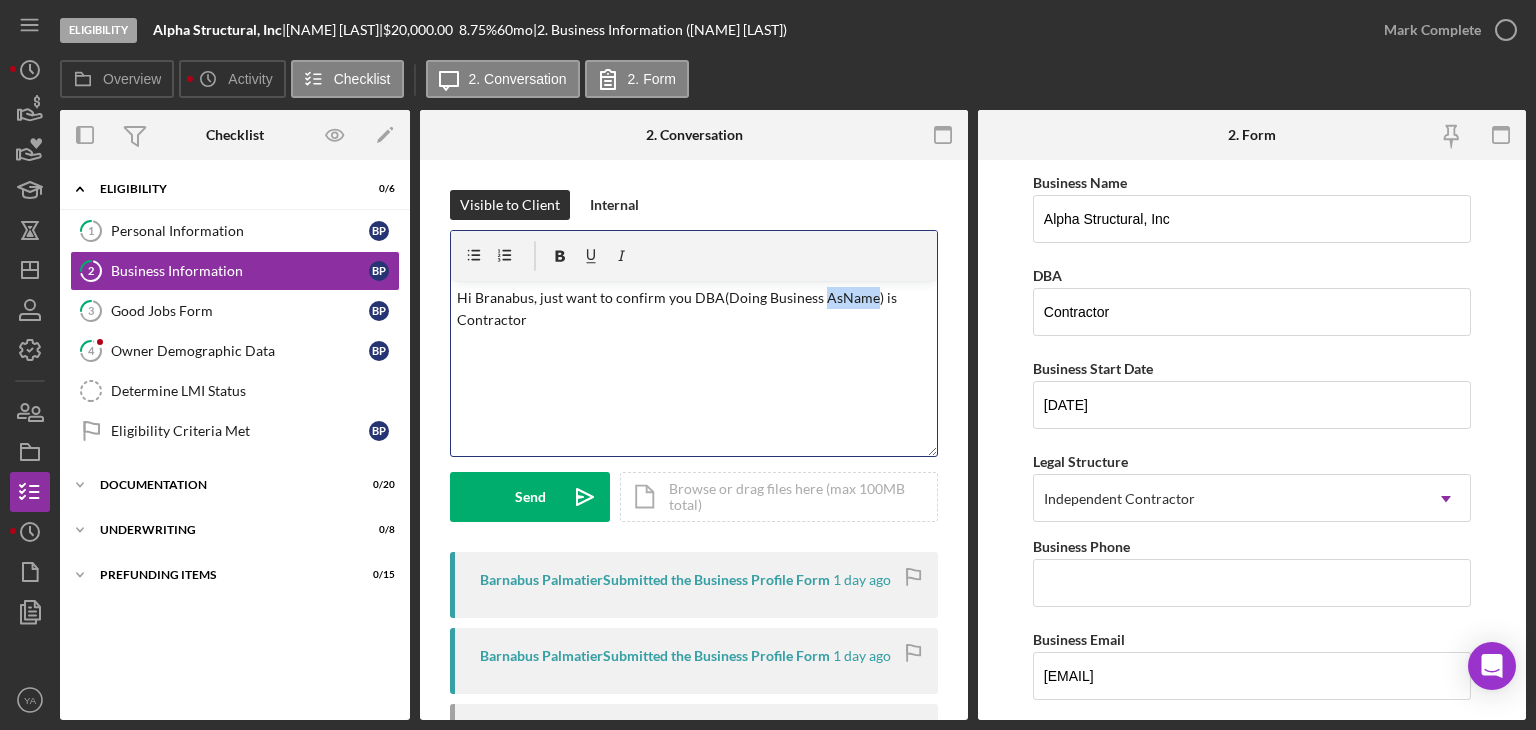 click on "Hi Branabus, just want to confirm you DBA(Doing Business AsName) is Contractor" at bounding box center [694, 309] 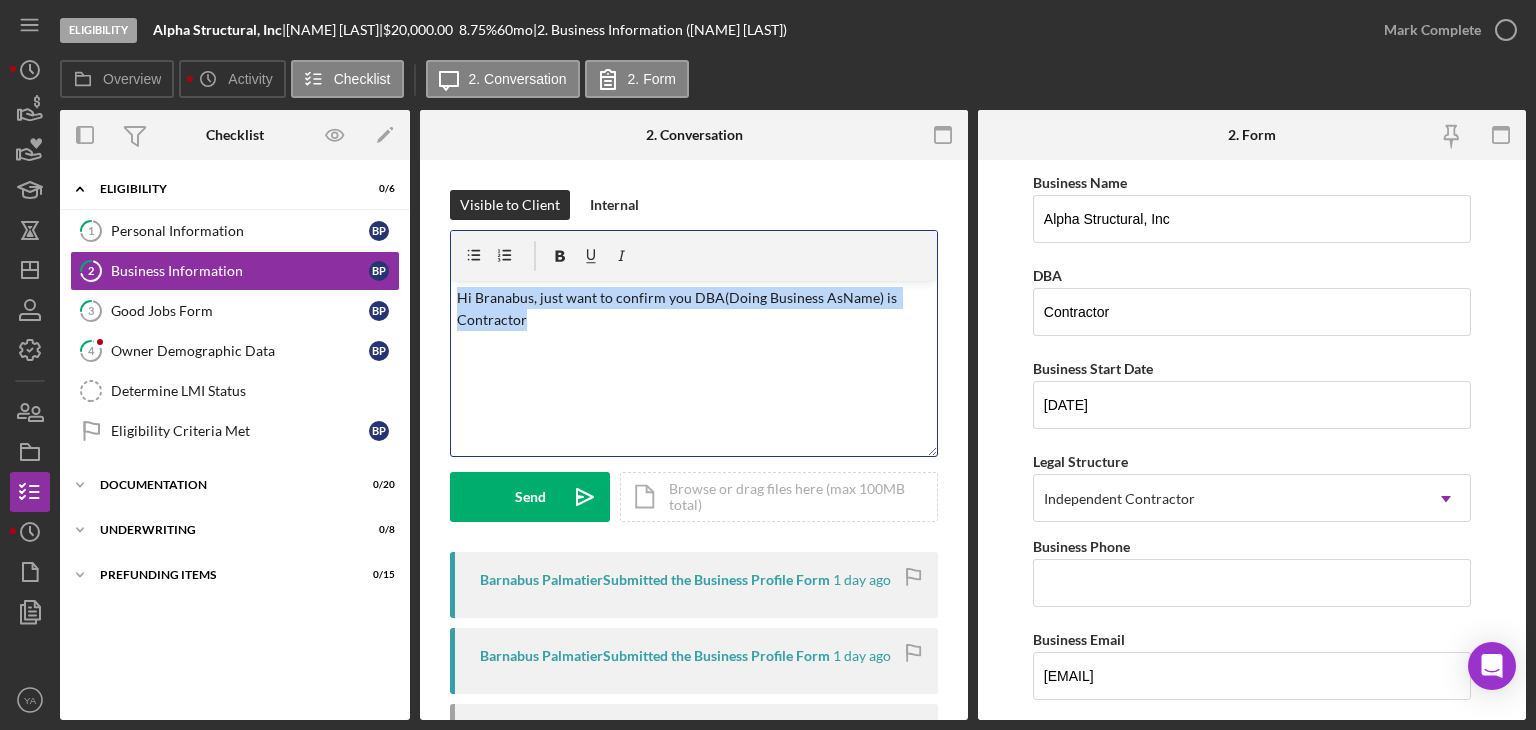 click on "Hi Branabus, just want to confirm you DBA(Doing Business AsName) is Contractor" at bounding box center (694, 309) 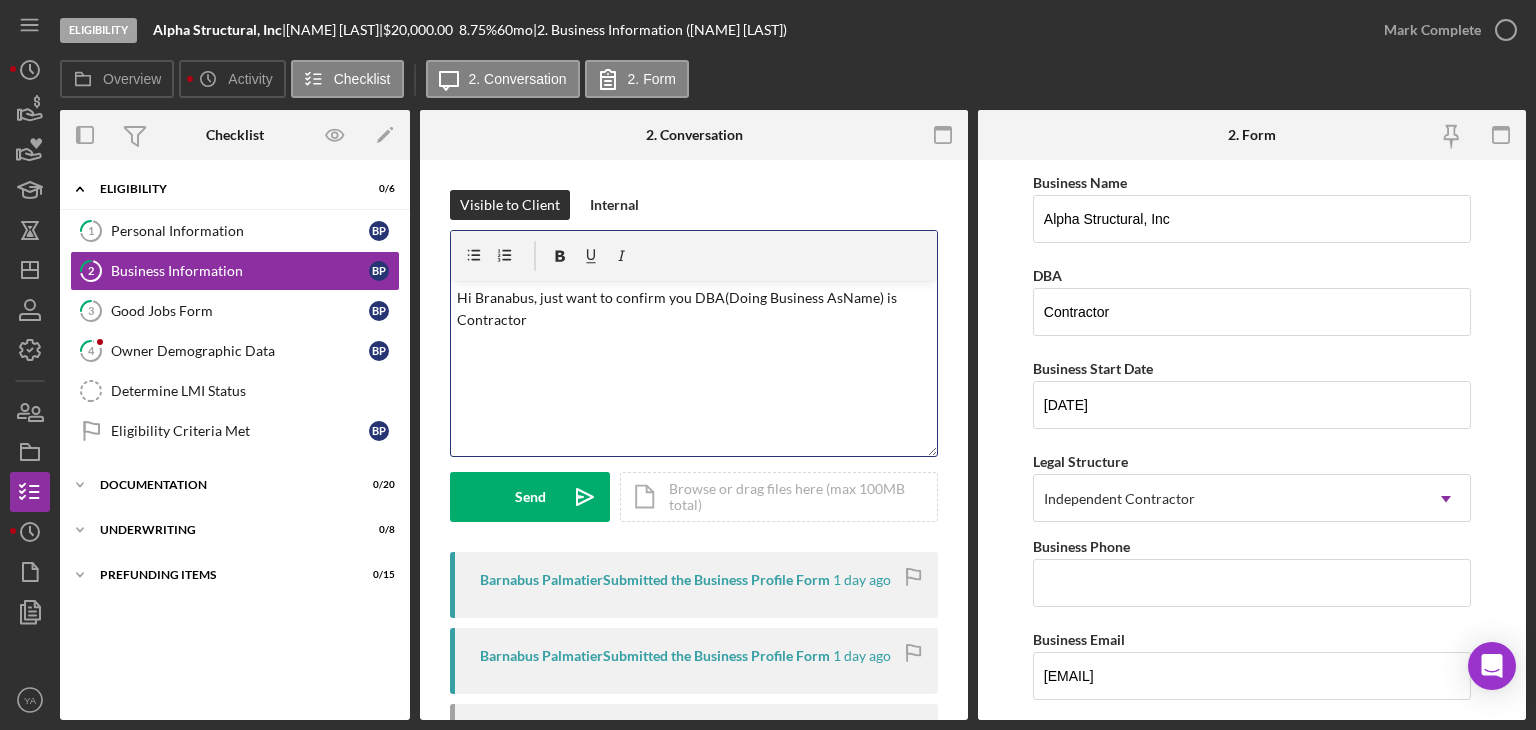 click on "Hi Branabus, just want to confirm you DBA(Doing Business AsName) is Contractor" at bounding box center [694, 309] 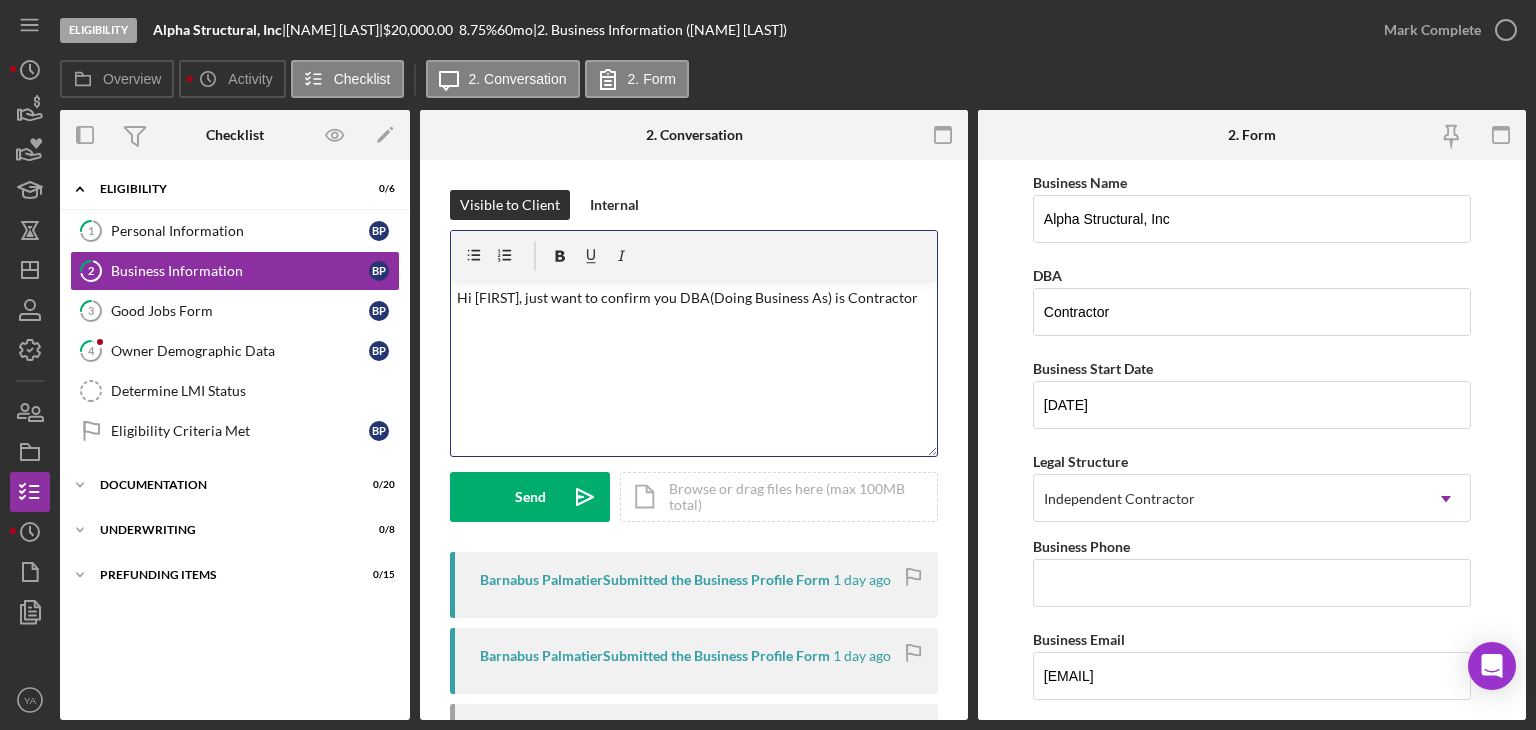 click on "Hi [FIRST], just want to confirm you DBA(Doing Business As) is Contractor" at bounding box center (694, 298) 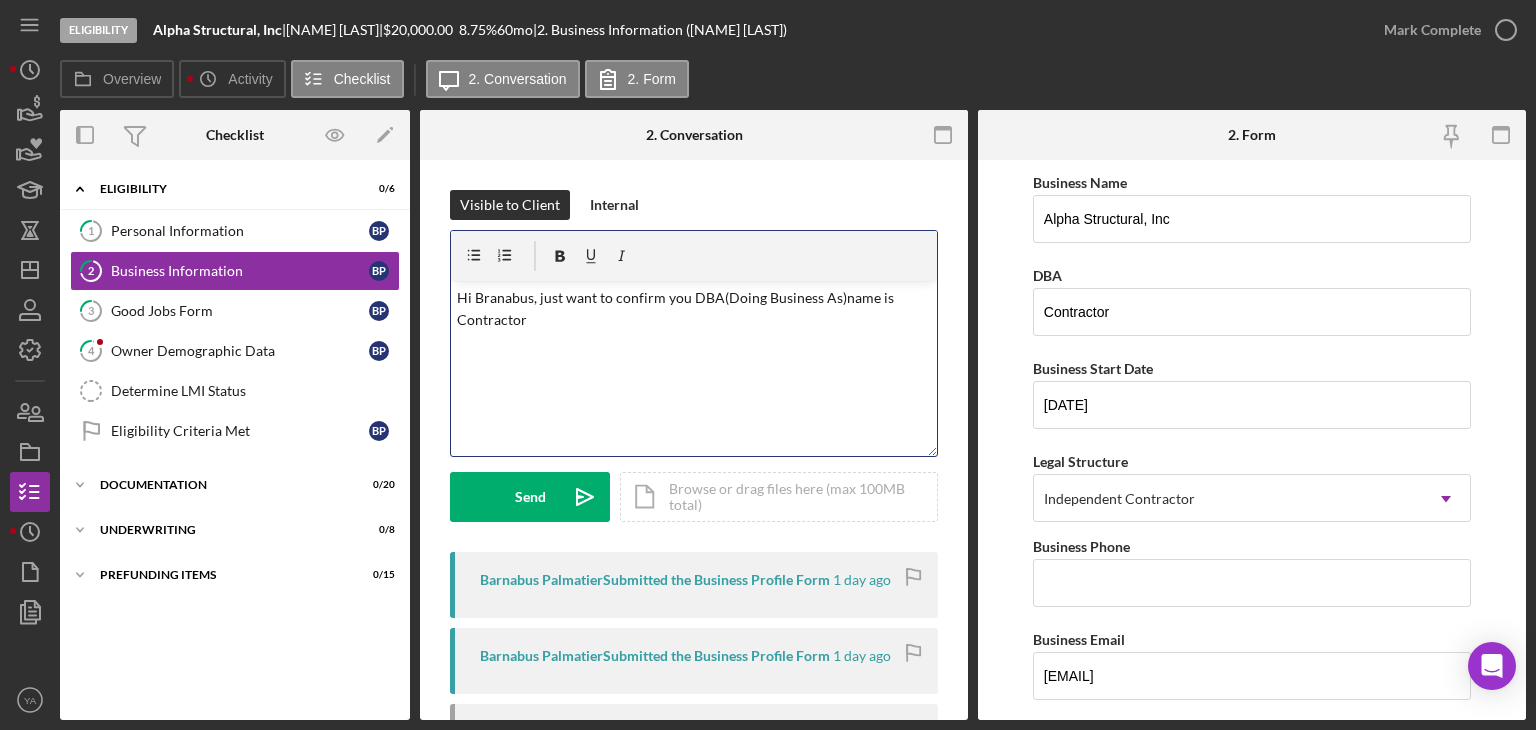 click on "Hi Branabus, just want to confirm you DBA(Doing Business As)name is Contractor" at bounding box center (694, 309) 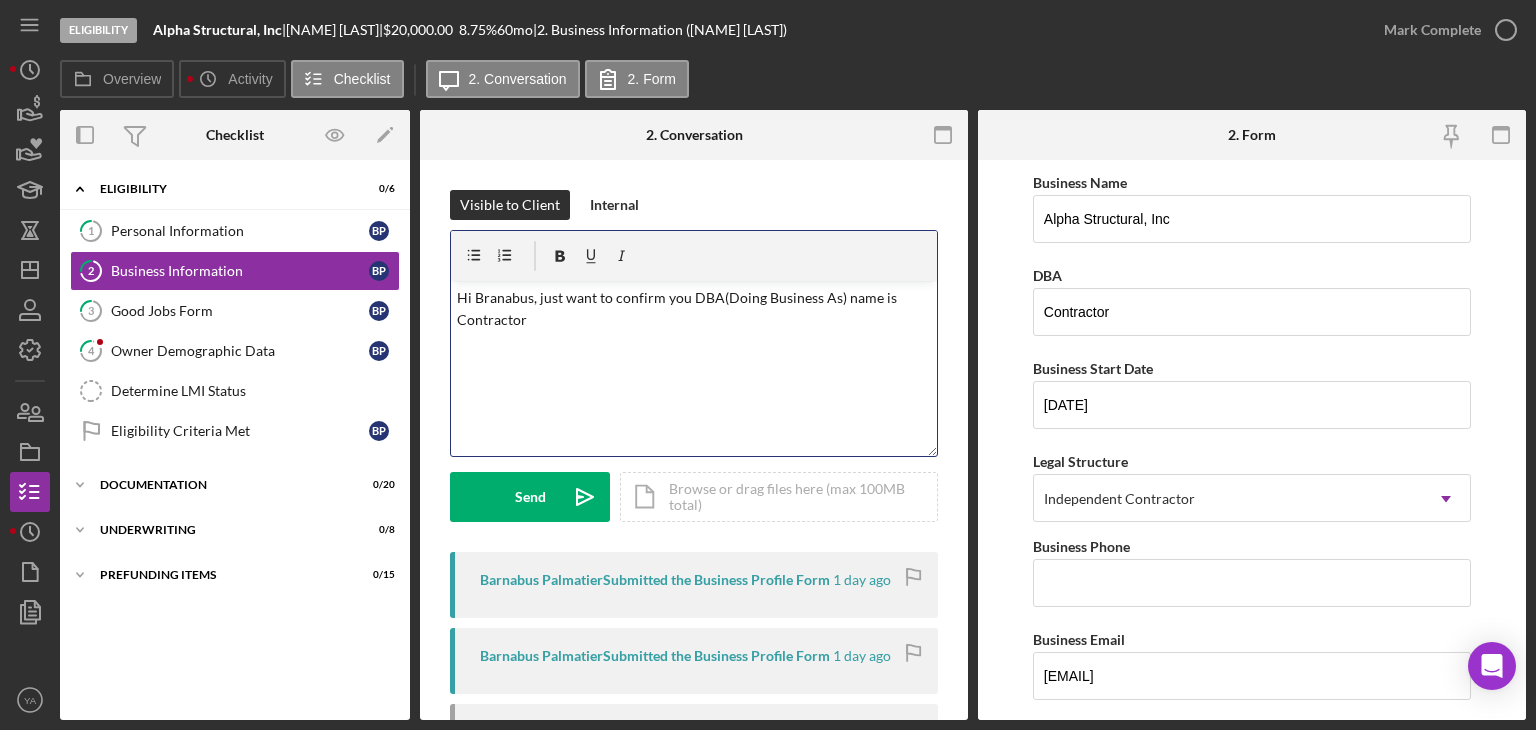 click on "Hi Branabus, just want to confirm you DBA(Doing Business As) name is Contractor" at bounding box center [694, 309] 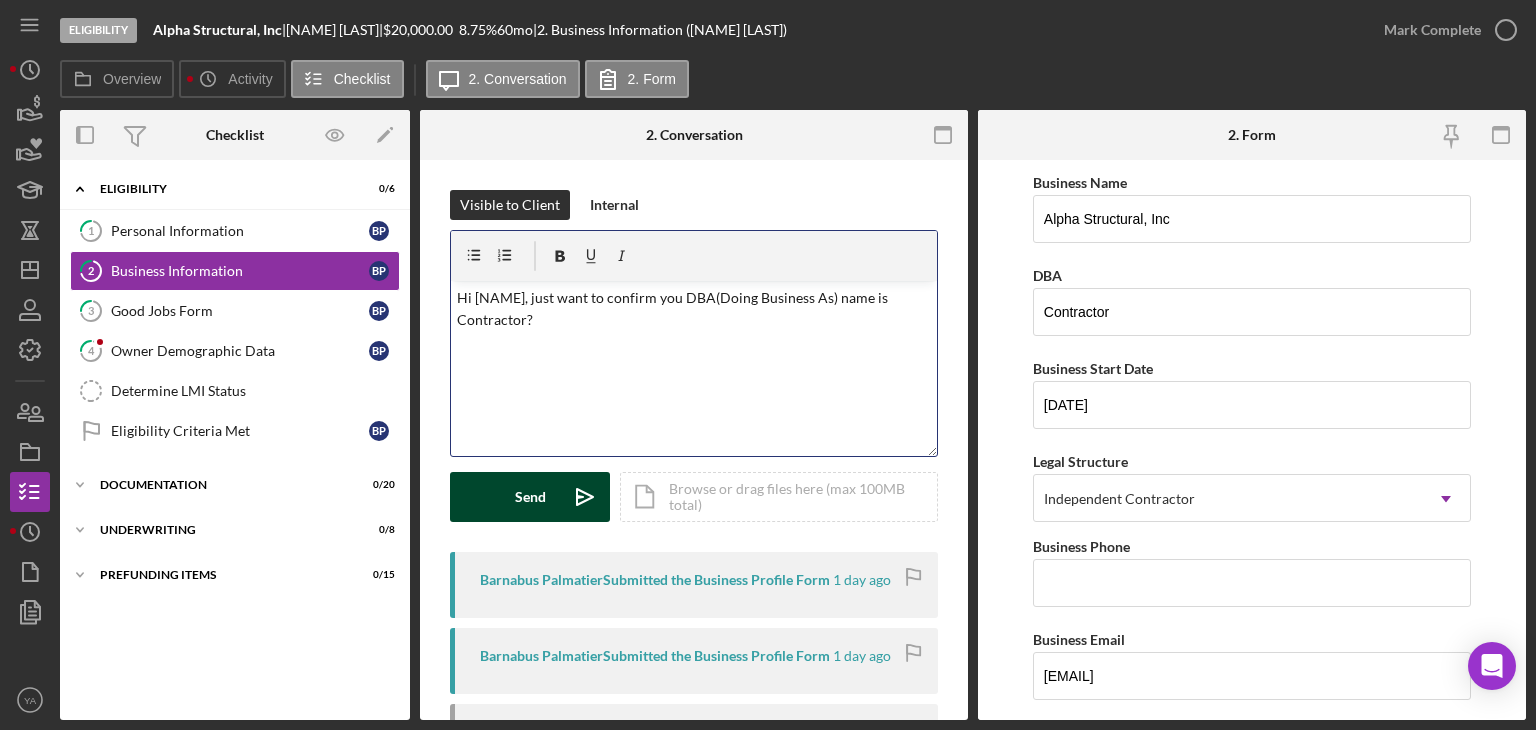 click on "Send" at bounding box center (530, 497) 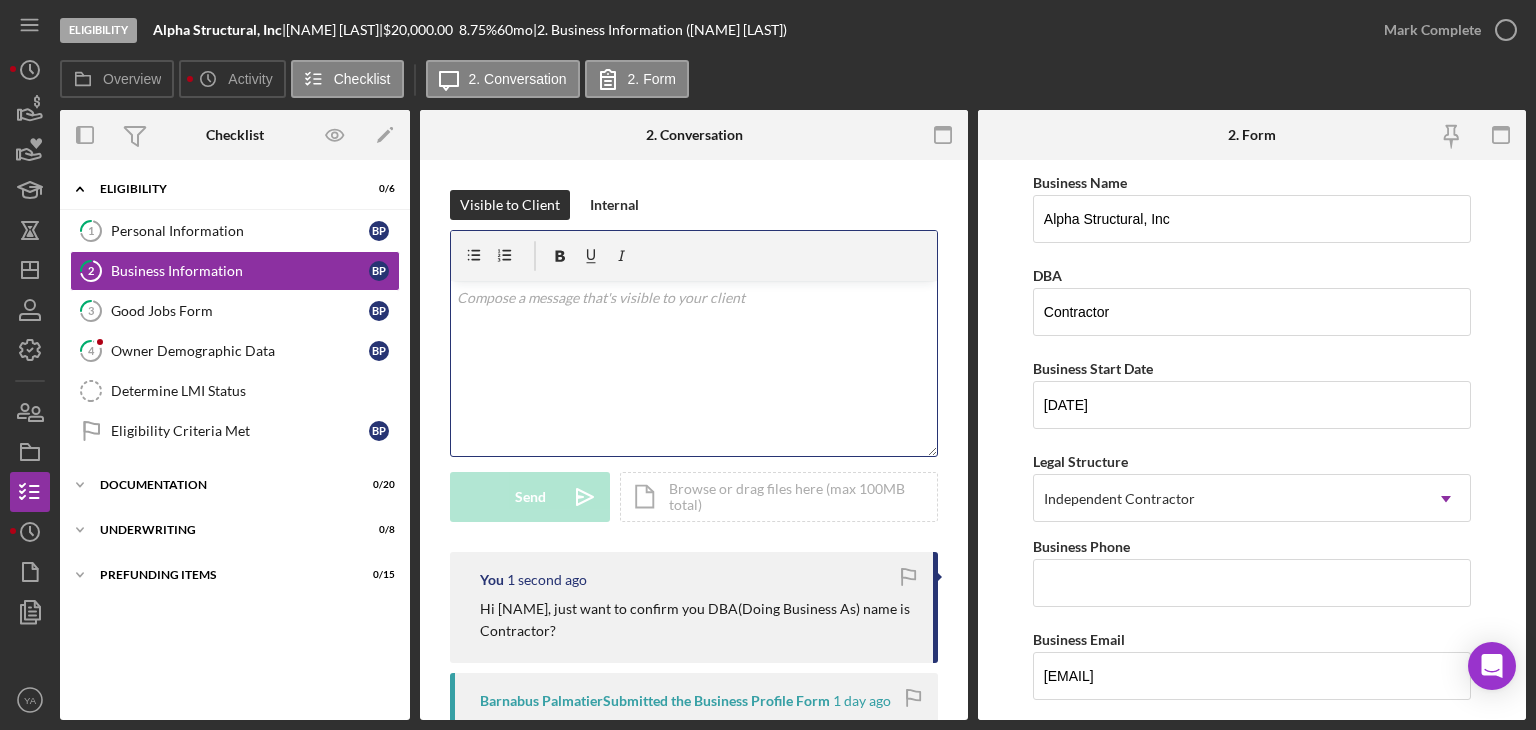 click at bounding box center [694, 298] 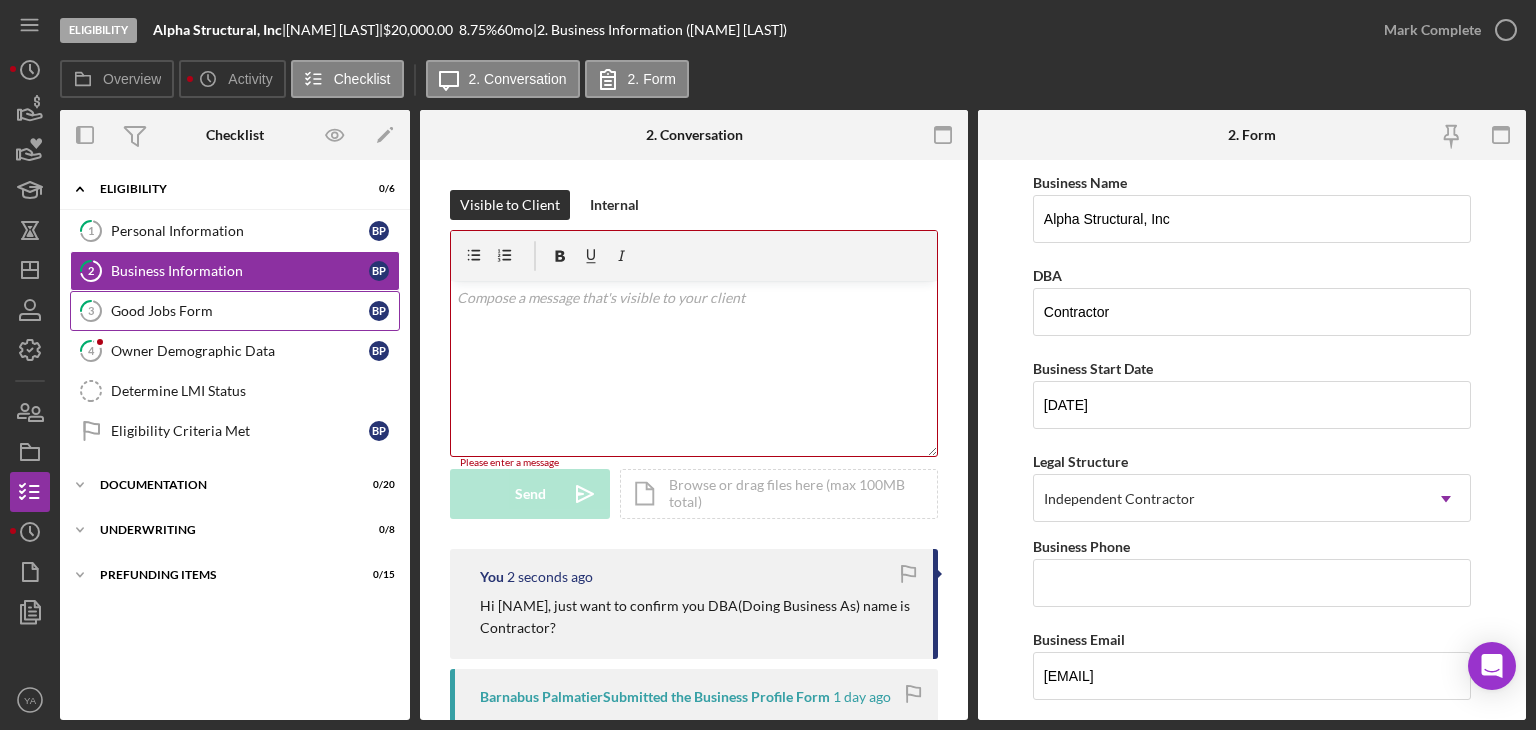 click on "Good Jobs Form" at bounding box center (240, 311) 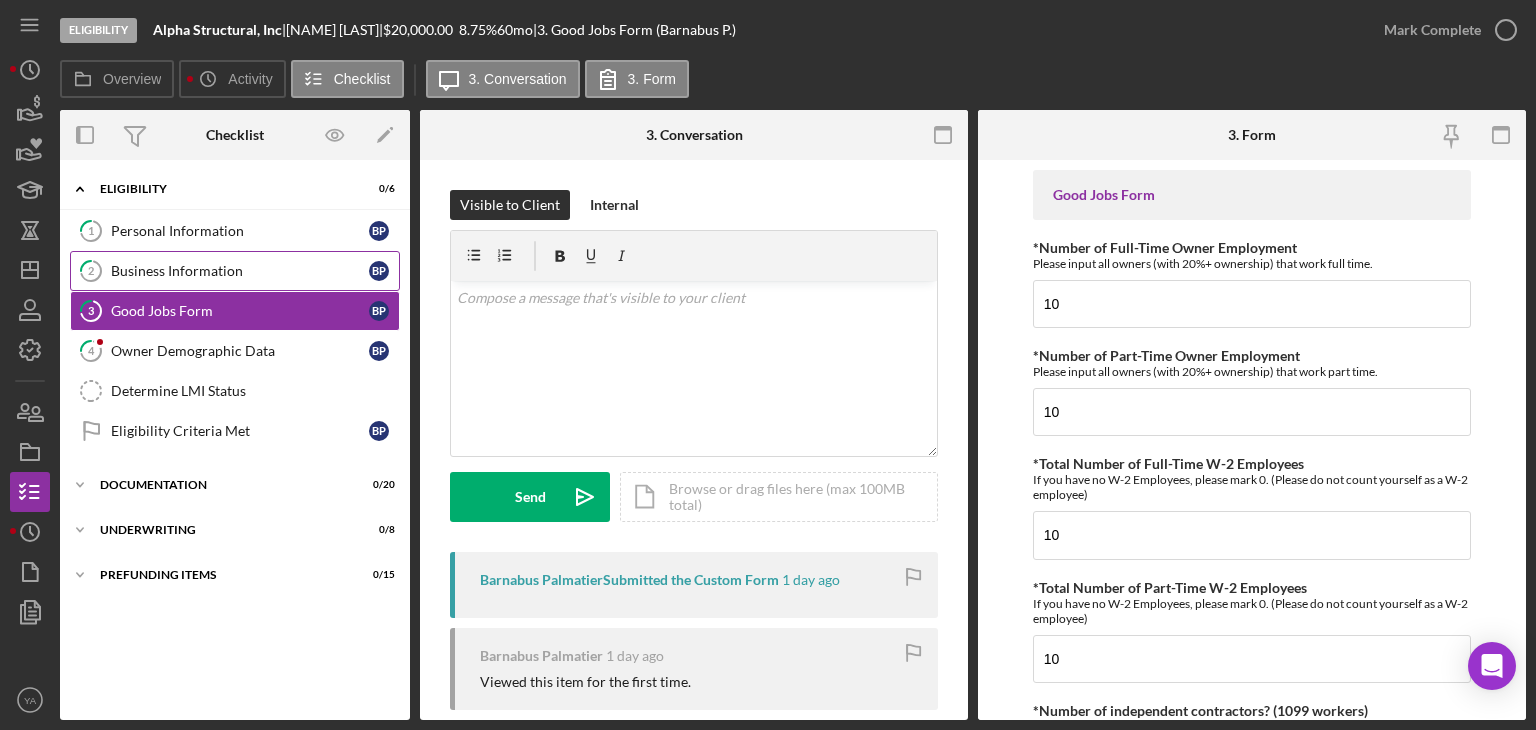 click on "Business Information" at bounding box center [240, 271] 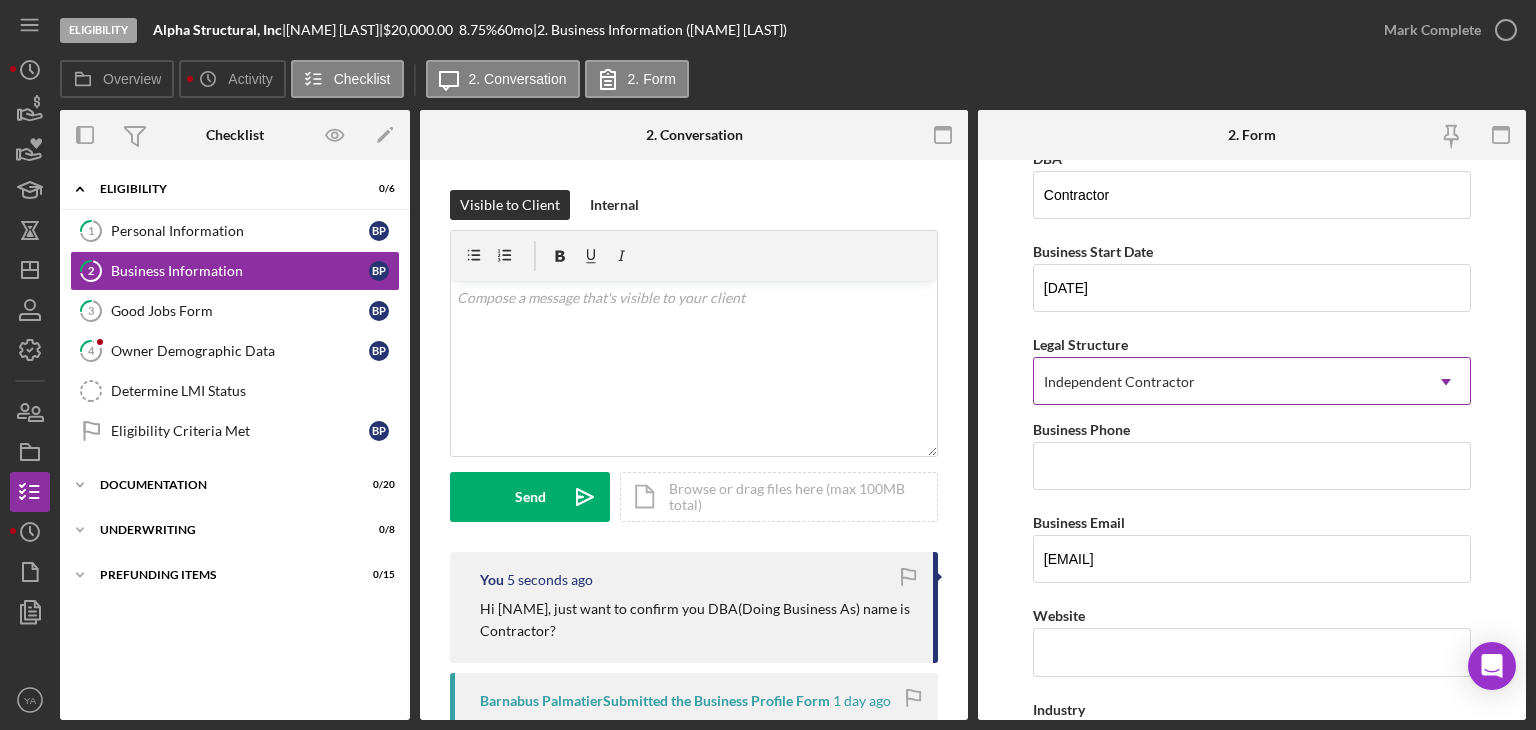 scroll, scrollTop: 200, scrollLeft: 0, axis: vertical 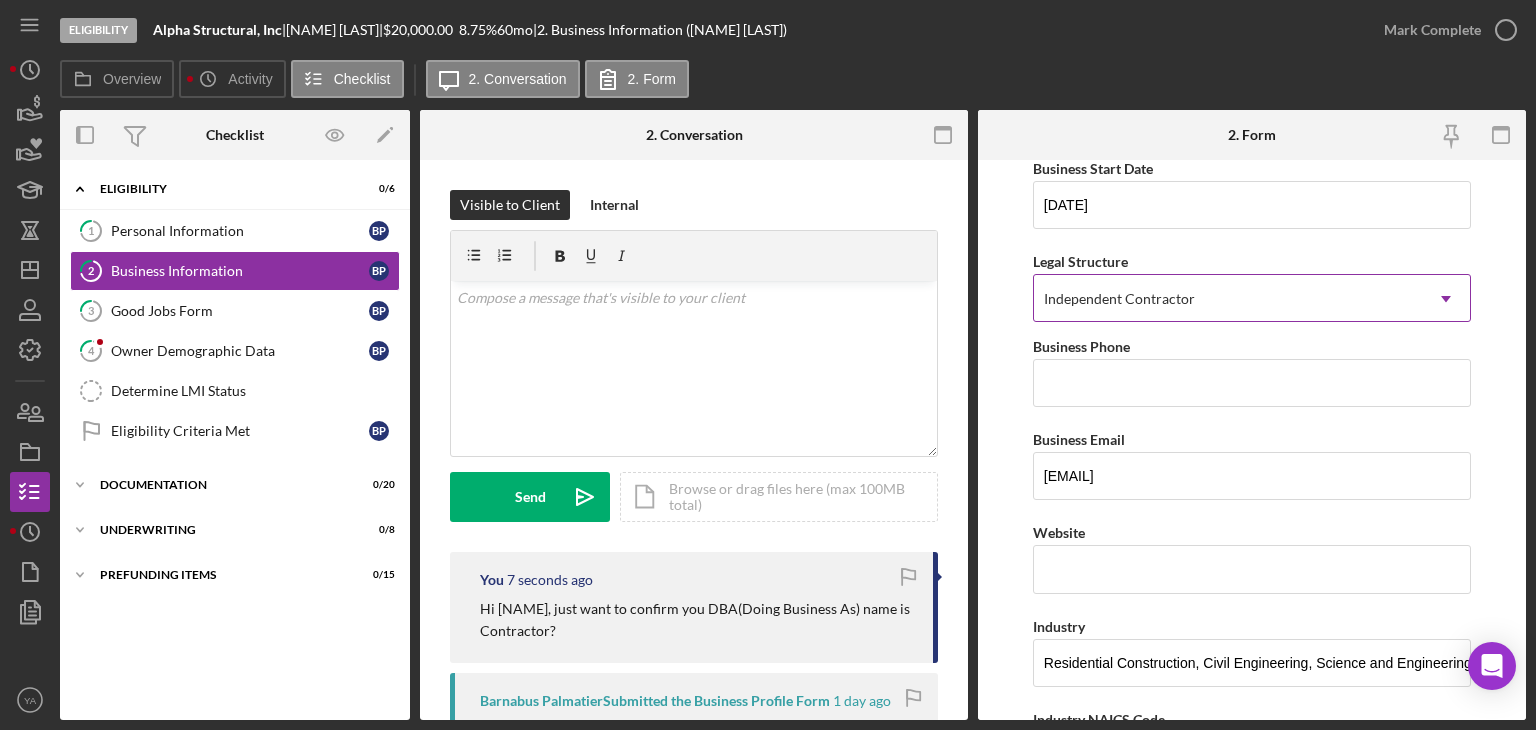 click on "Independent Contractor" at bounding box center [1119, 299] 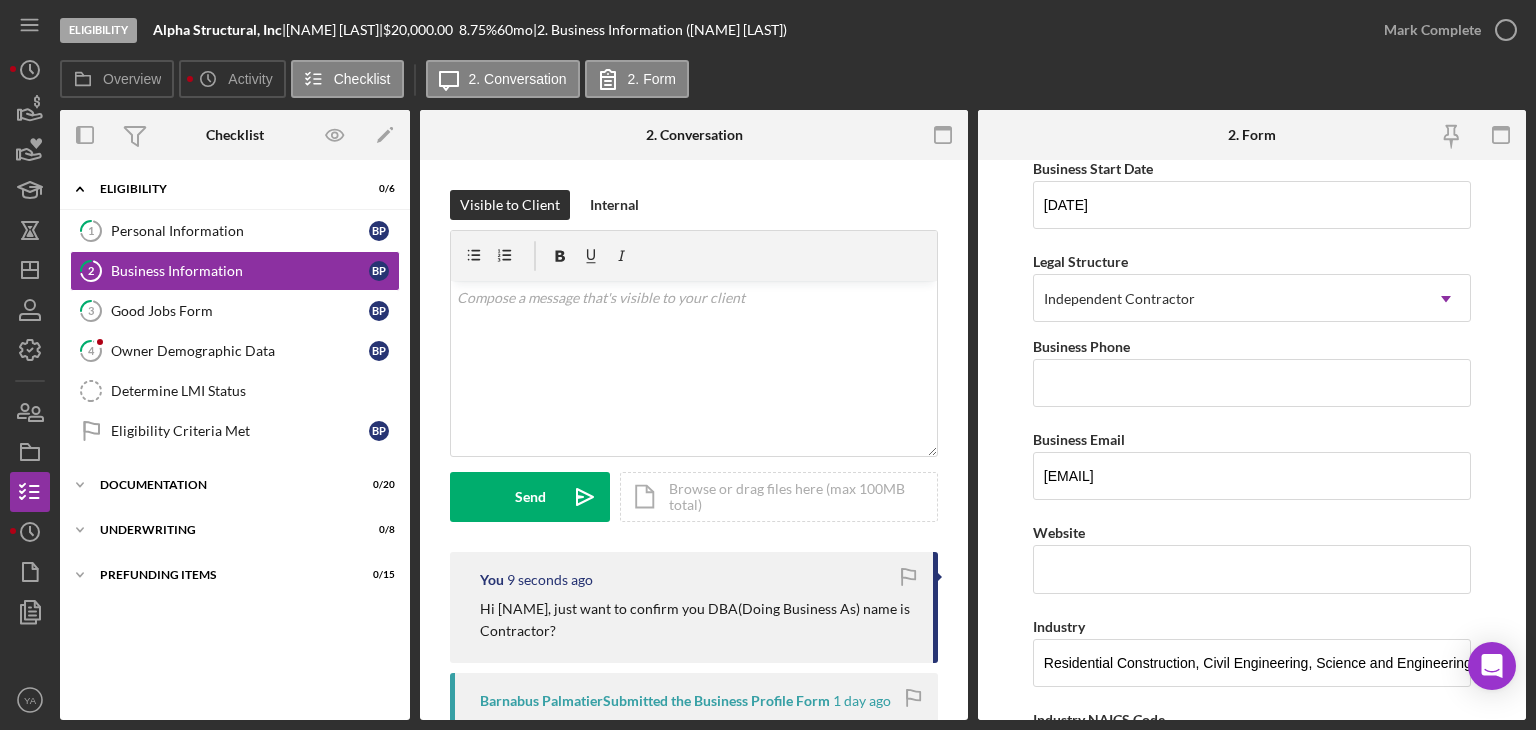 click on "Business Name [BRAND], Inc DBA Contractor Business Start Date [DATE] Legal Structure Independent Contractor Icon/Dropdown Arrow Business Phone Business Email [EMAIL] Website Industry Residential Construction, Civil Engineering, Science and Engineering, Real Estate, Industrial Industry NAICS Code [NUMBER] Ownership Business Ownership Type Select... Icon/Dropdown Arrow Do you own 100% of the business? Yes No Business Street Address [NUMBER] [STREET] City [CITY] State [STATE] Icon/Dropdown Arrow Zip [ZIP] County [STATE] Is your Mailing Address the same as your Business Address? Yes No Do you own or lease your business premisses? Owned Icon/Dropdown Arrow Annual Gross Revenue [CURRENCY][AMOUNT] Number of Full-Time Employees [NUMBER] Number of Part-Time Employees Additional Demographic Info Internal Only Low Income Owned OFF Save Save" at bounding box center (1252, 440) 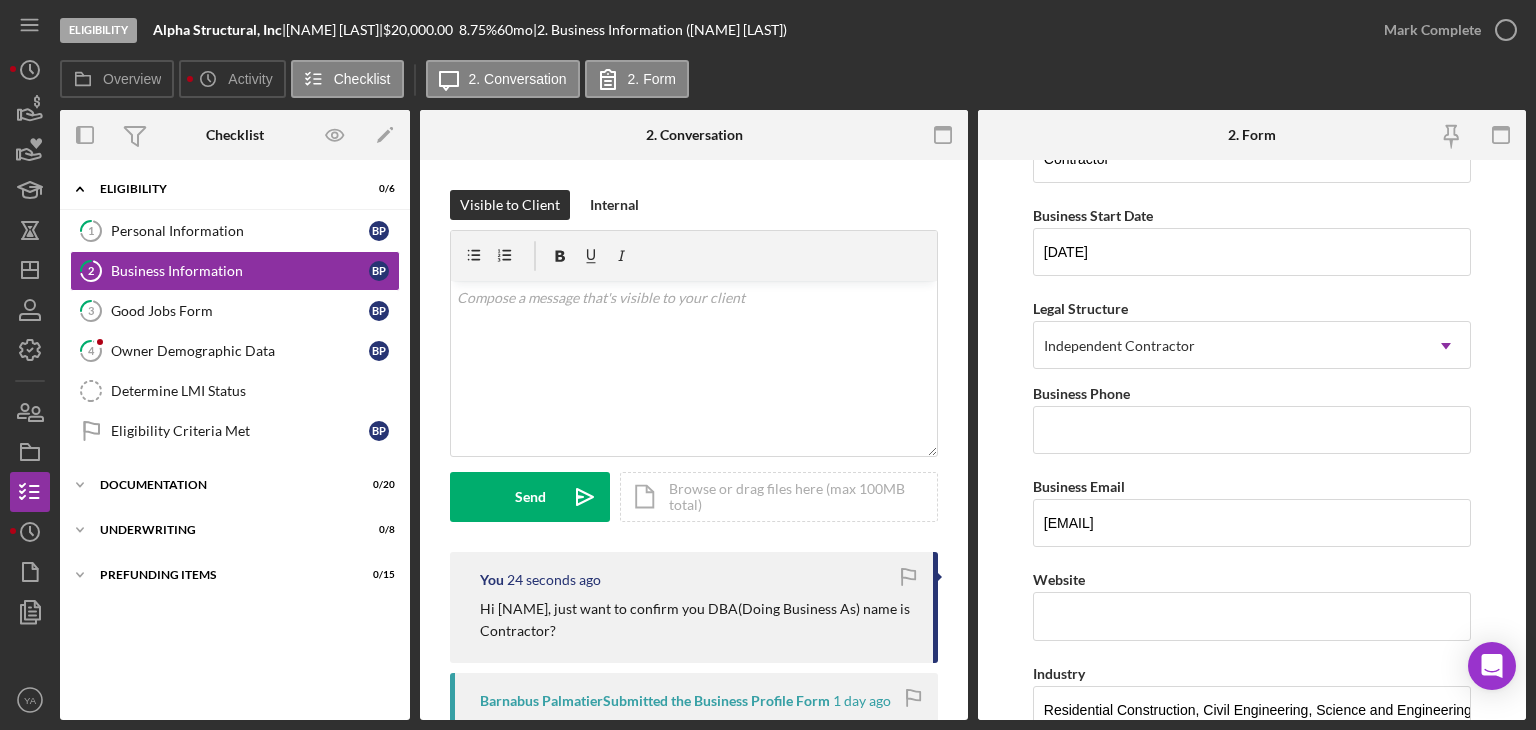 scroll, scrollTop: 0, scrollLeft: 0, axis: both 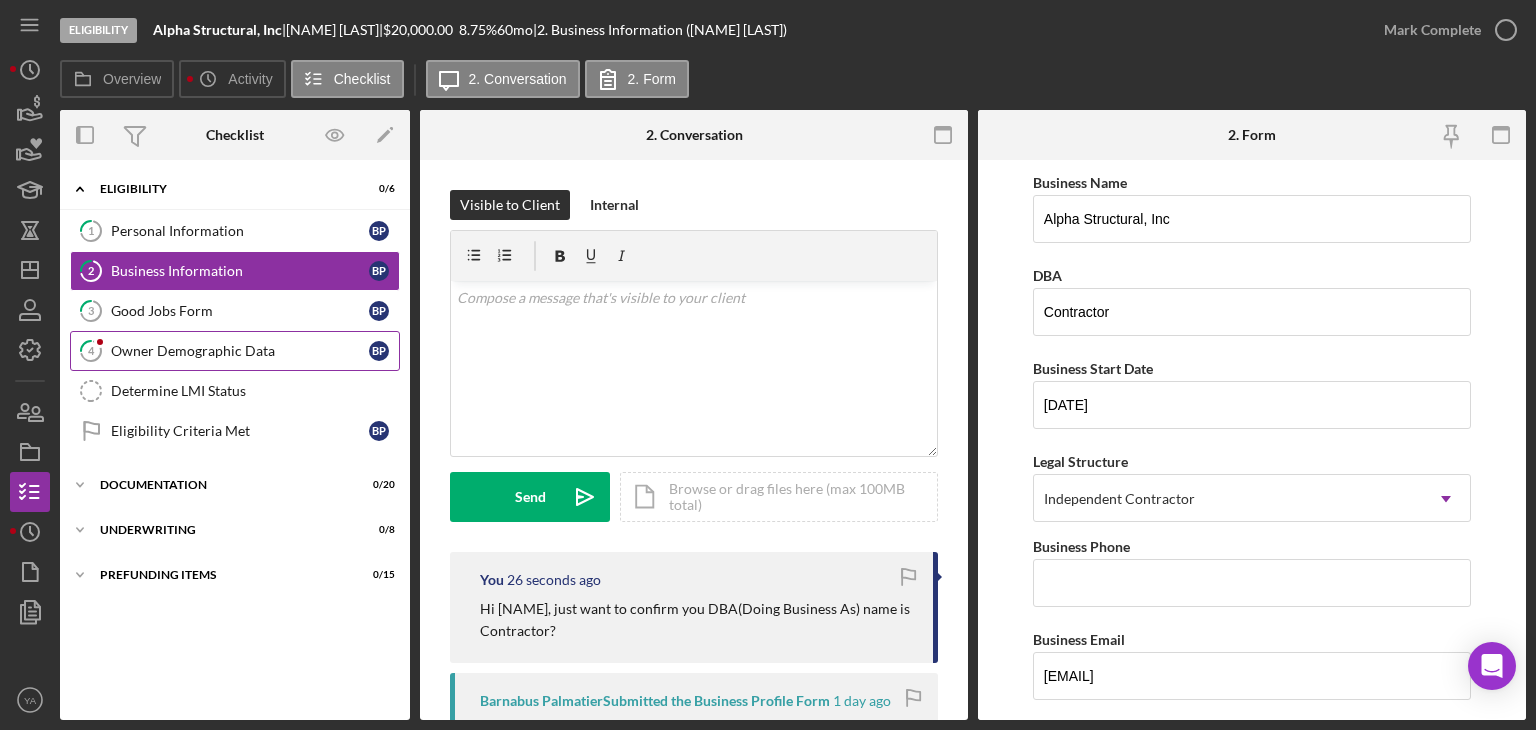 click on "4 Owner Demographic Data B P" at bounding box center (235, 351) 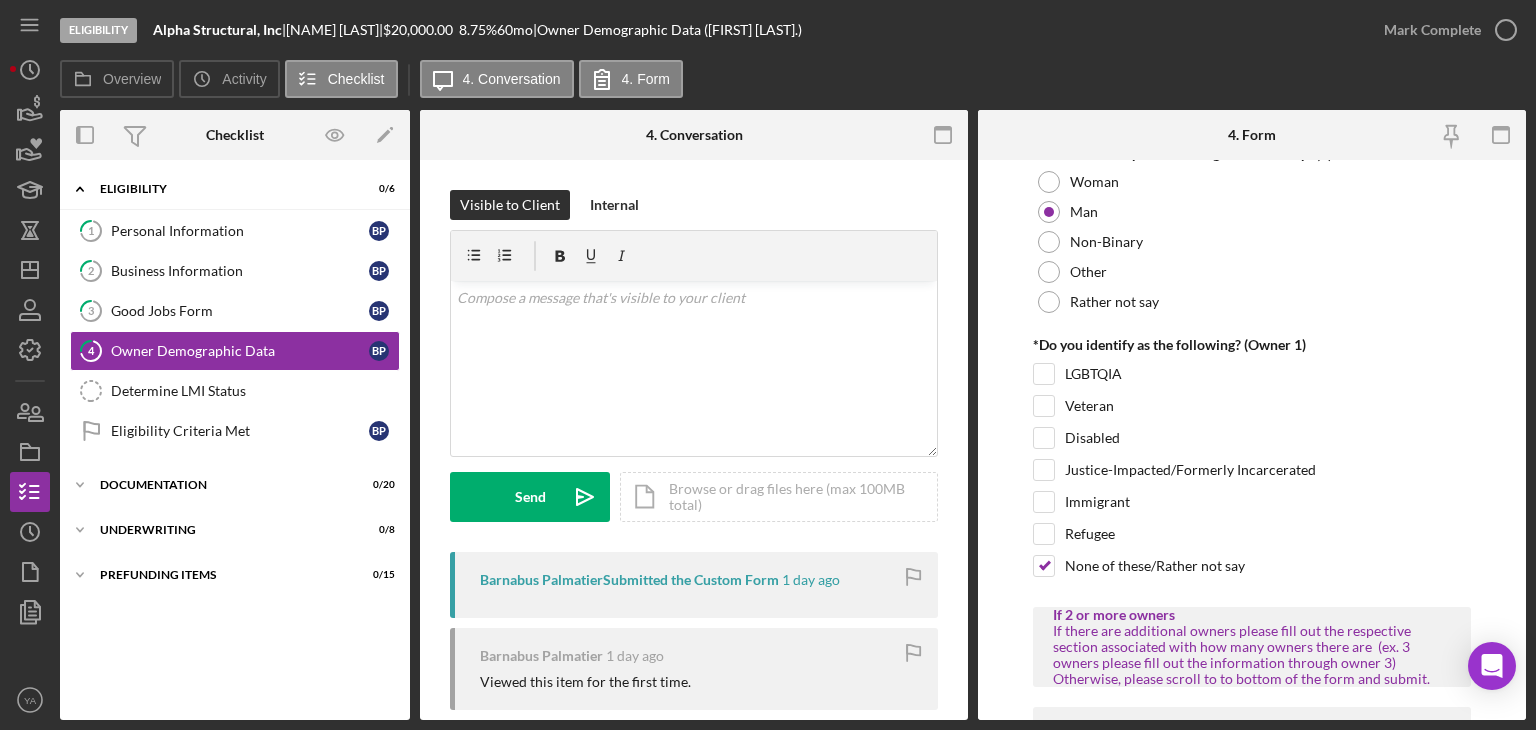 scroll, scrollTop: 1600, scrollLeft: 0, axis: vertical 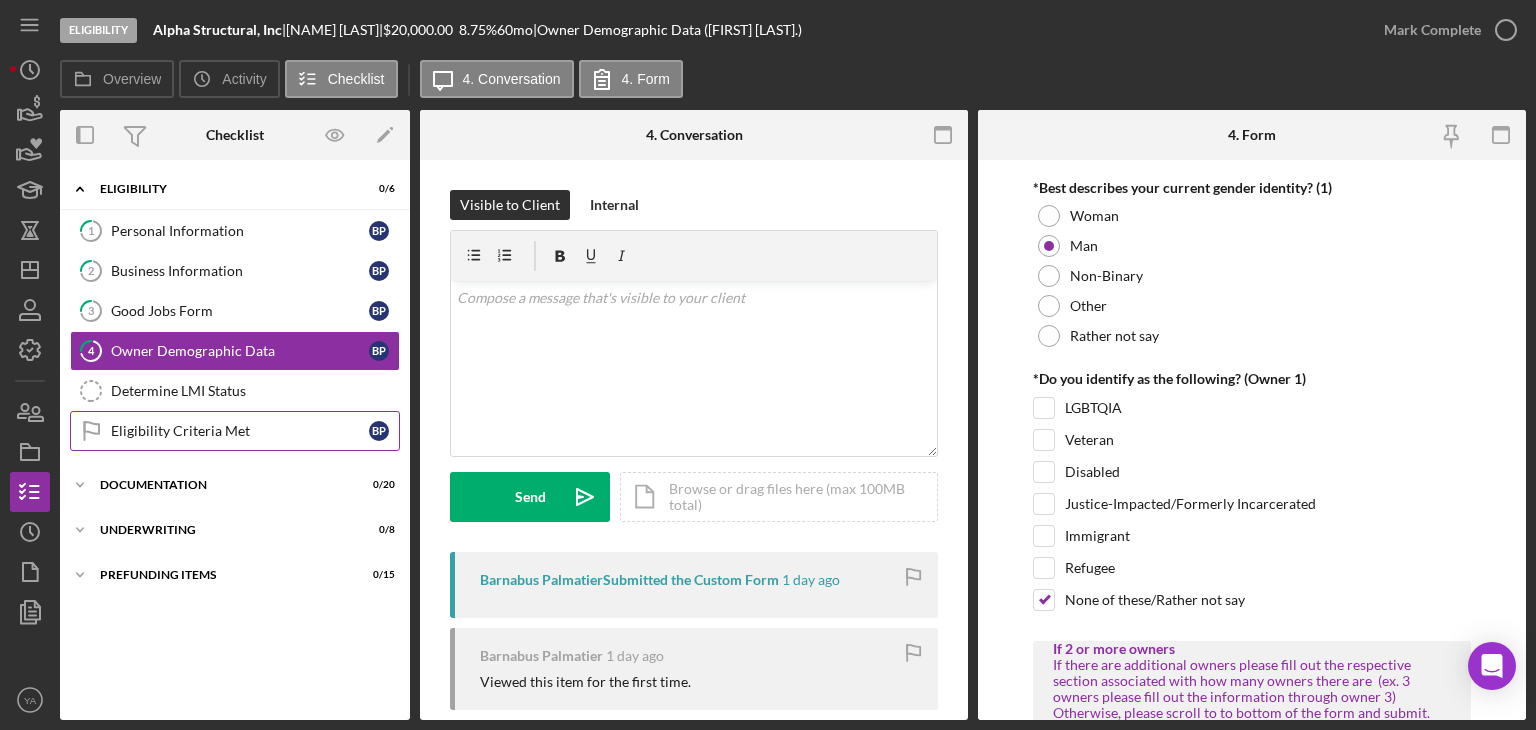 click on "Eligibility Criteria Met" at bounding box center (240, 431) 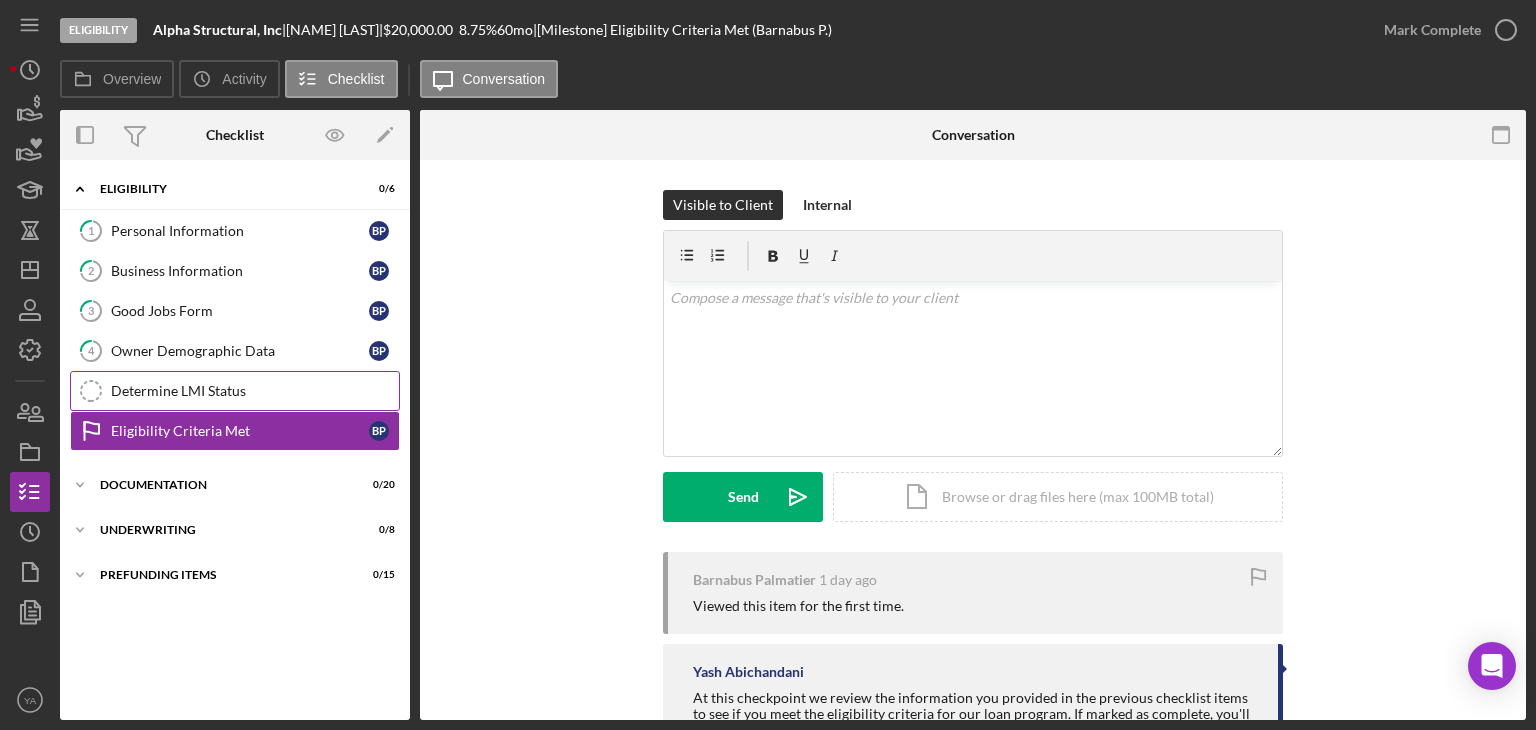 click on "Determine LMI Status" at bounding box center (255, 391) 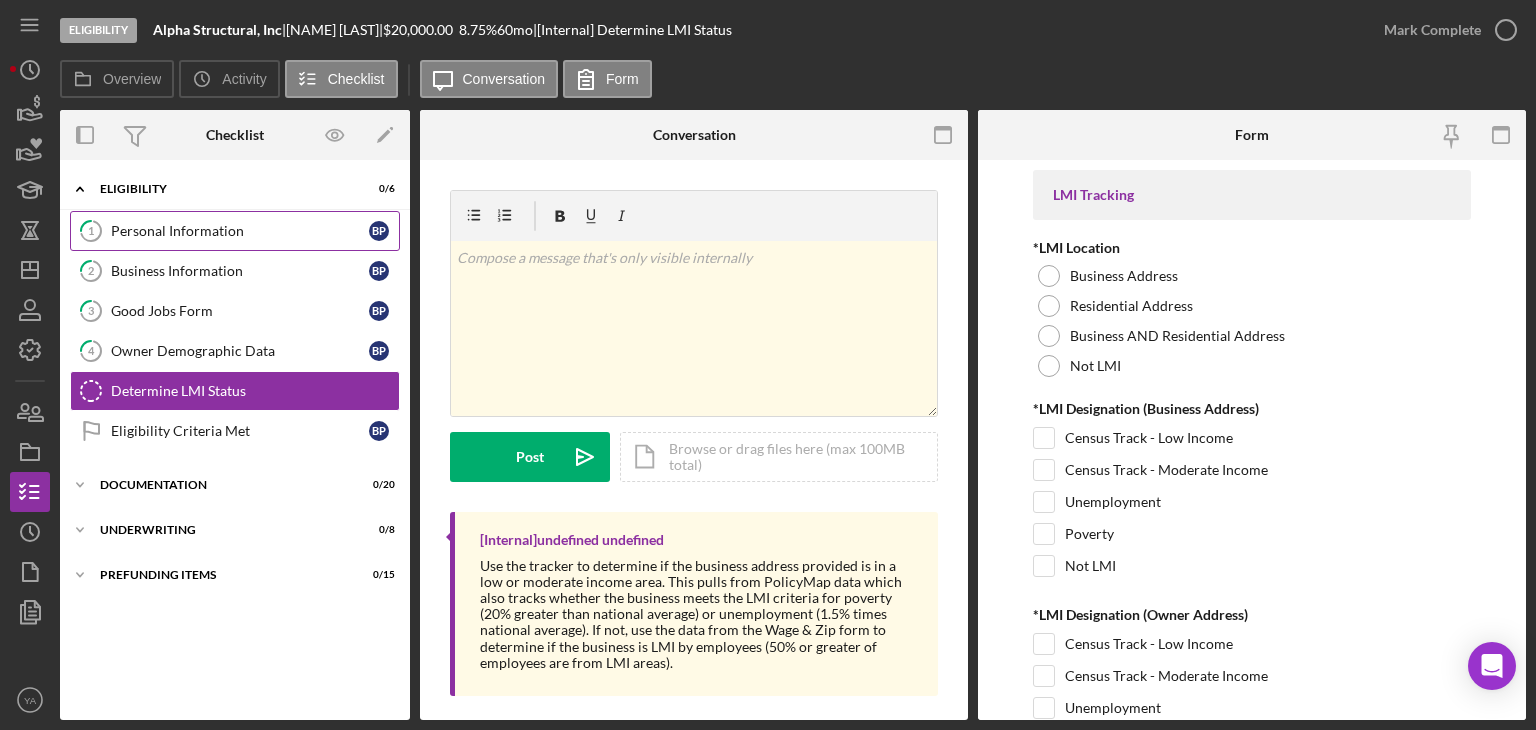 click on "Personal Information" at bounding box center (240, 231) 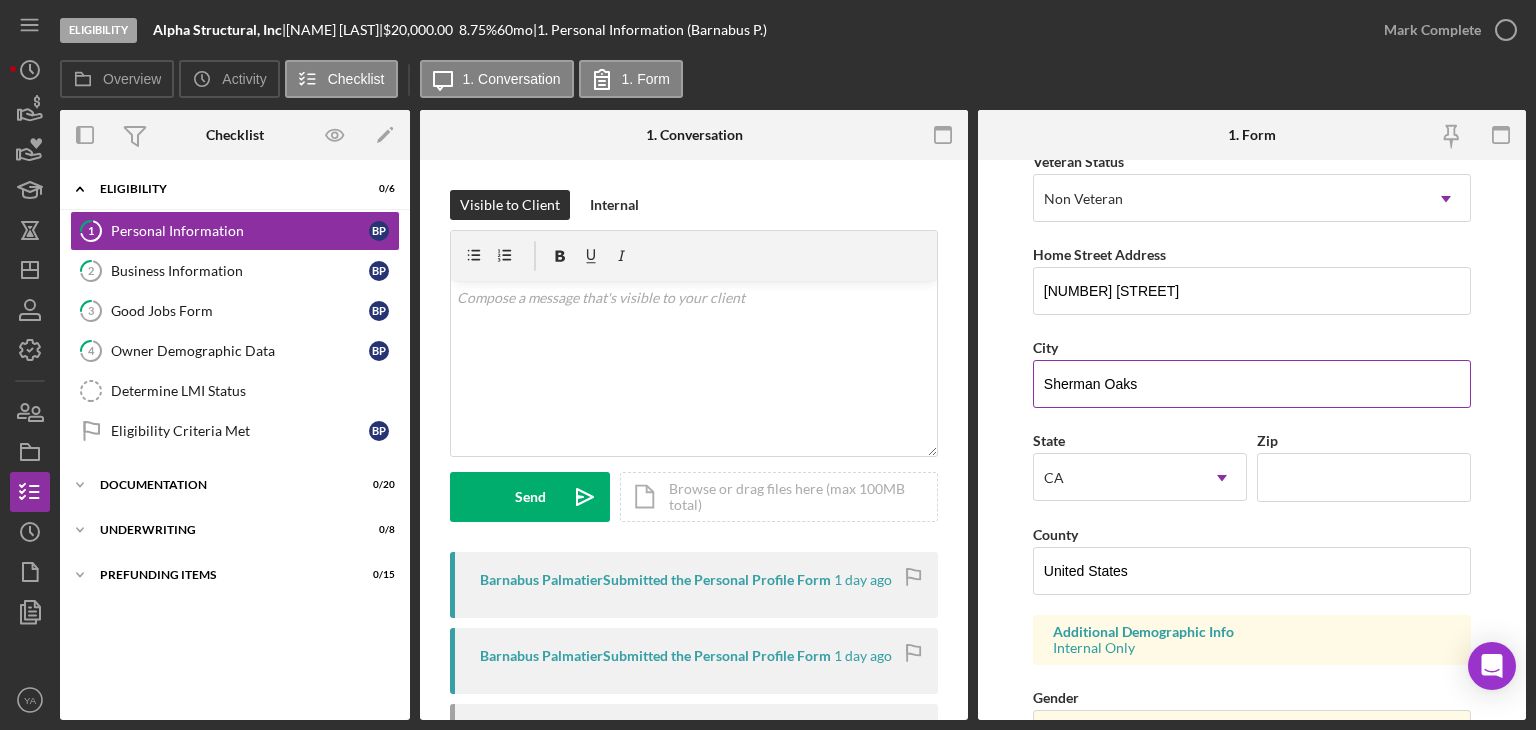 scroll, scrollTop: 200, scrollLeft: 0, axis: vertical 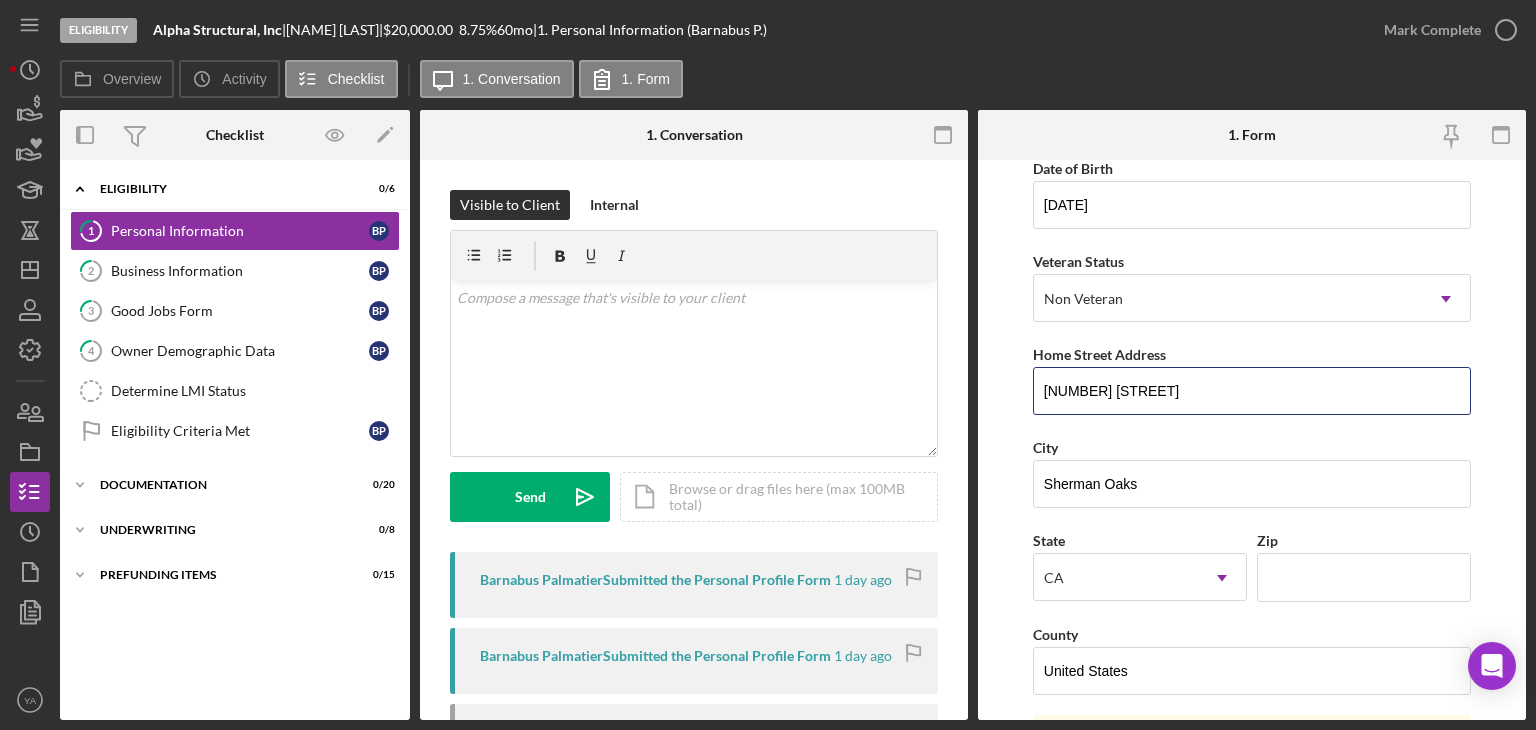 drag, startPoint x: 1200, startPoint y: 390, endPoint x: 932, endPoint y: 382, distance: 268.1194 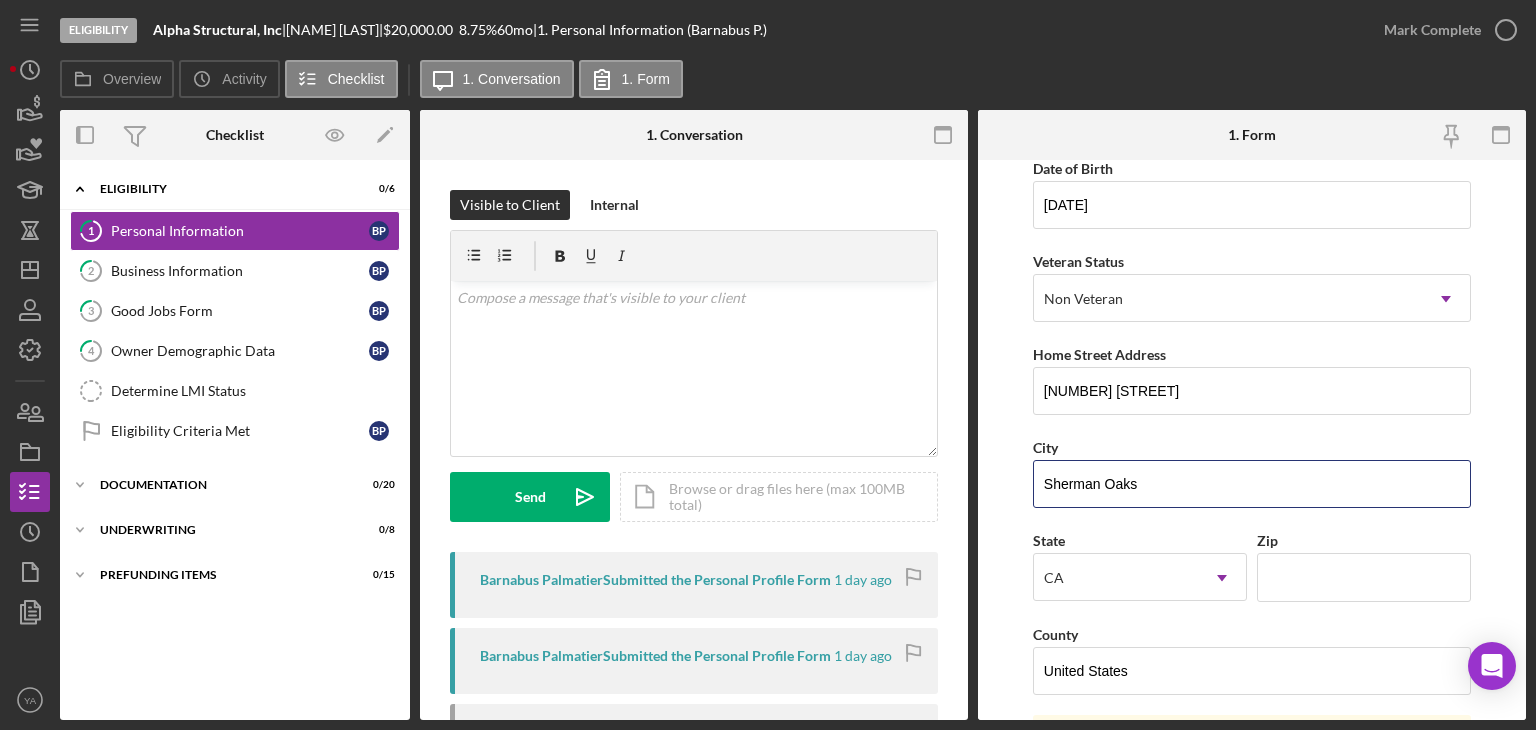 drag, startPoint x: 1160, startPoint y: 494, endPoint x: 972, endPoint y: 468, distance: 189.78935 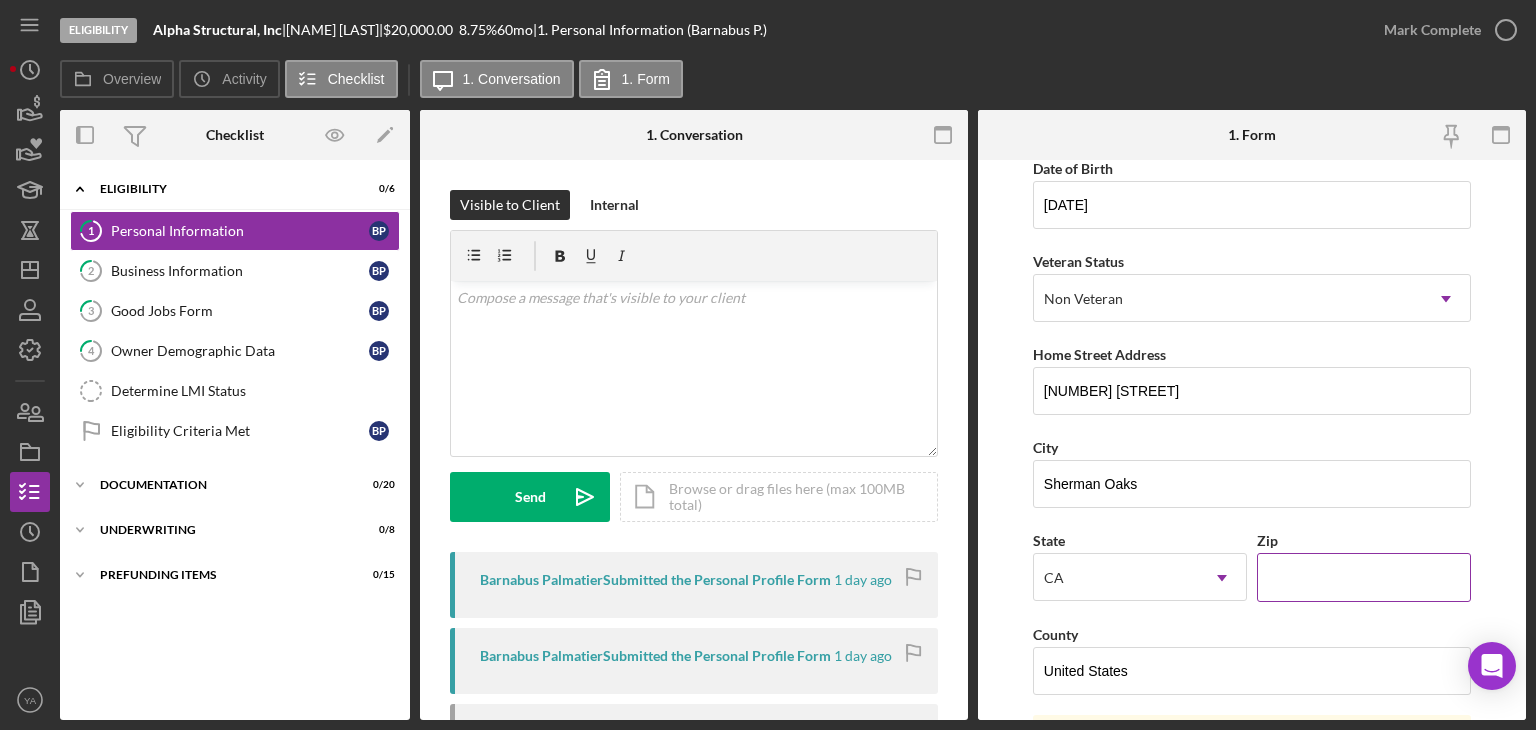 click on "Zip" at bounding box center [1364, 577] 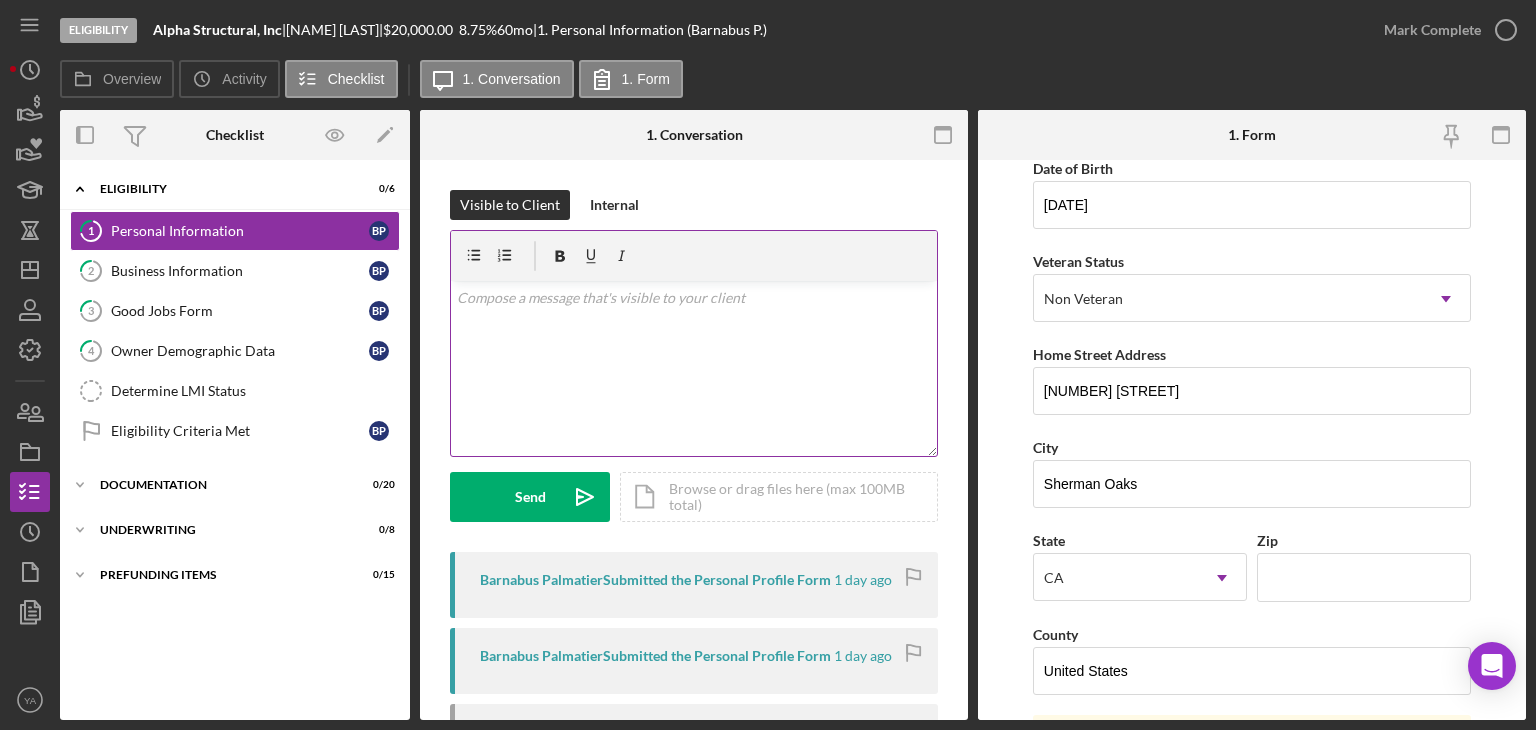 click on "v Color teal Color pink Remove color Add row above Add row below Add column before Add column after Merge cells Split cells Remove column Remove row Remove table" at bounding box center (694, 368) 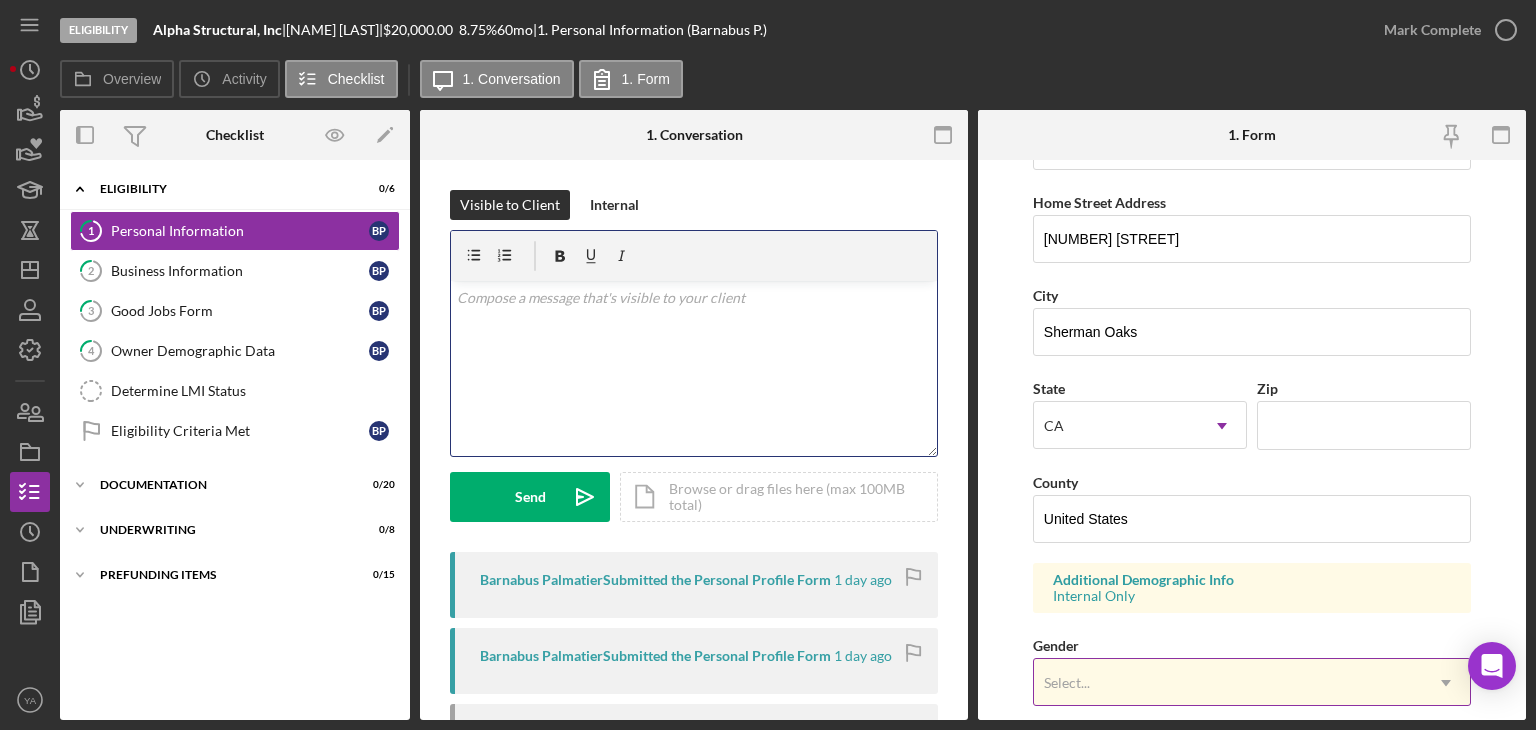 scroll, scrollTop: 200, scrollLeft: 0, axis: vertical 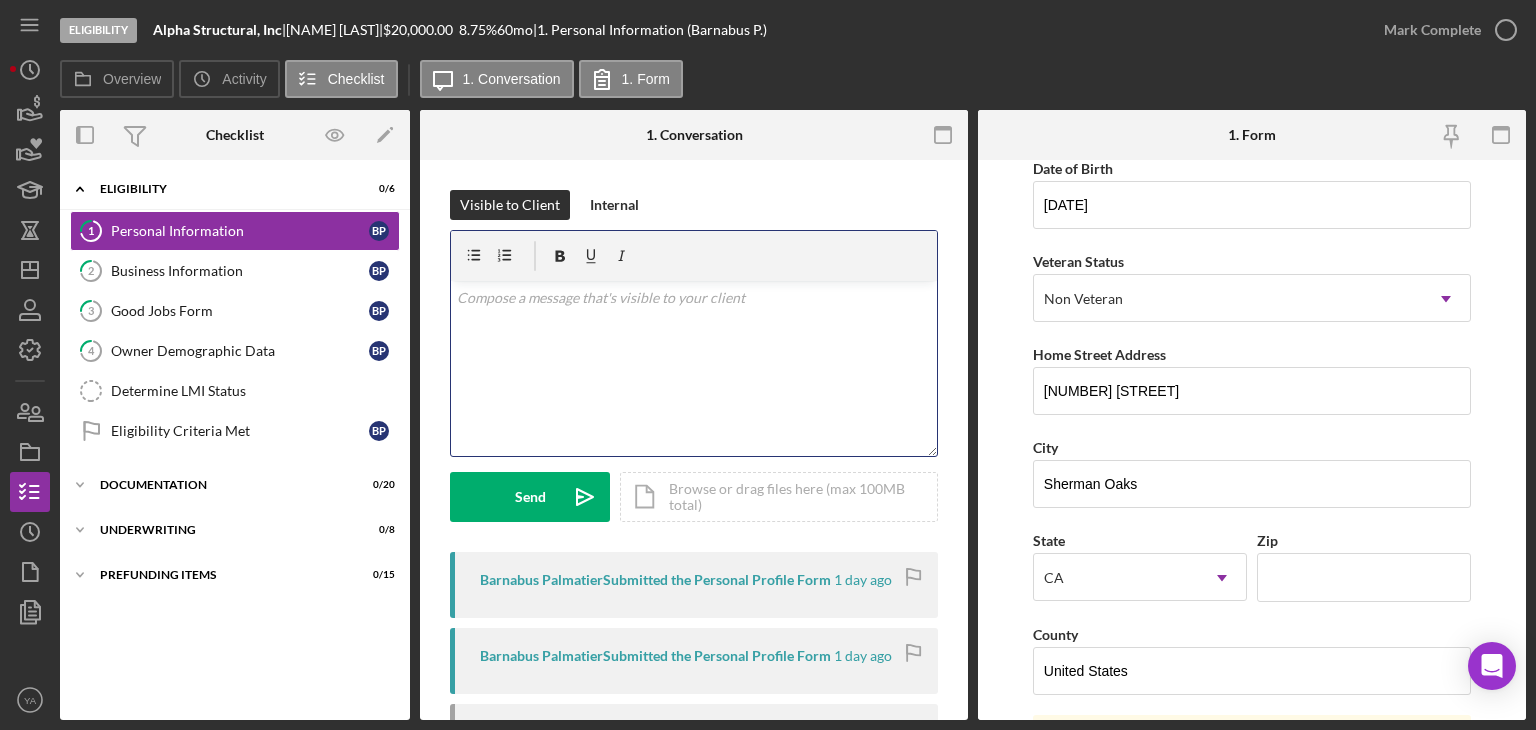 click on "v Color teal Color pink Remove color Add row above Add row below Add column before Add column after Merge cells Split cells Remove column Remove row Remove table" at bounding box center [694, 368] 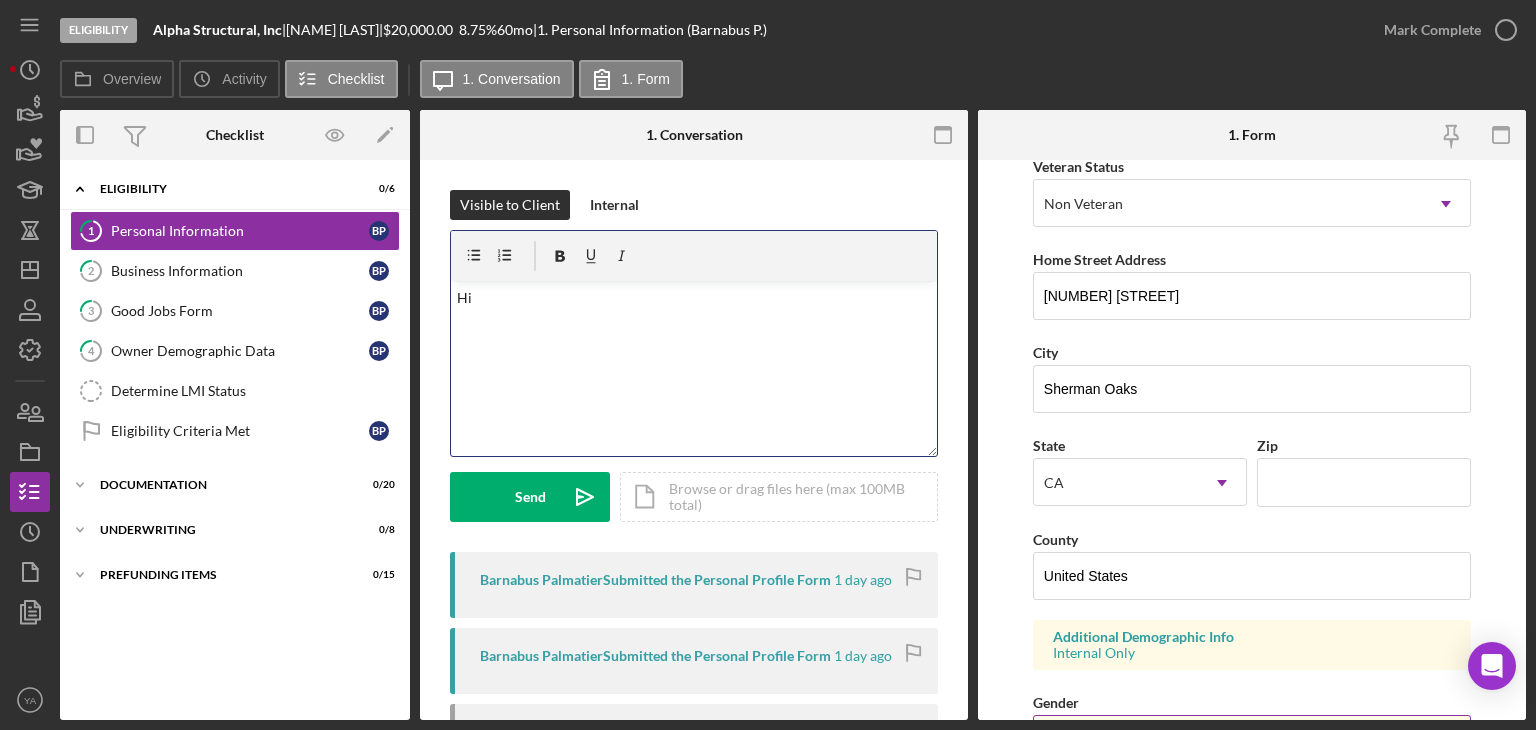 scroll, scrollTop: 172, scrollLeft: 0, axis: vertical 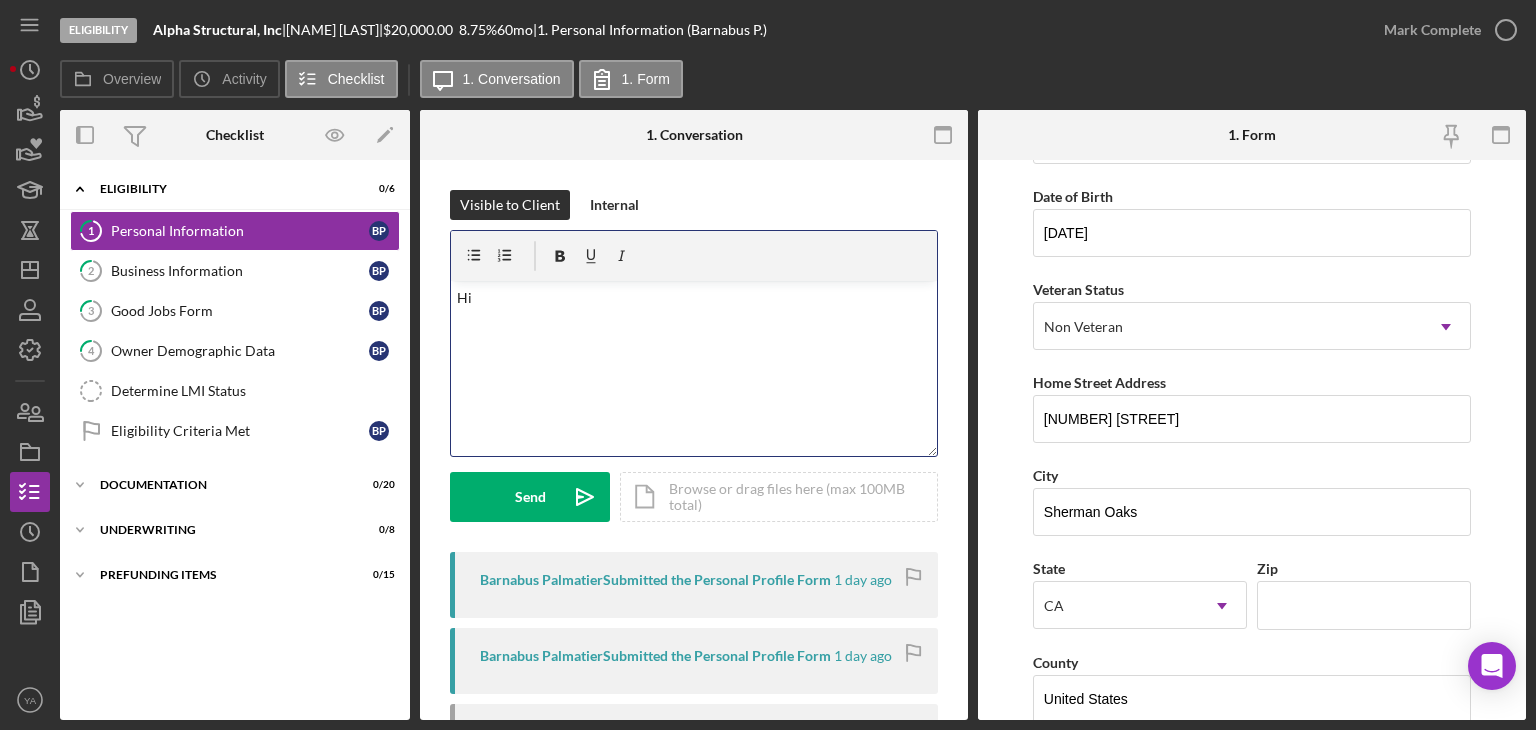 click on "Hi" at bounding box center [694, 368] 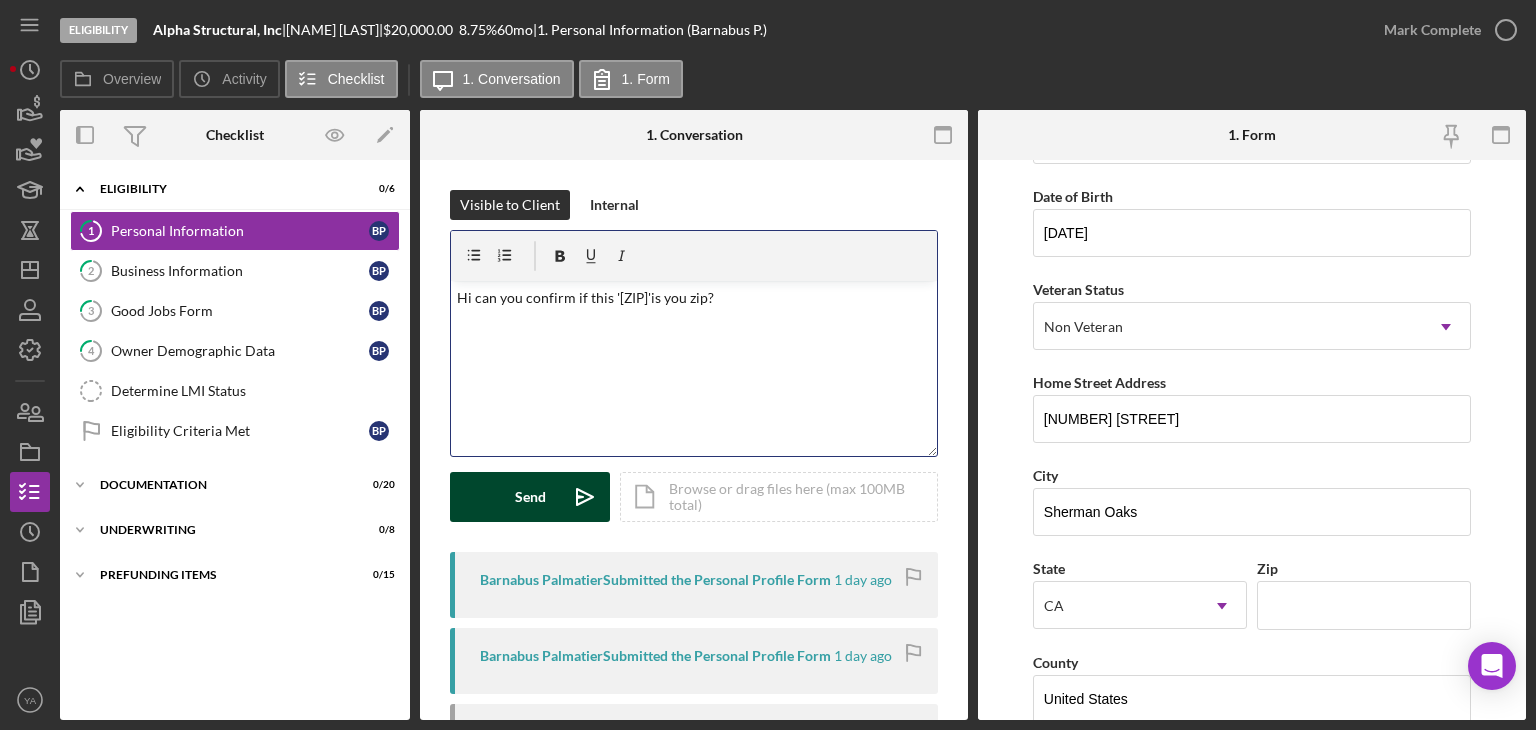 click on "Send Icon/icon-invite-send" at bounding box center [530, 497] 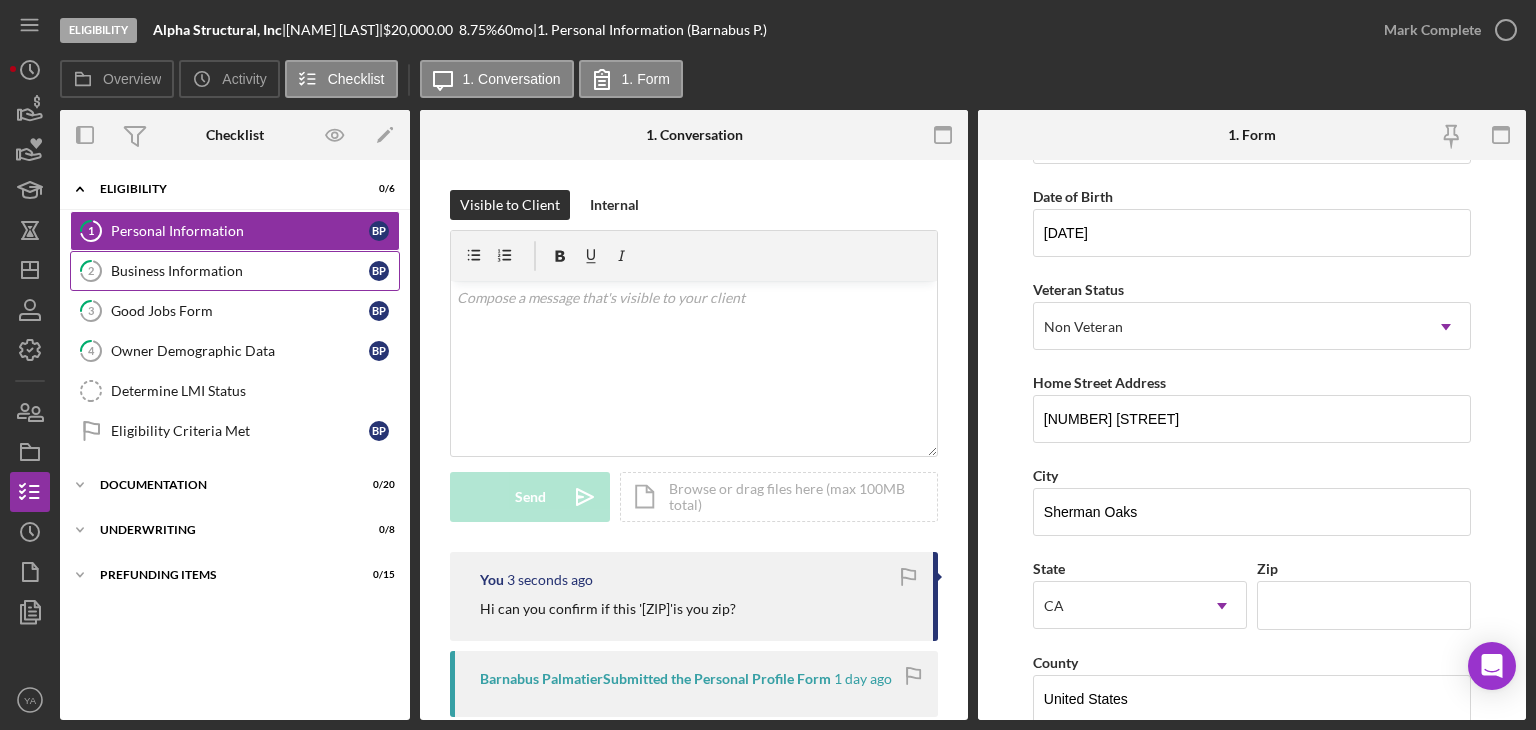 click on "Business Information" at bounding box center [240, 271] 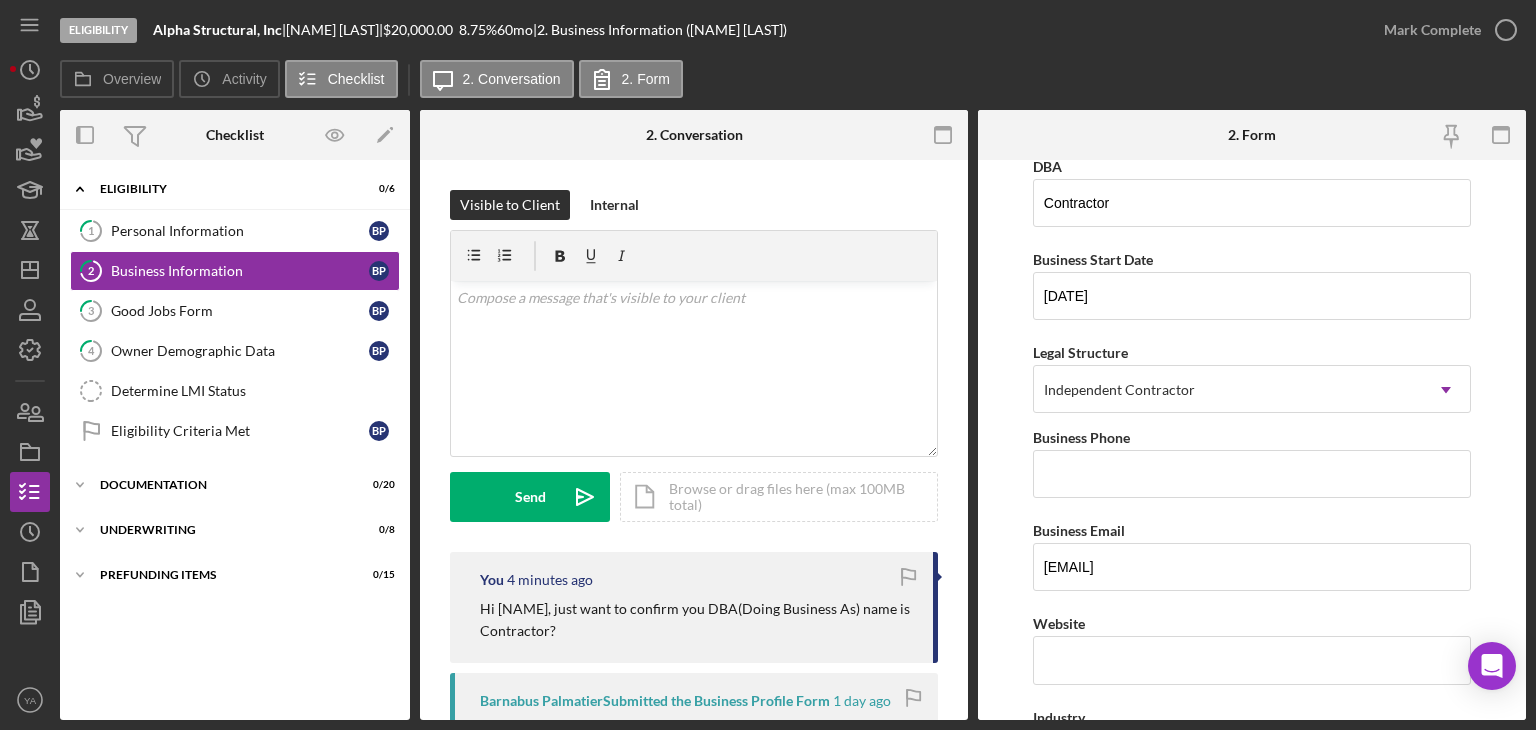 scroll, scrollTop: 0, scrollLeft: 0, axis: both 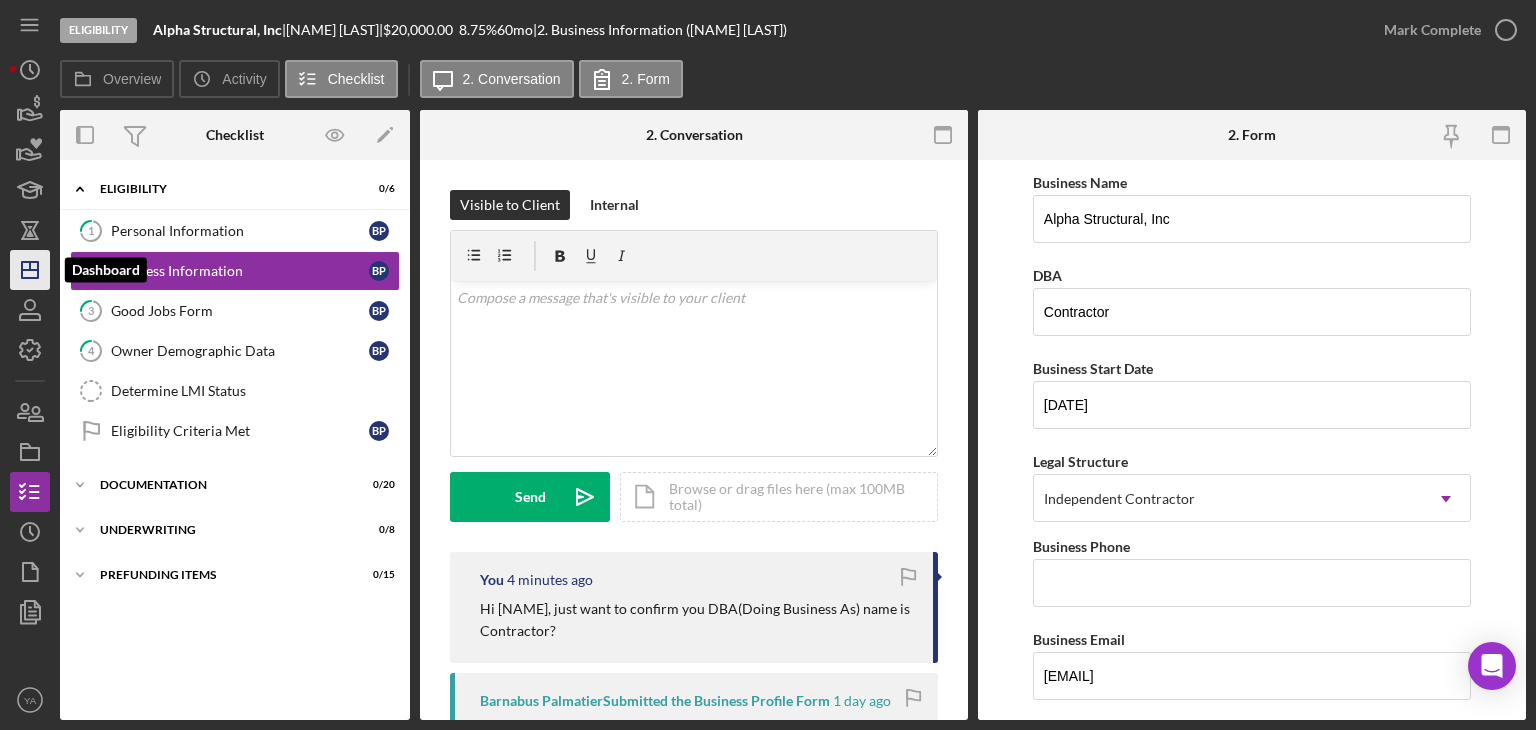 click on "Icon/Dashboard" 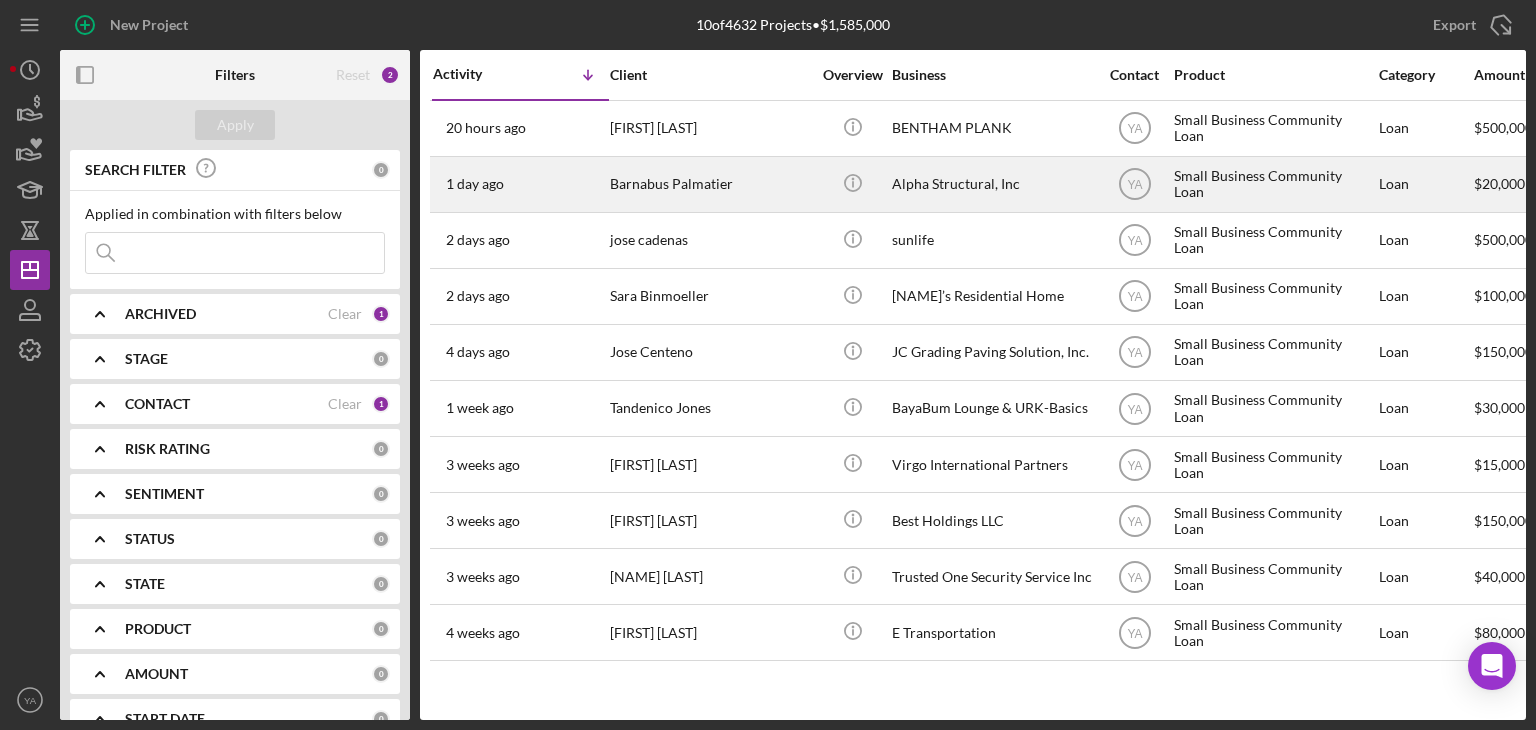 type 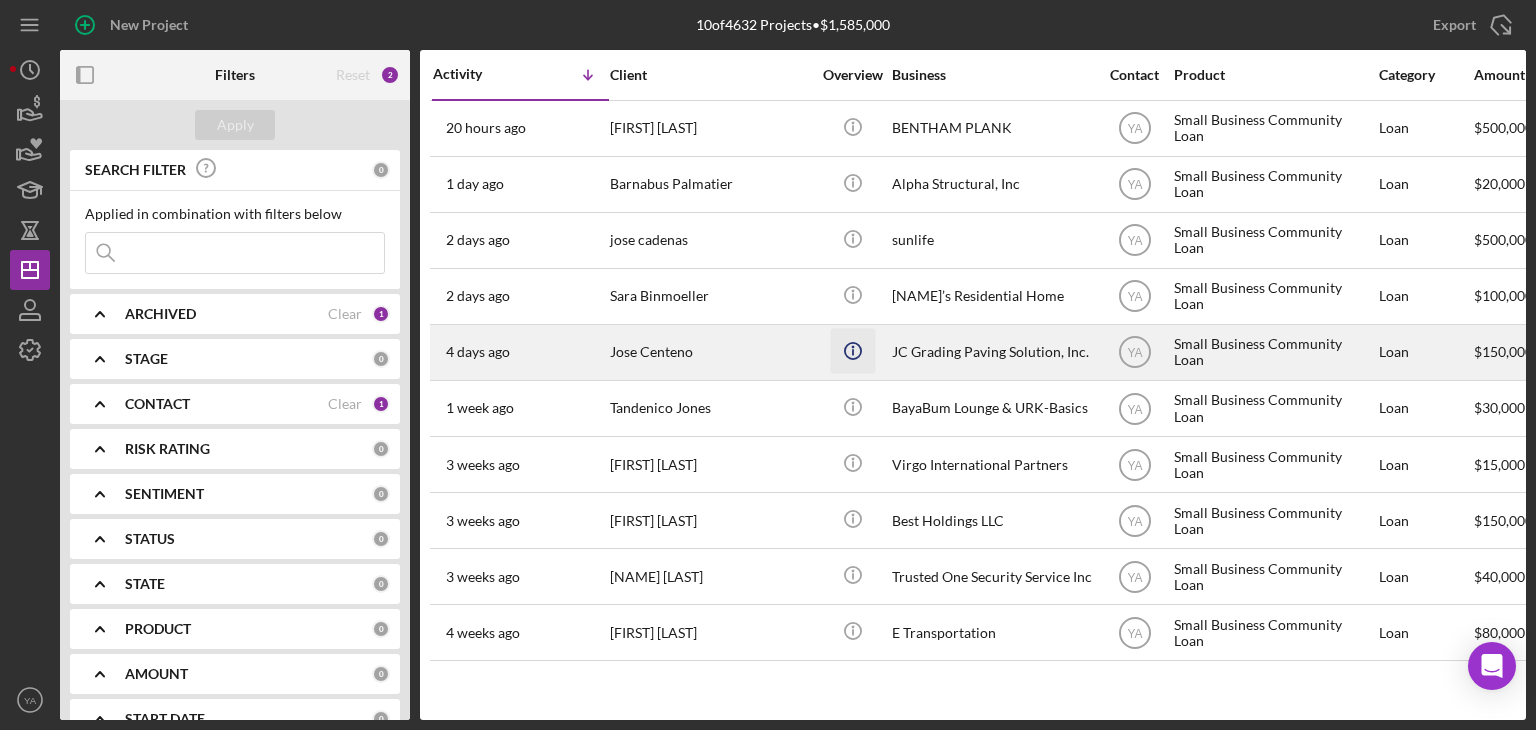 click on "Icon/Info" 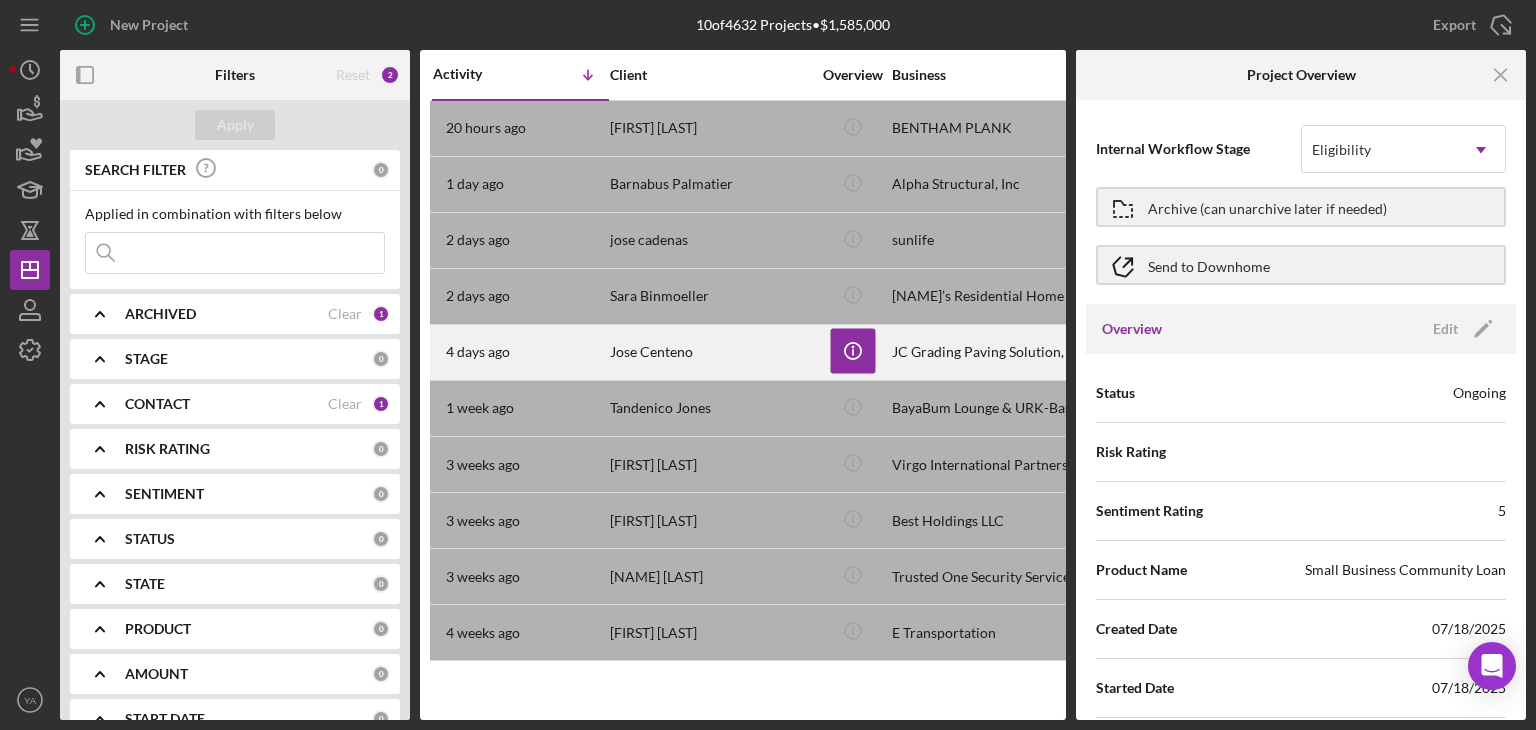 click on "JC Grading Paving Solution, Inc." at bounding box center (992, 352) 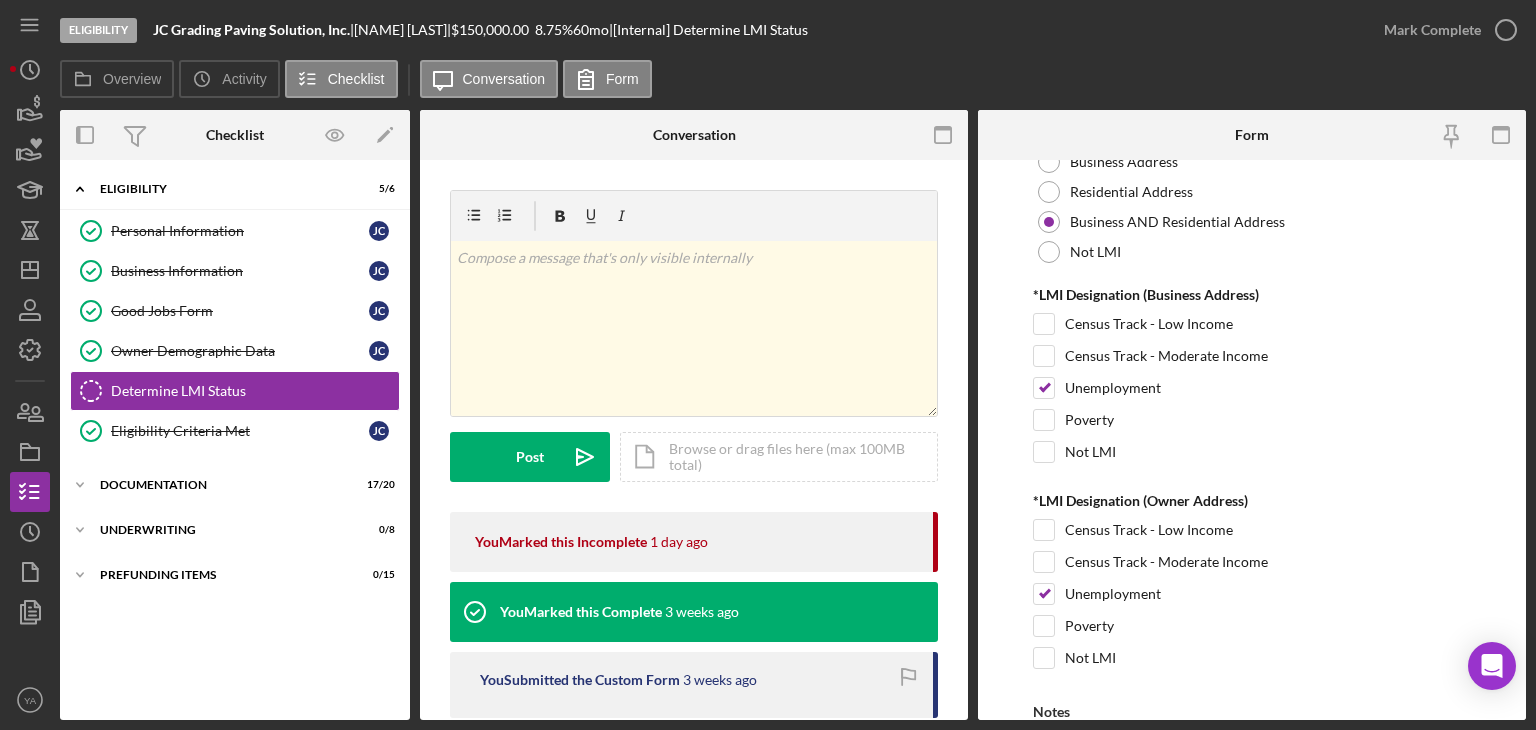 scroll, scrollTop: 0, scrollLeft: 0, axis: both 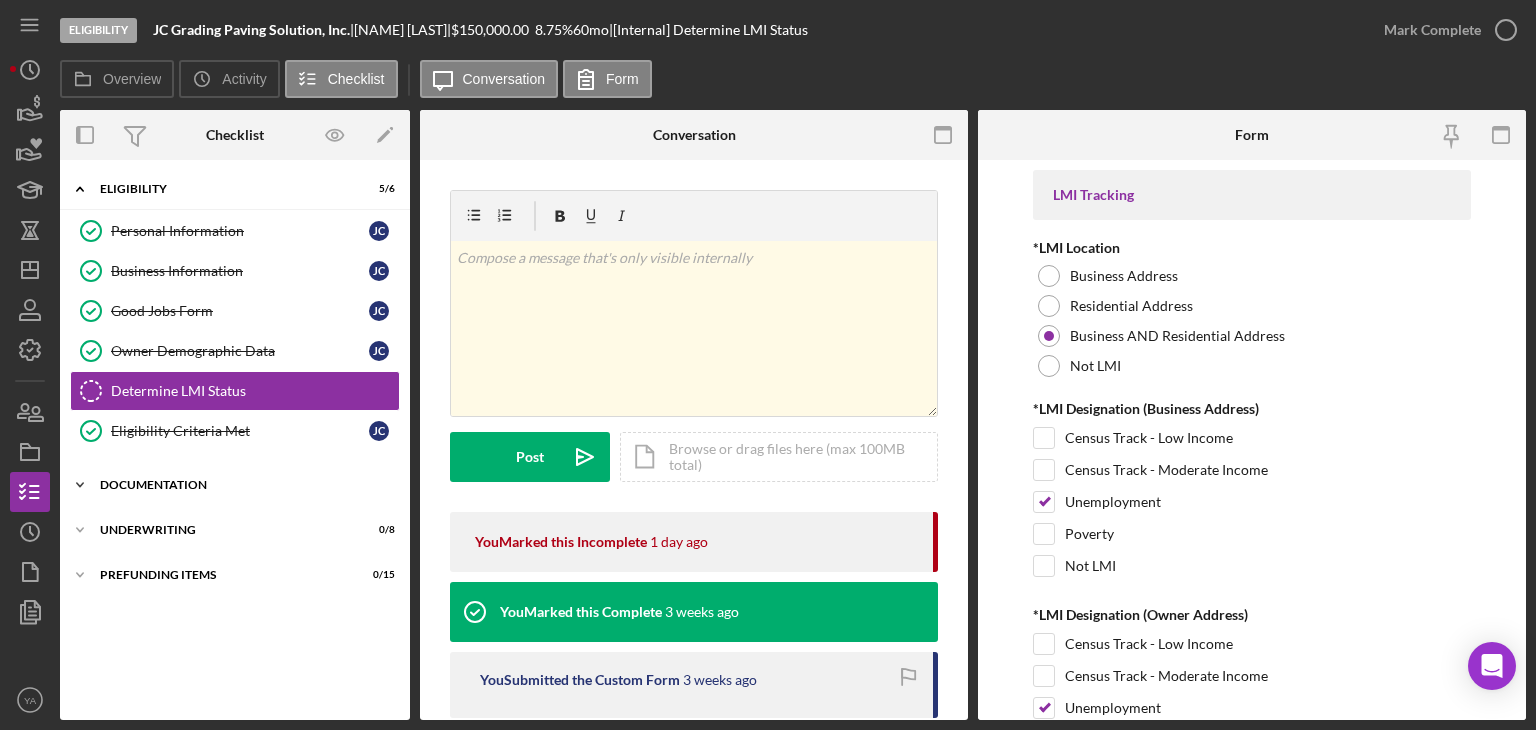 click on "Icon/Expander Documentation [NUMBER] / [NUMBER]" at bounding box center (235, 485) 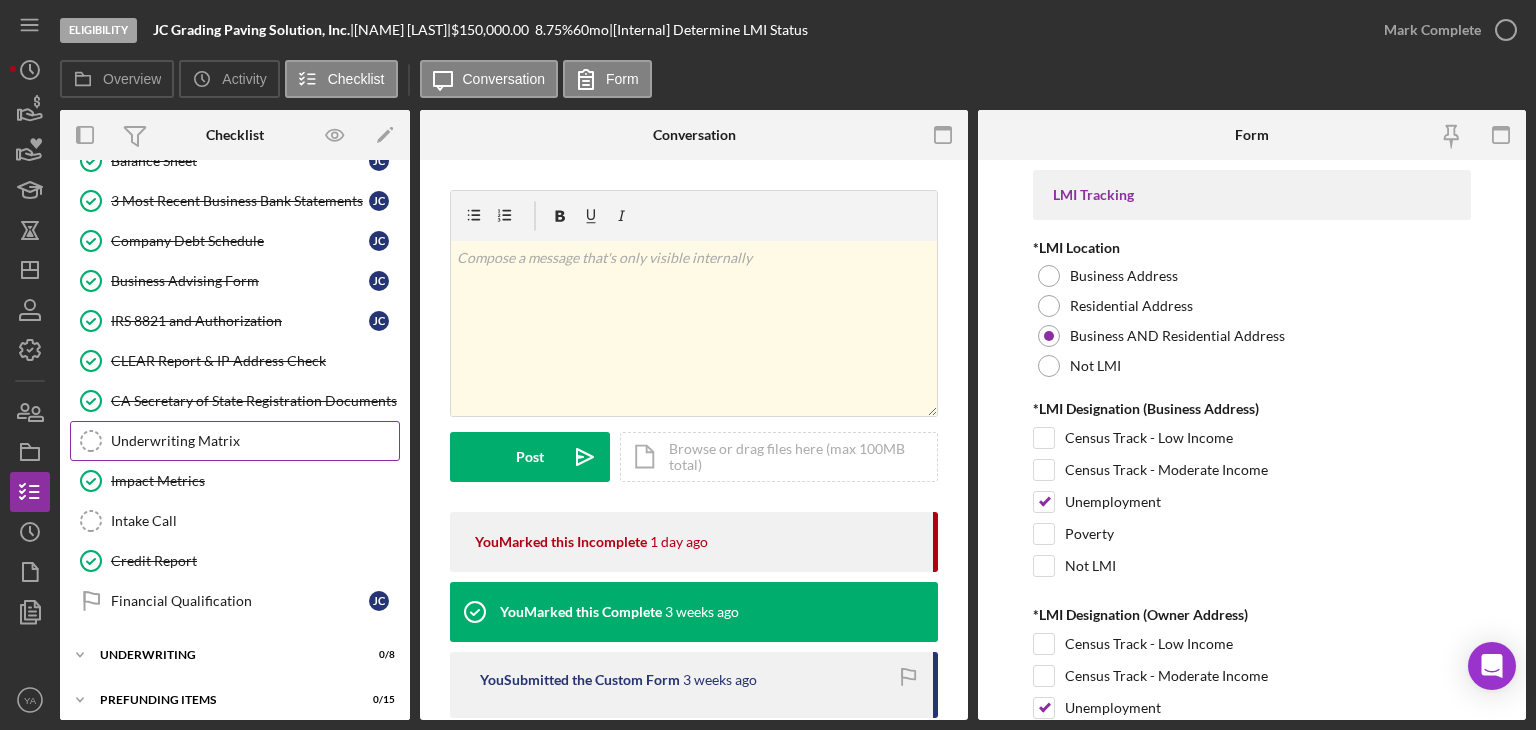 click on "Underwriting Matrix" at bounding box center [255, 441] 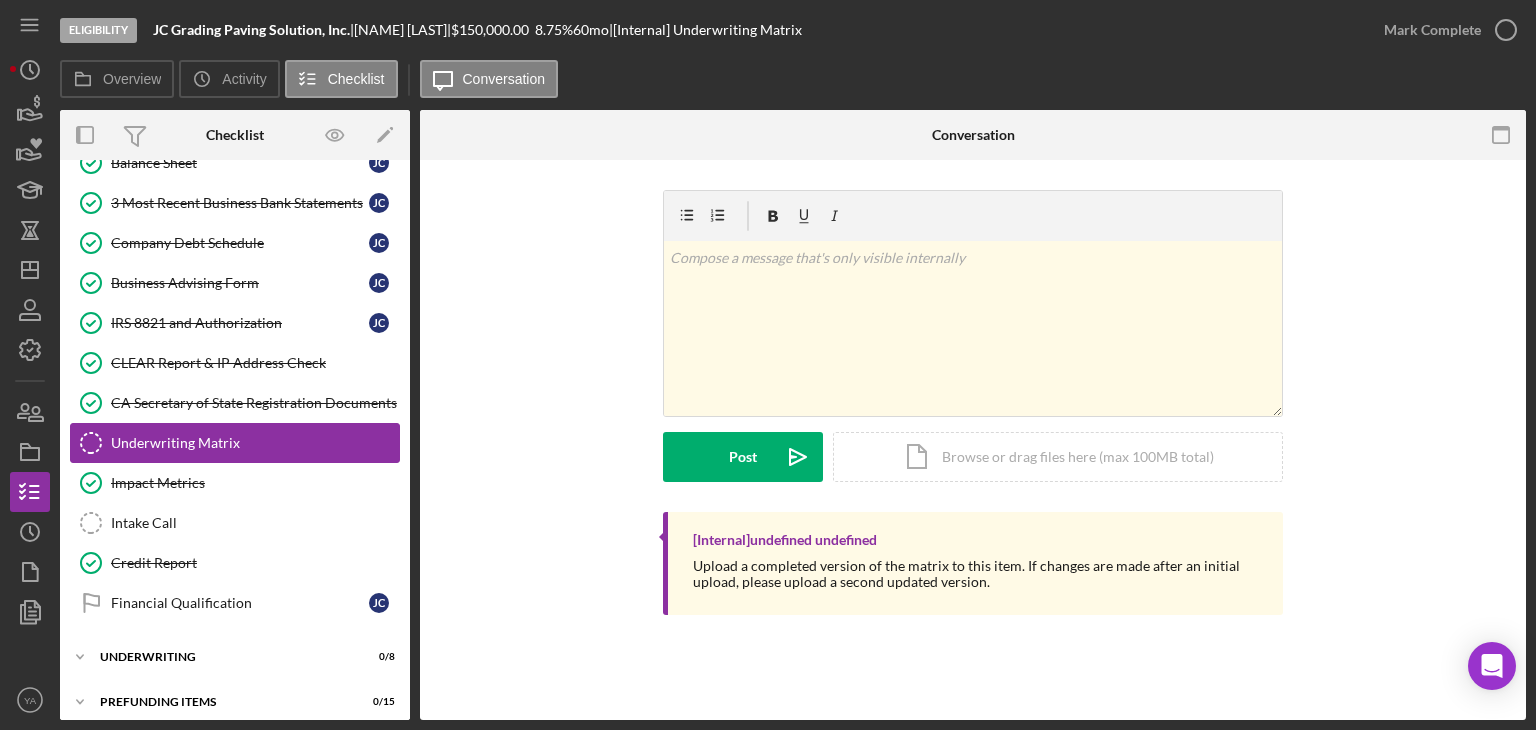 scroll, scrollTop: 686, scrollLeft: 0, axis: vertical 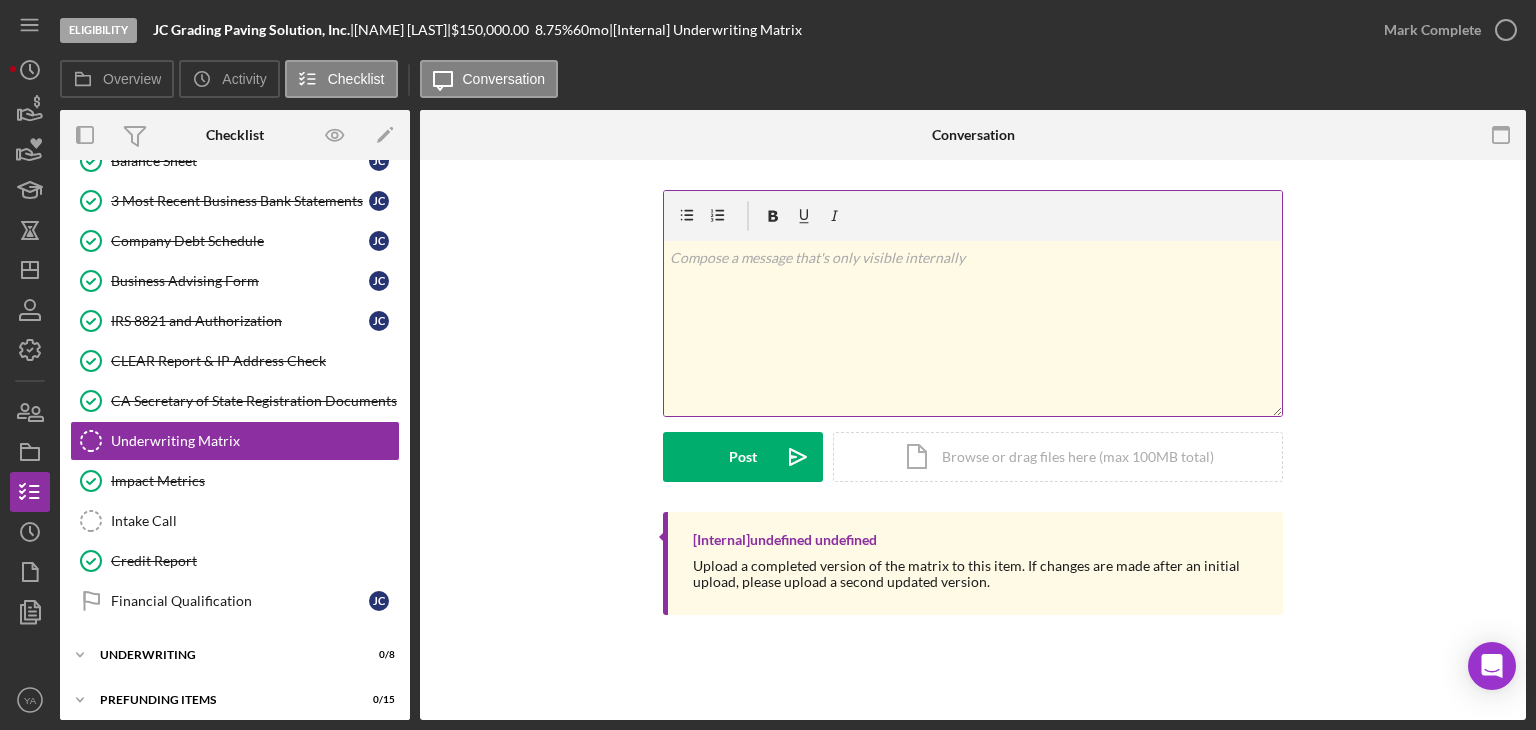 click on "v Color teal Color pink Remove color Add row above Add row below Add column before Add column after Merge cells Split cells Remove column Remove row Remove table" at bounding box center (973, 328) 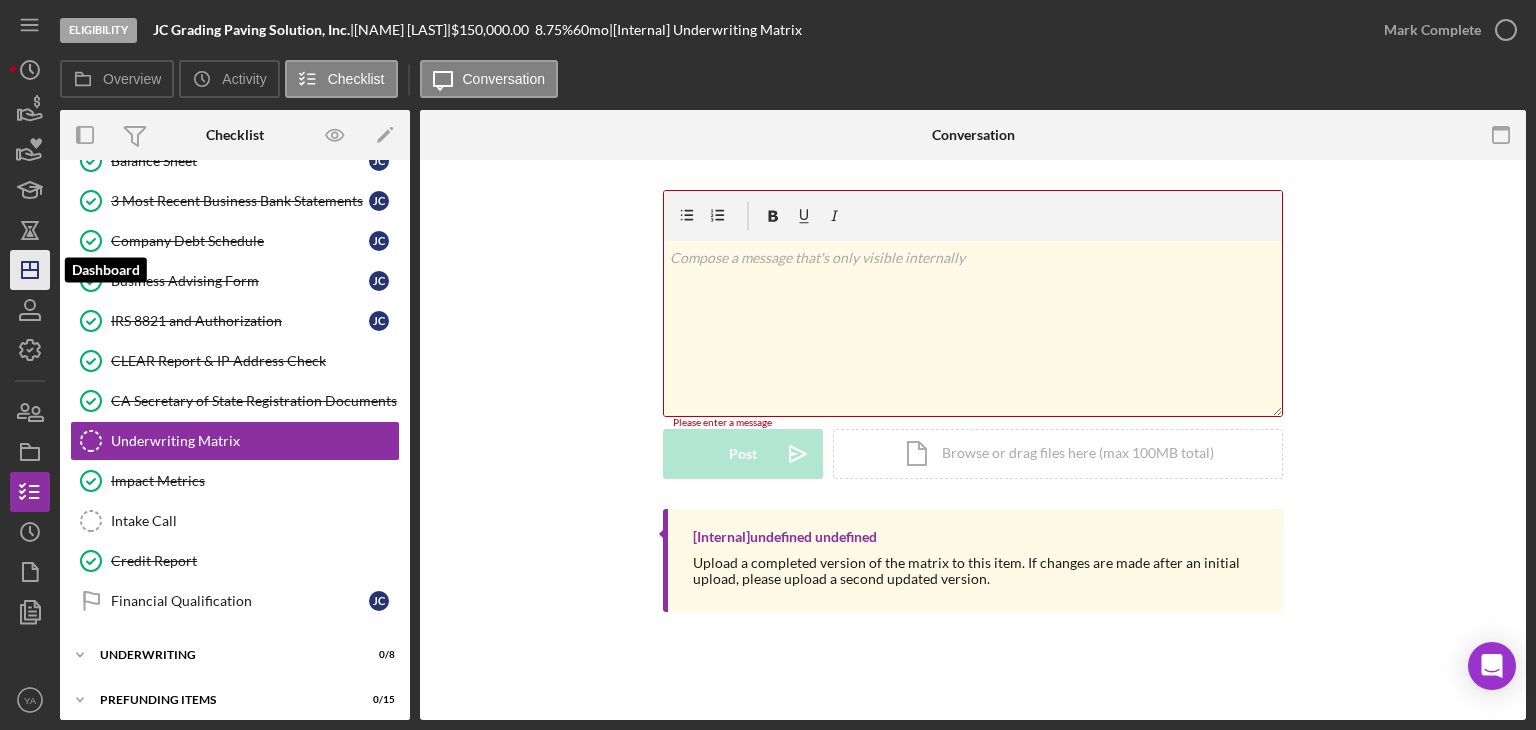 click on "Icon/Dashboard" 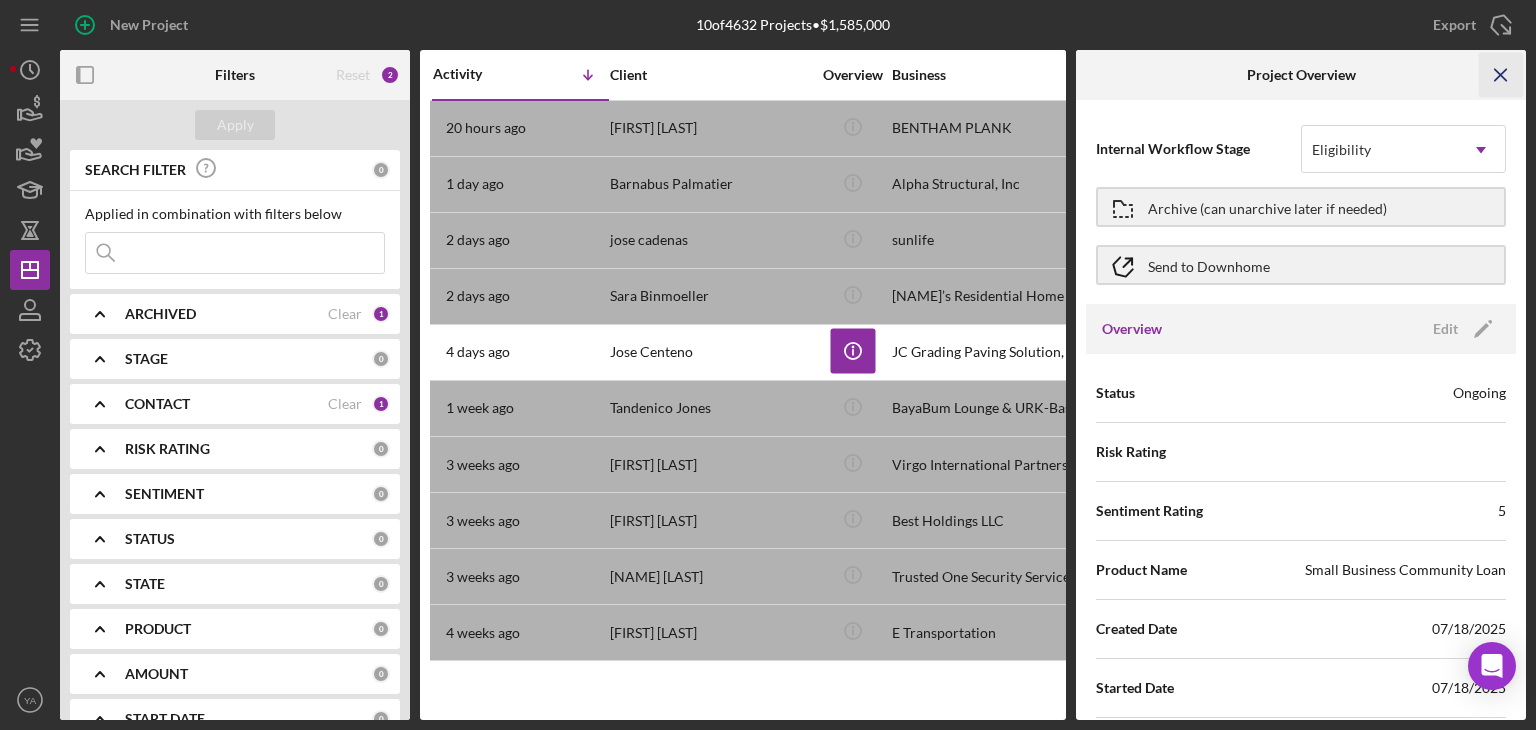 click on "Icon/Menu Close" 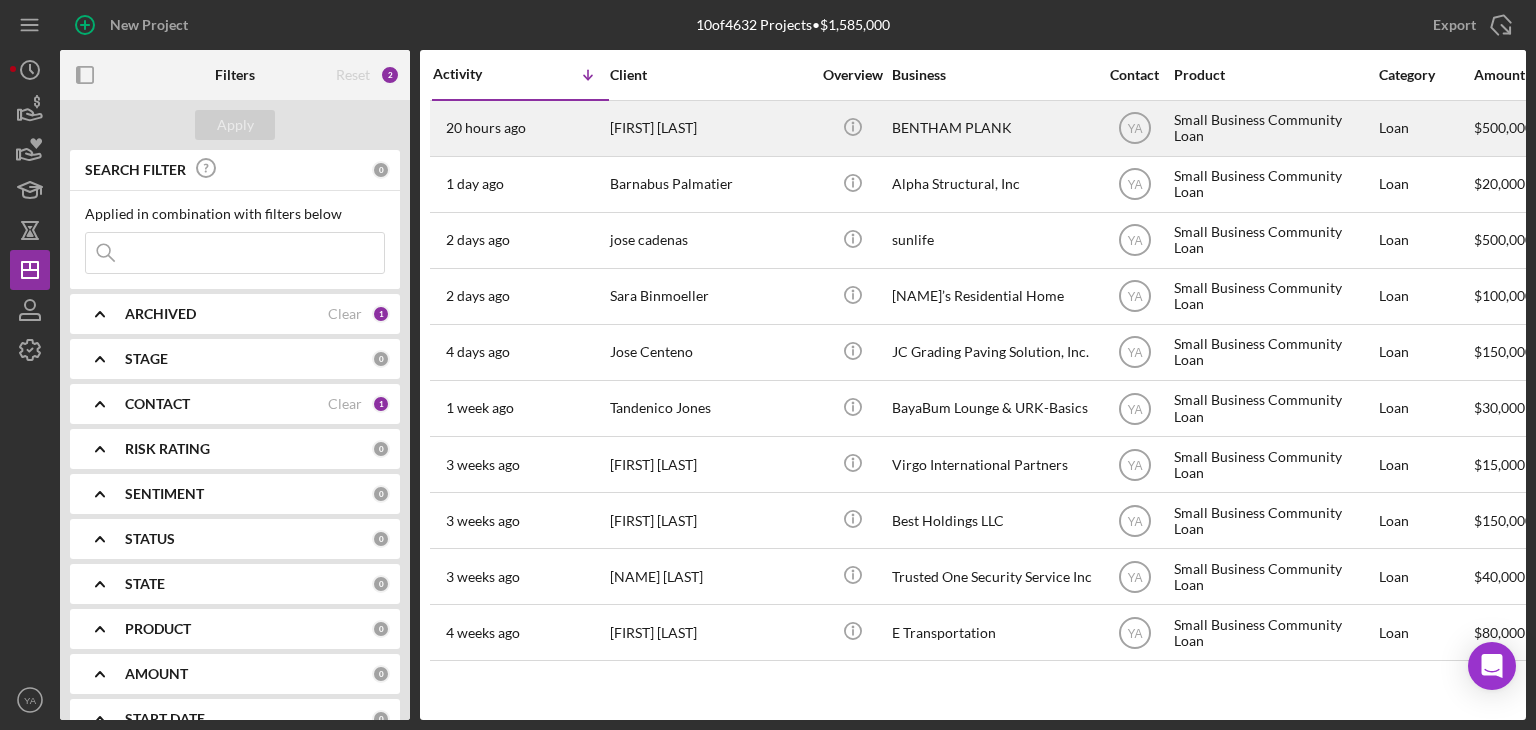 click on "BENTHAM PLANK" at bounding box center (992, 128) 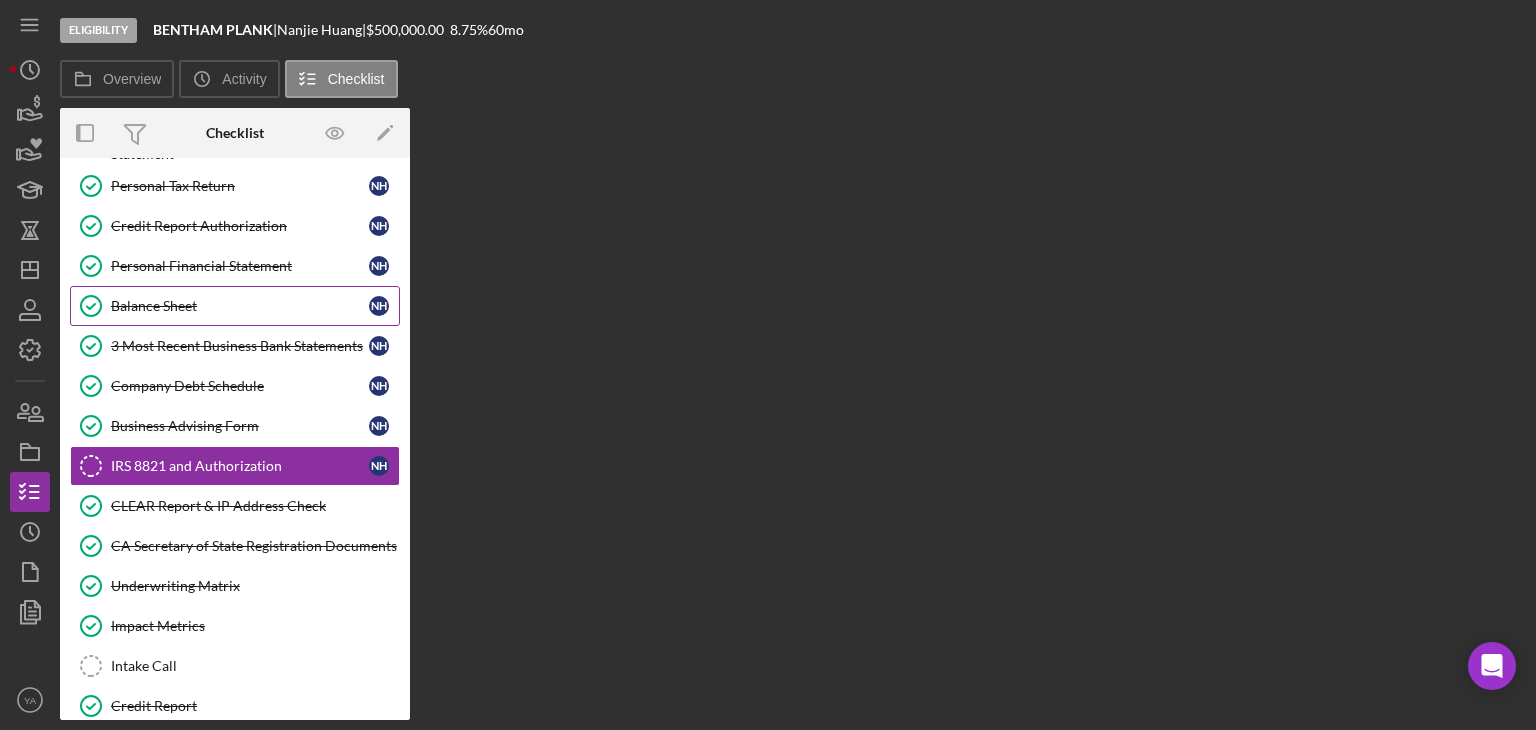scroll, scrollTop: 311, scrollLeft: 0, axis: vertical 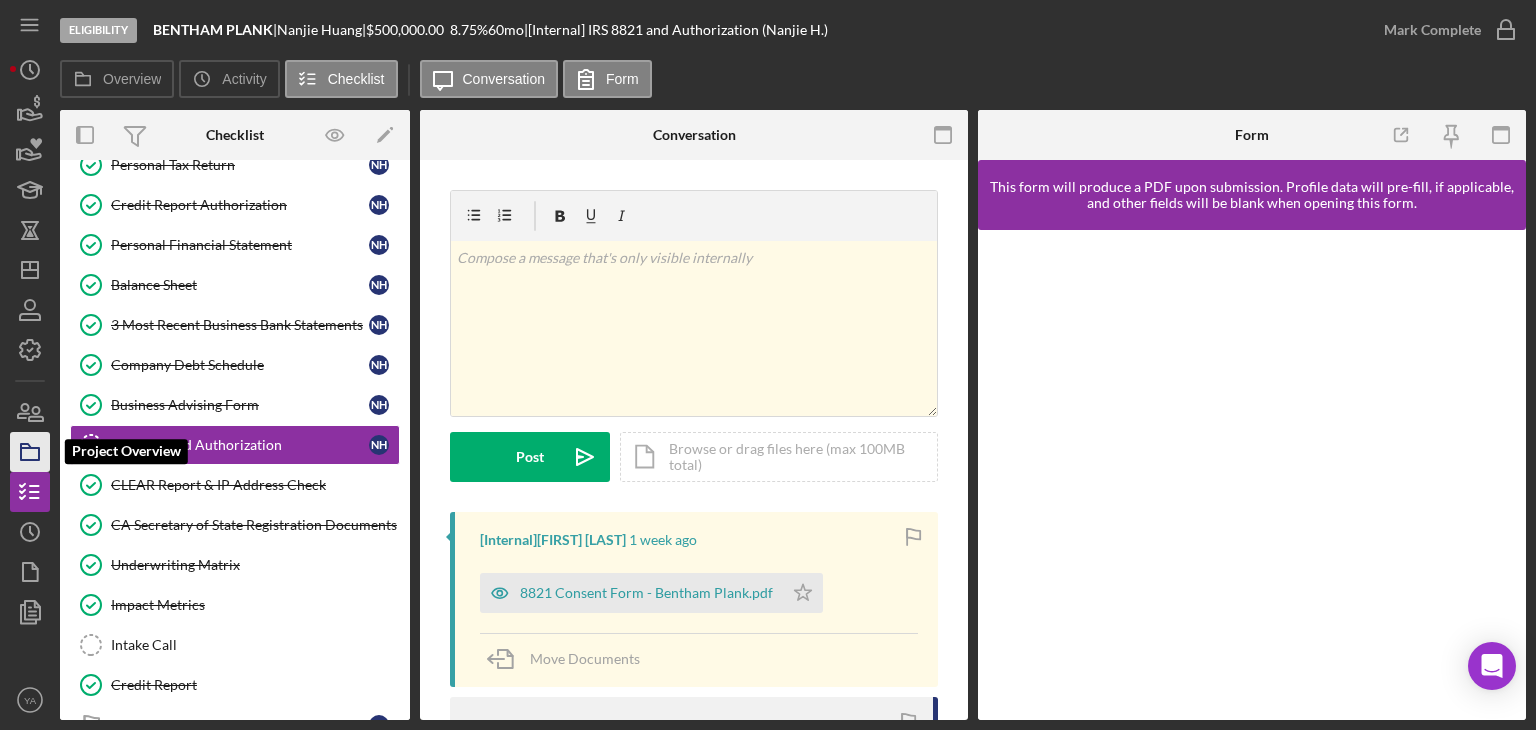click 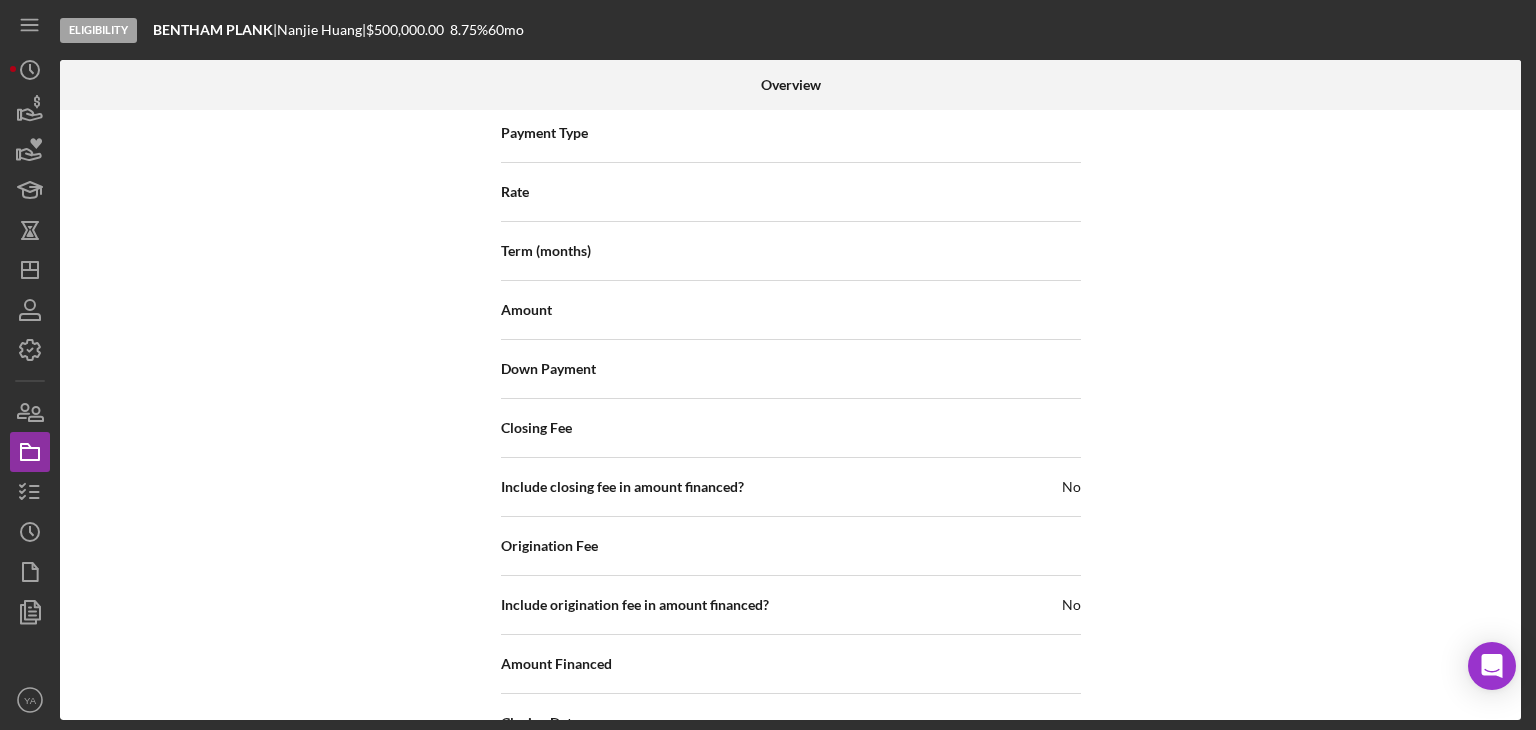 scroll, scrollTop: 2554, scrollLeft: 0, axis: vertical 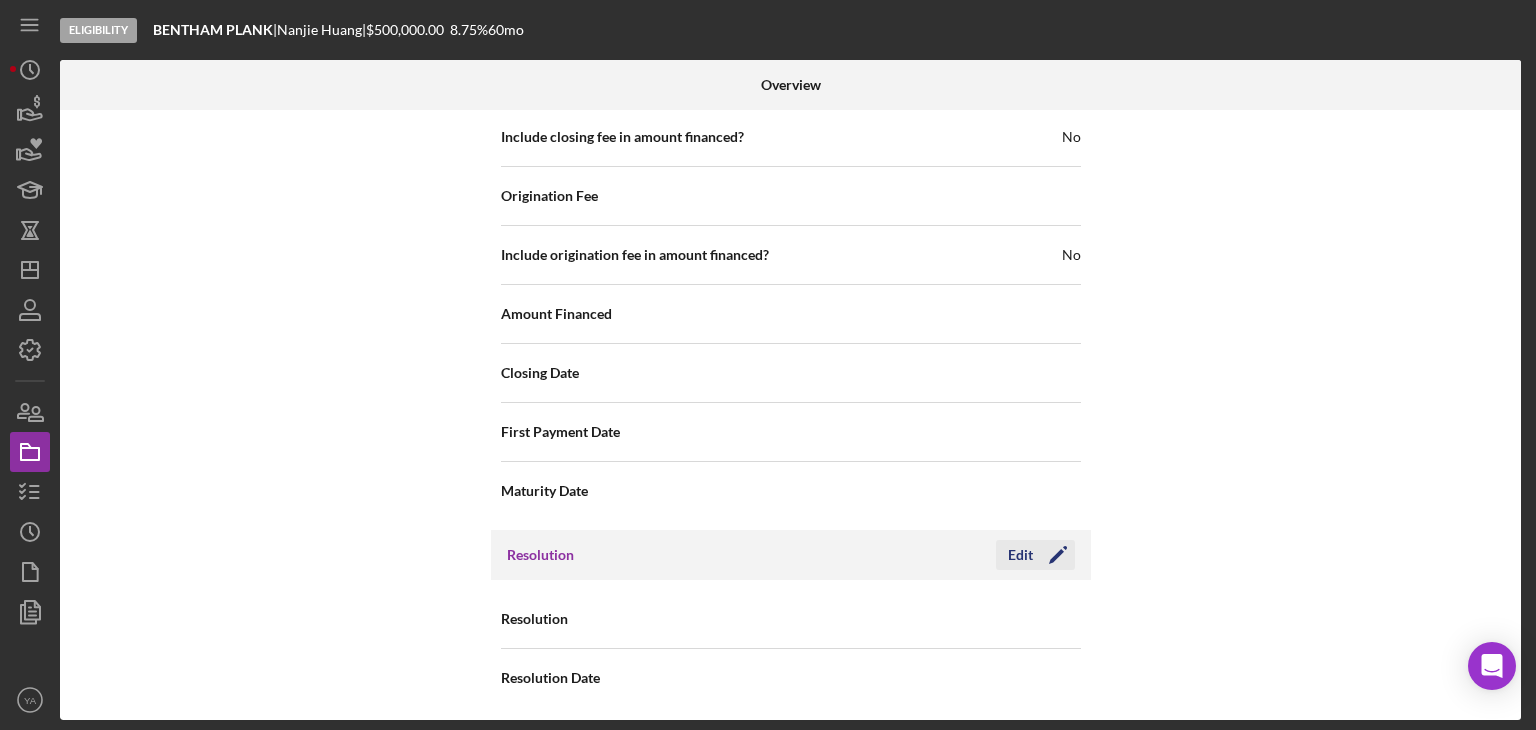 click on "Icon/Edit" 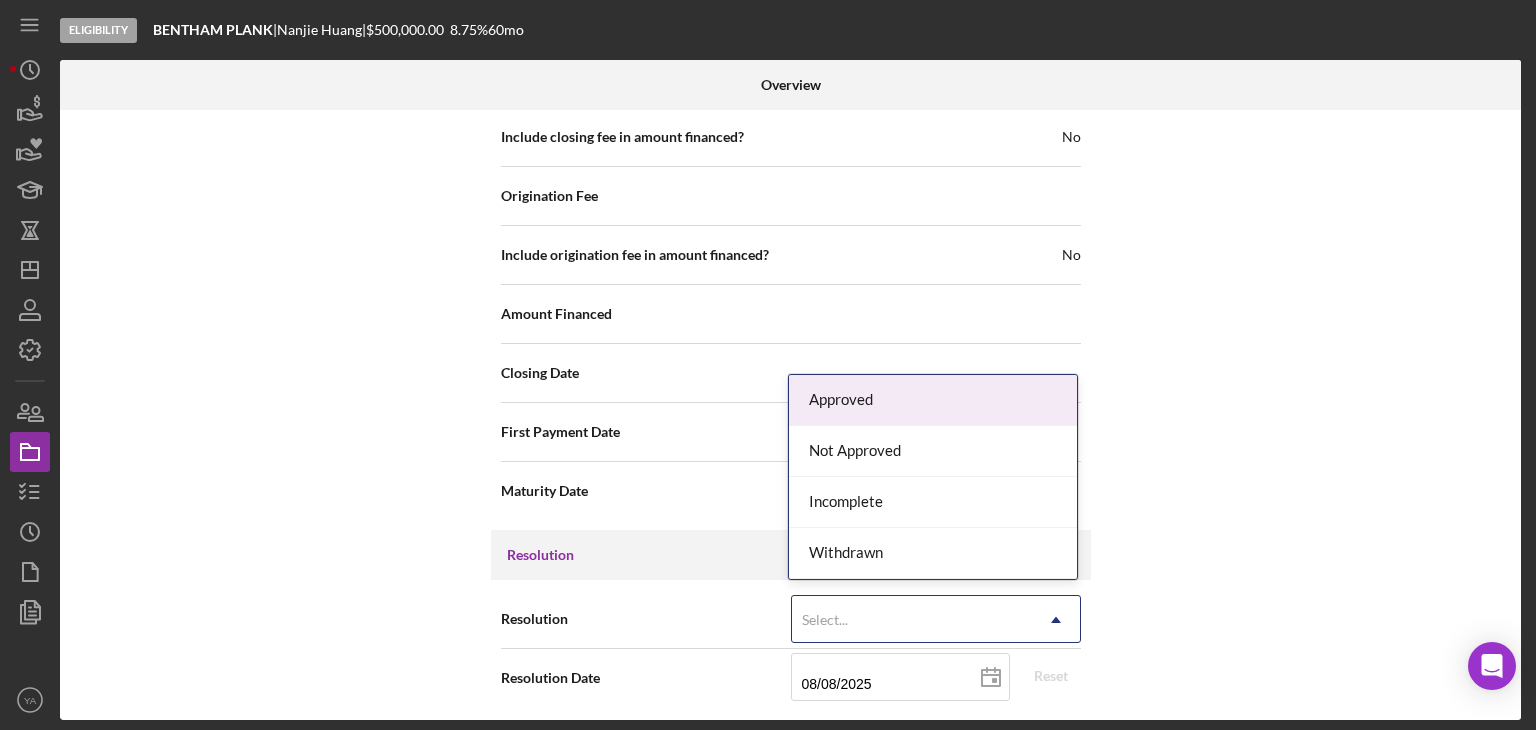 click on "Select..." at bounding box center (912, 620) 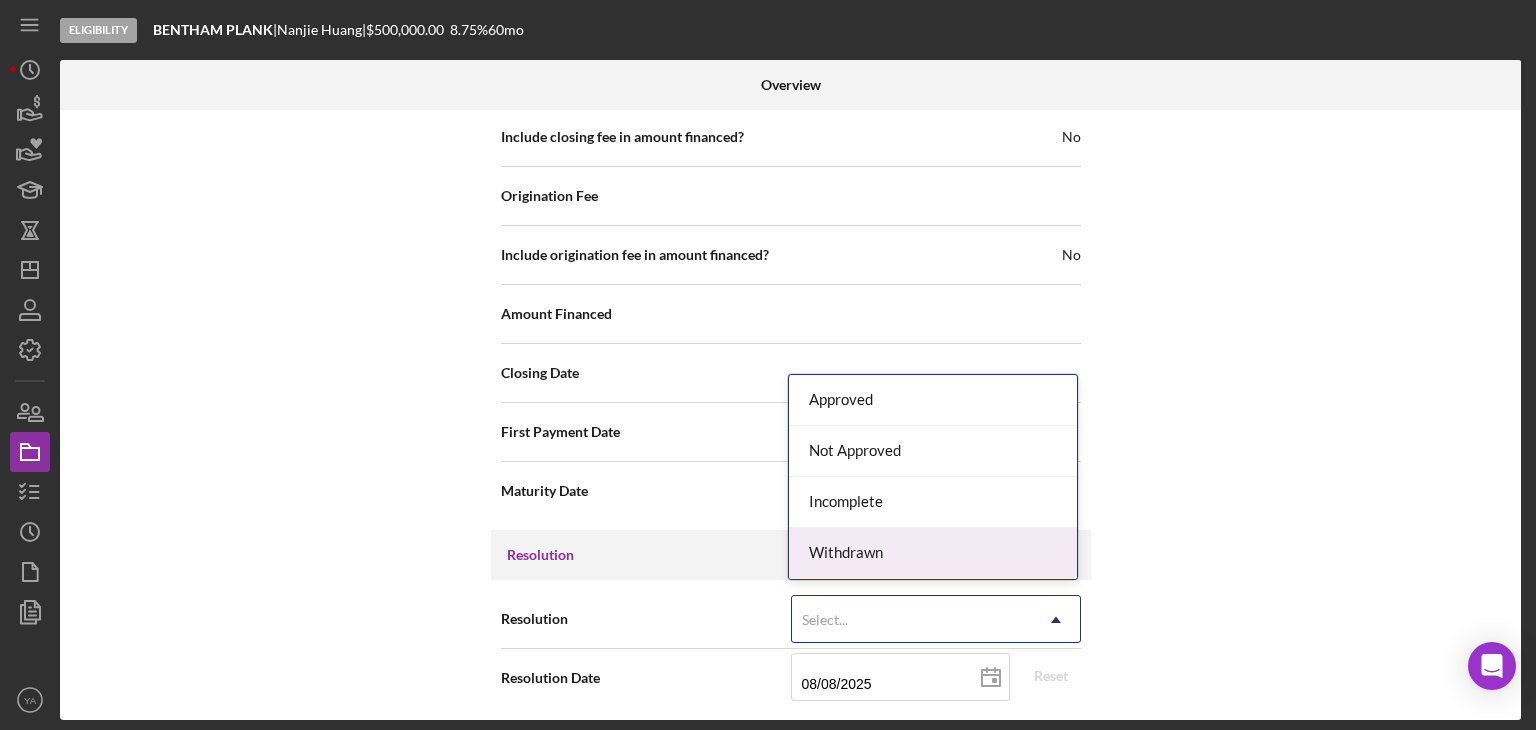 click on "Withdrawn" at bounding box center (933, 553) 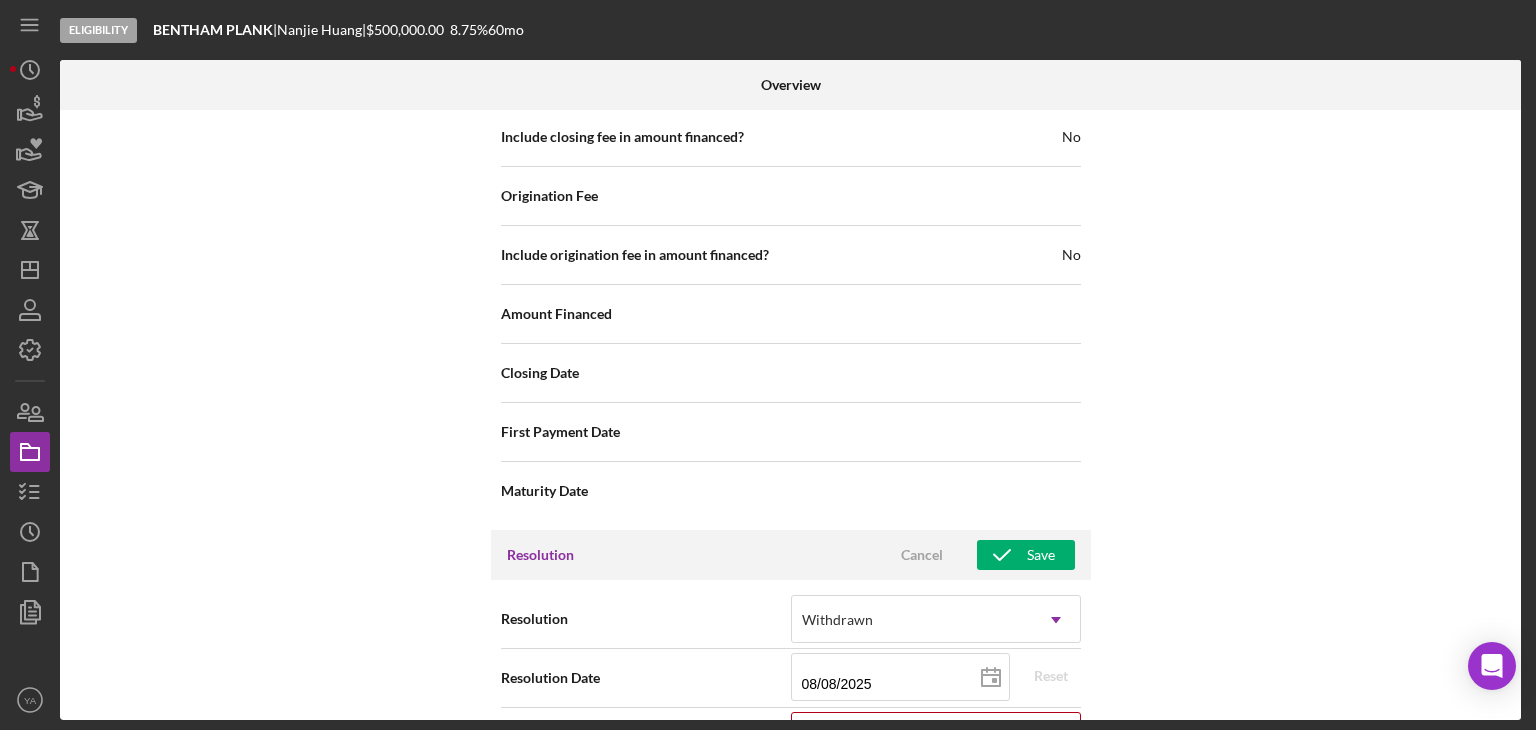 scroll, scrollTop: 2680, scrollLeft: 0, axis: vertical 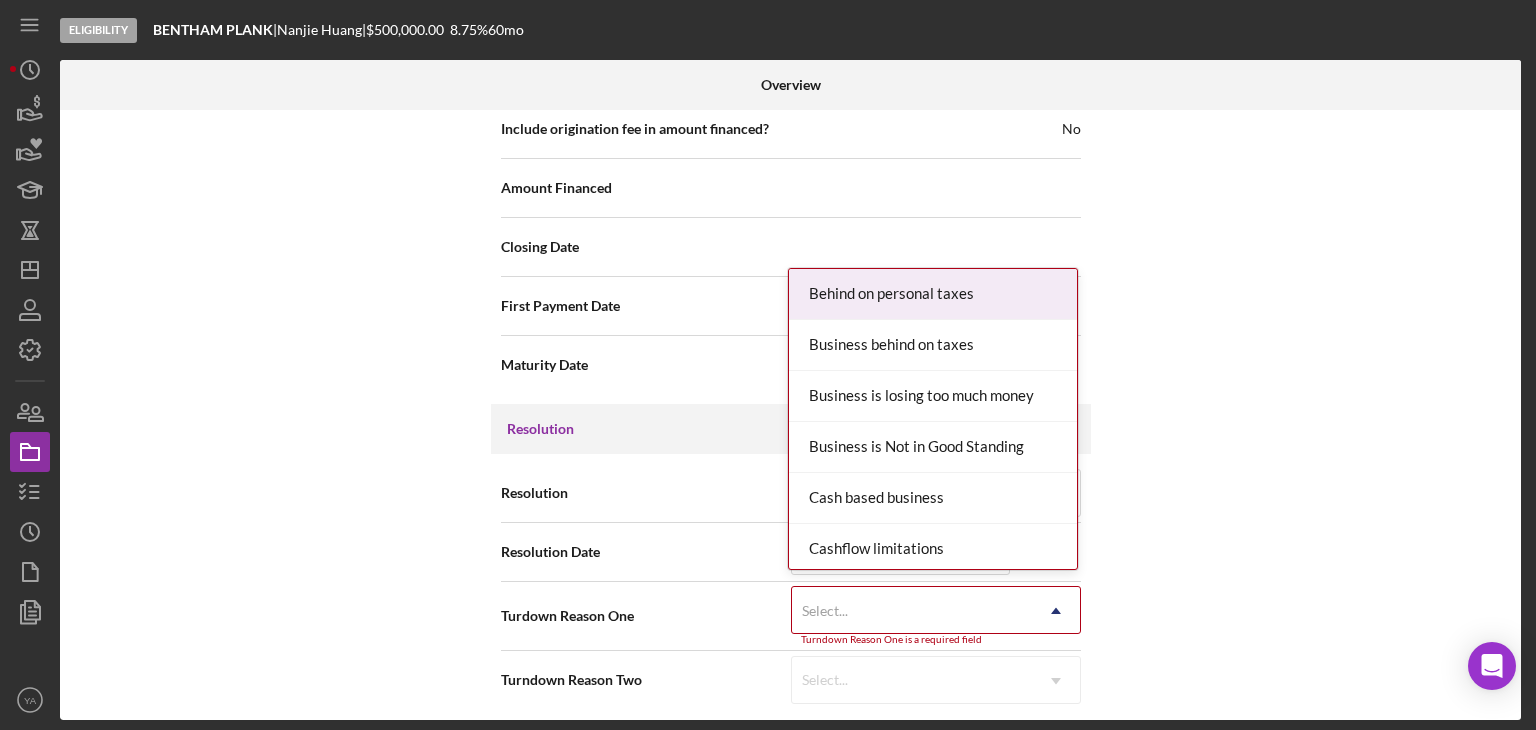 click on "Select..." at bounding box center [912, 611] 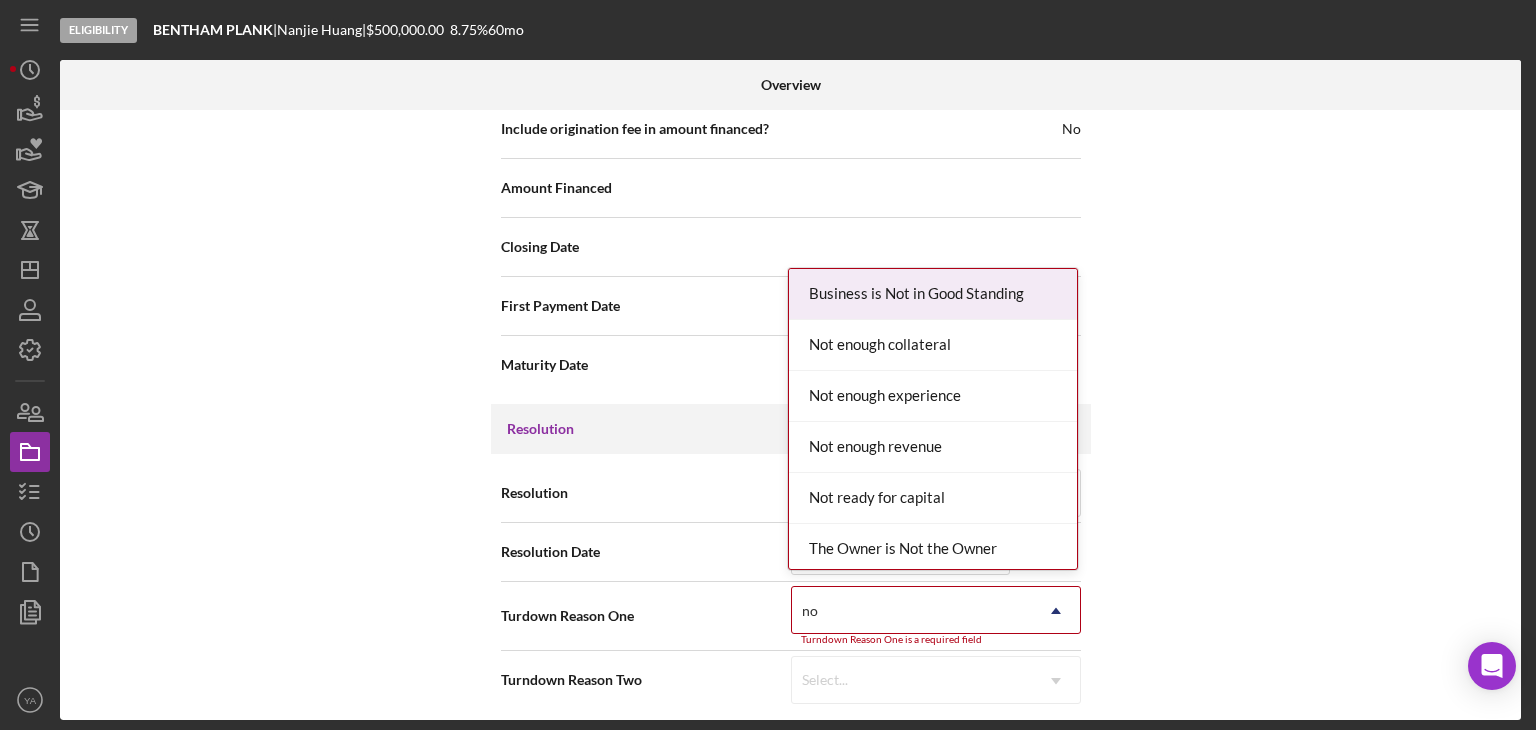 type on "n" 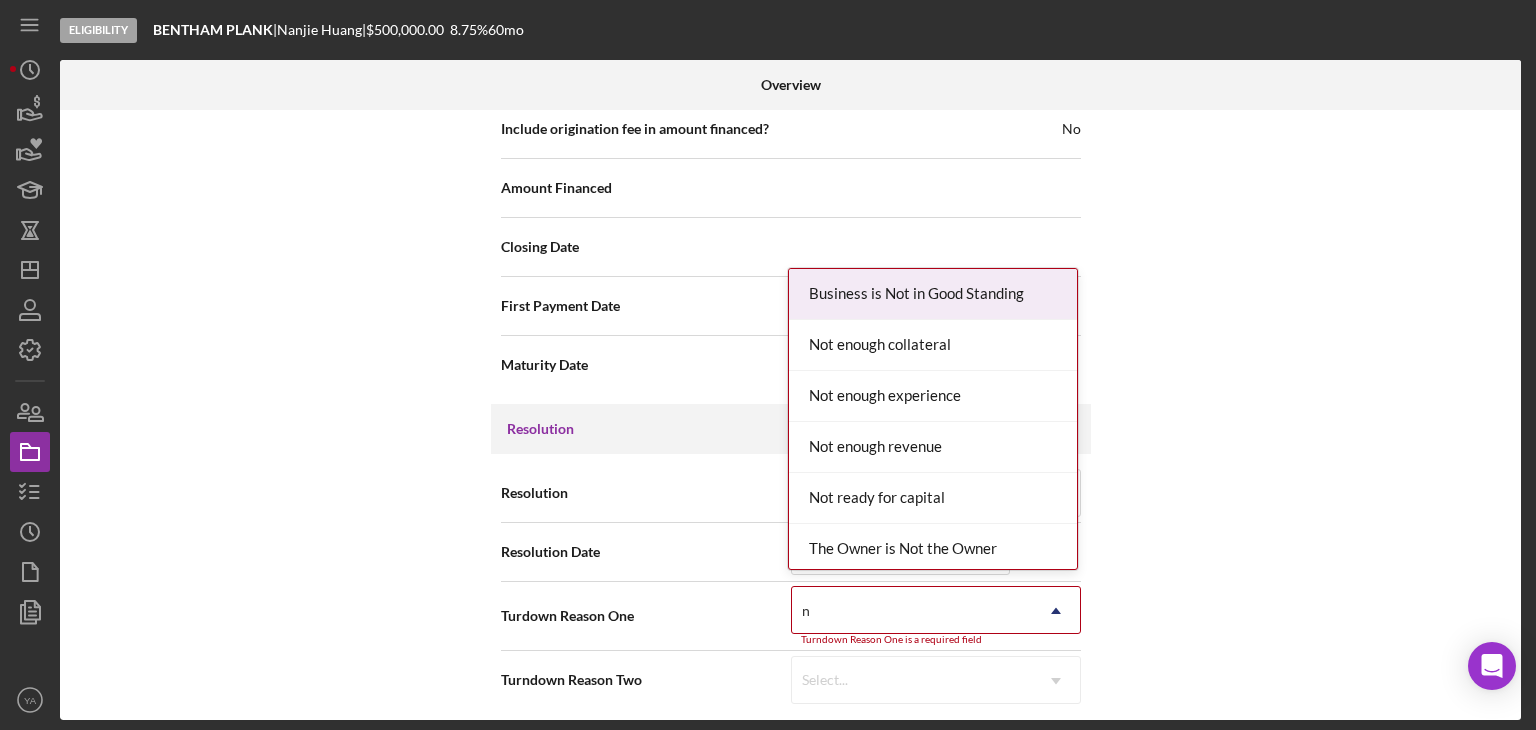 type 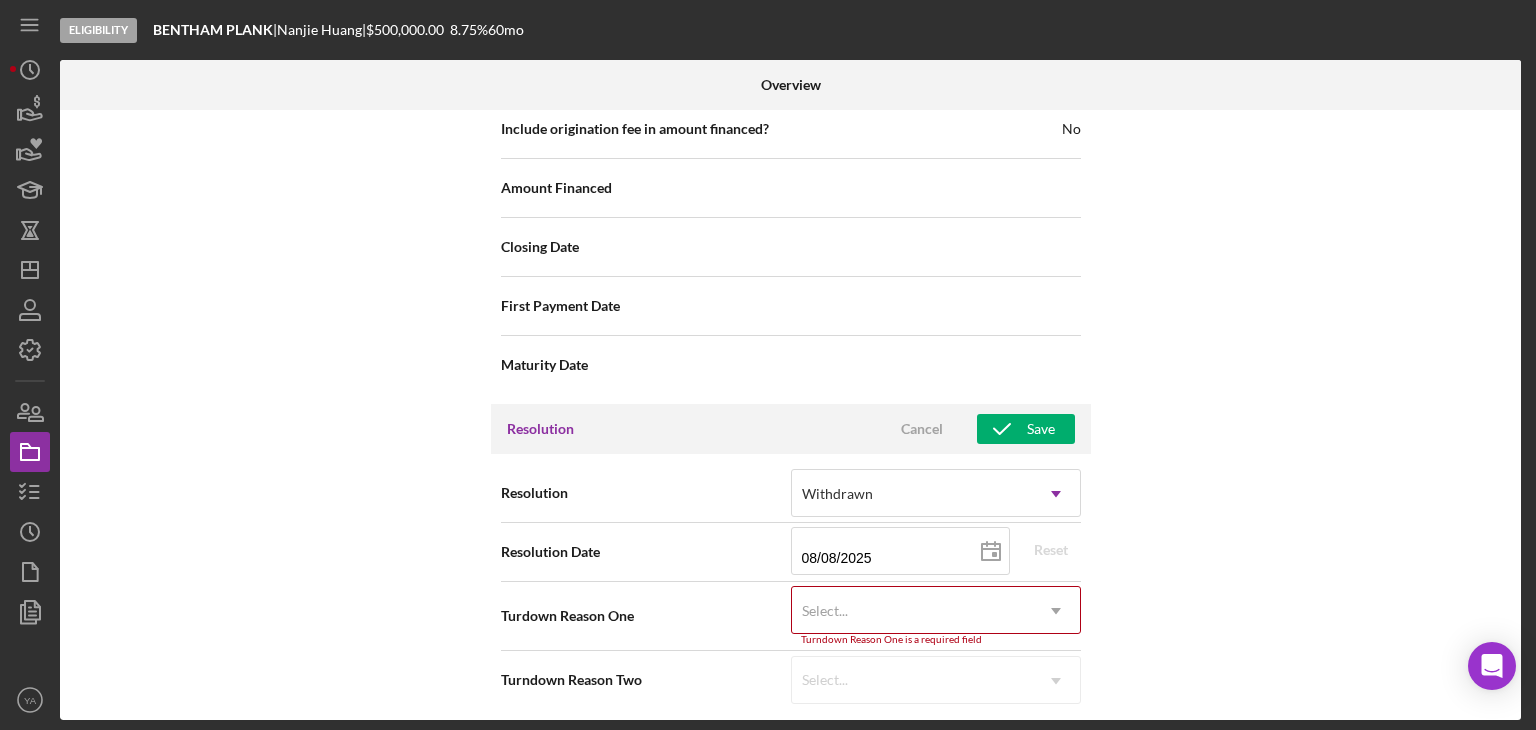 click on "Internal Workflow Stage Eligibility Icon/Dropdown Arrow Archive (can unarchive later if needed) Send to Downhome Overview Edit Icon/Edit Status Ongoing Risk Rating Sentiment Rating 5 Product Name Small Business Community Loan Created Date [DATE] Started Date [DATE] Closing Goal [DATE] Contact YA [FIRST] [LAST] Account Executive Weekly Status Update On Weekly Status Update Message Inactivity Alerts On Send if the client is inactive for... 5 Inactivity Reminder Message Hi!
We noticed you haven’t logged into your account or completed any checklist items in the past 5 days. Do you have any questions or are you encountering any roadblocks?
Please let us know how we can assist you in completing your loan application—we're here to help! Initial Request Edit Icon/Edit Amount [CURRENCY][AMOUNT] Standard Rate [PERCENTAGE]% Standard Term [NUMBER] months" at bounding box center (790, 415) 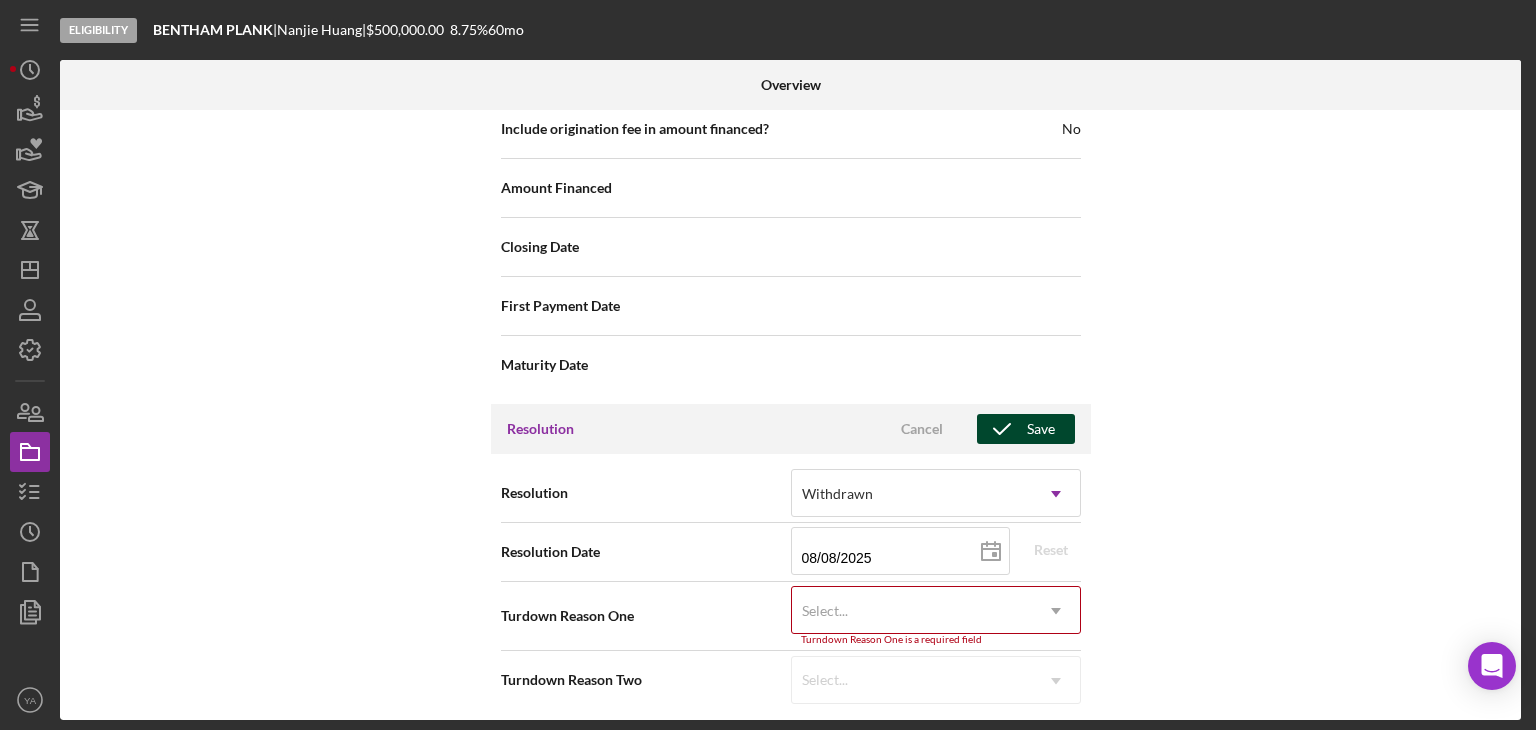 click on "Save" at bounding box center (1026, 429) 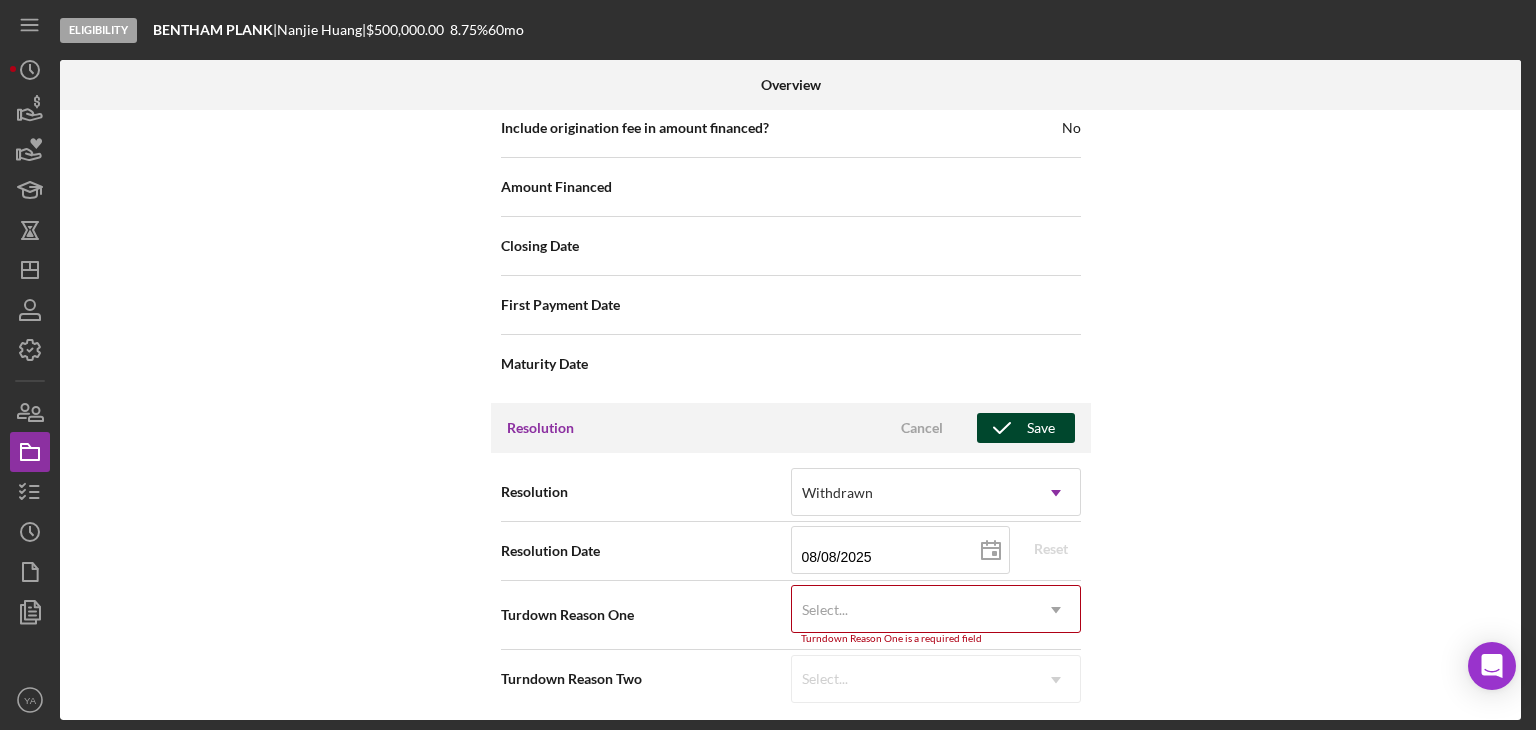 click on "Save" at bounding box center (1026, 428) 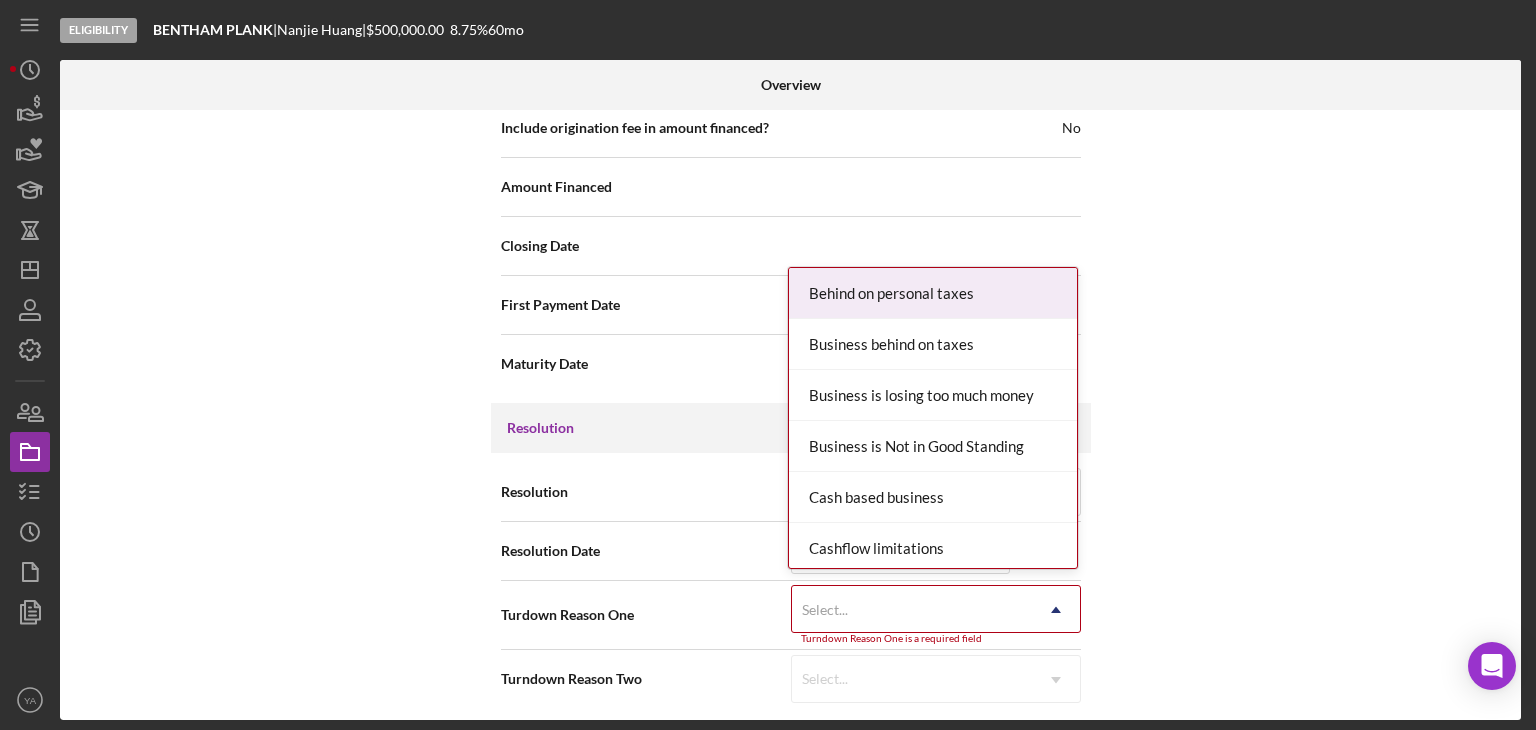 click on "Icon/Dropdown Arrow" 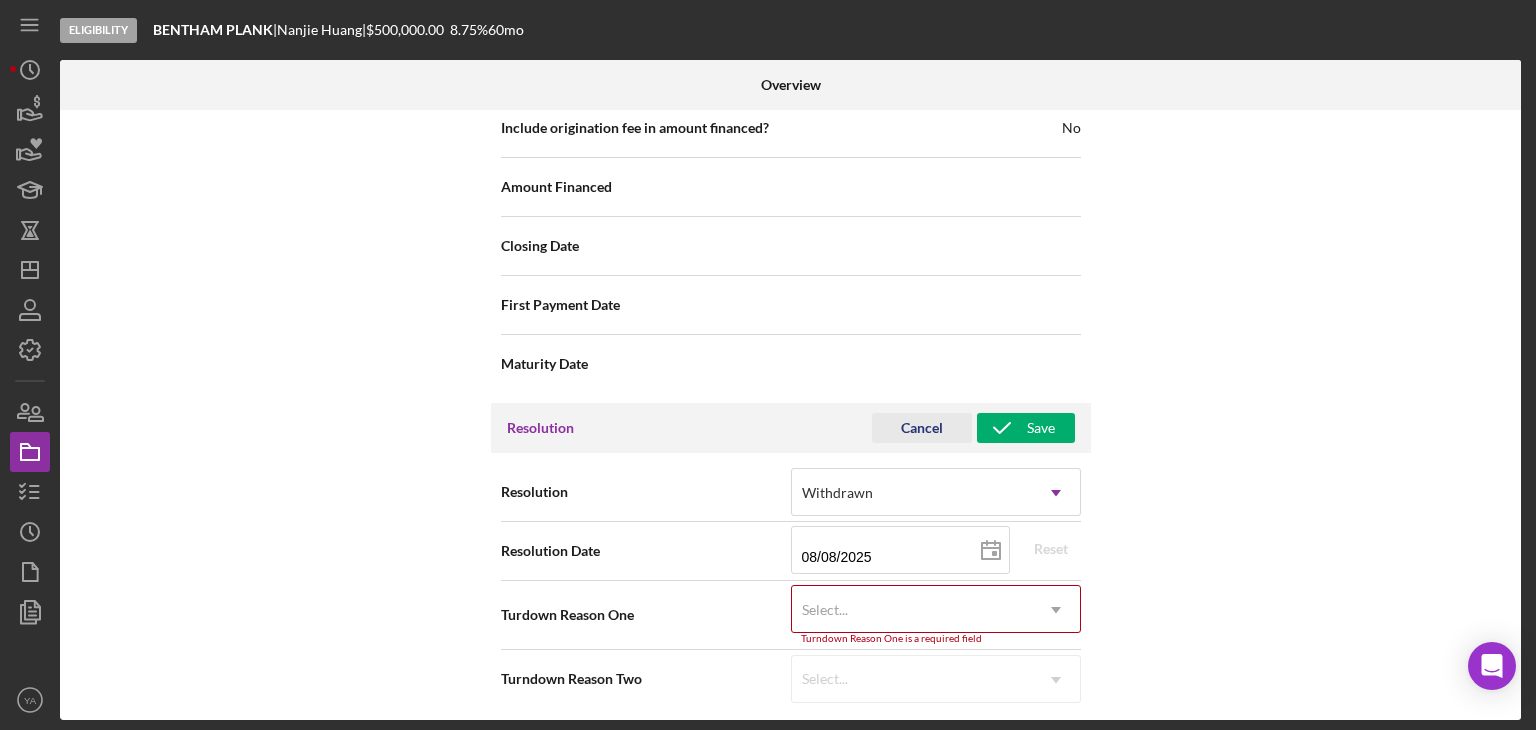 click on "Cancel" at bounding box center (922, 428) 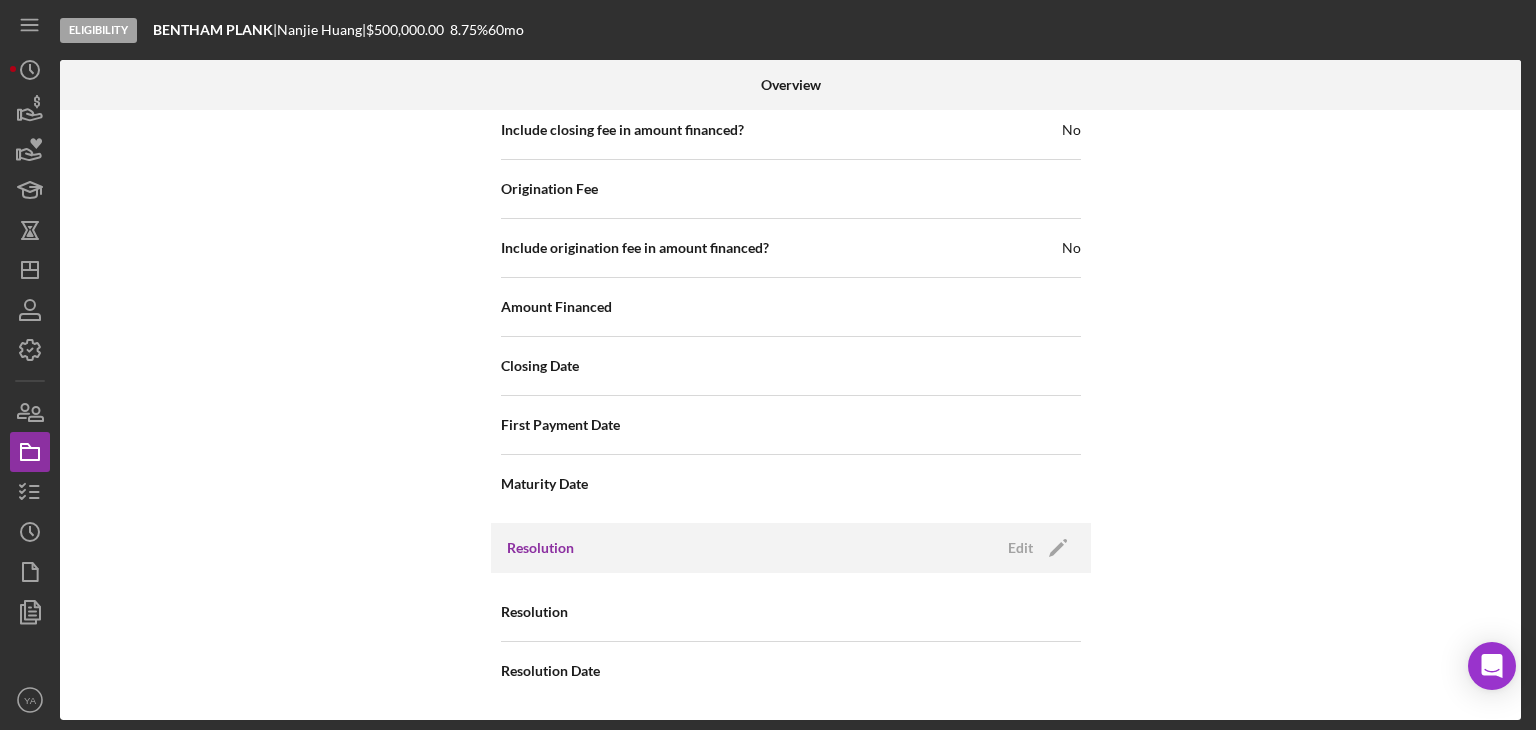 scroll, scrollTop: 2554, scrollLeft: 0, axis: vertical 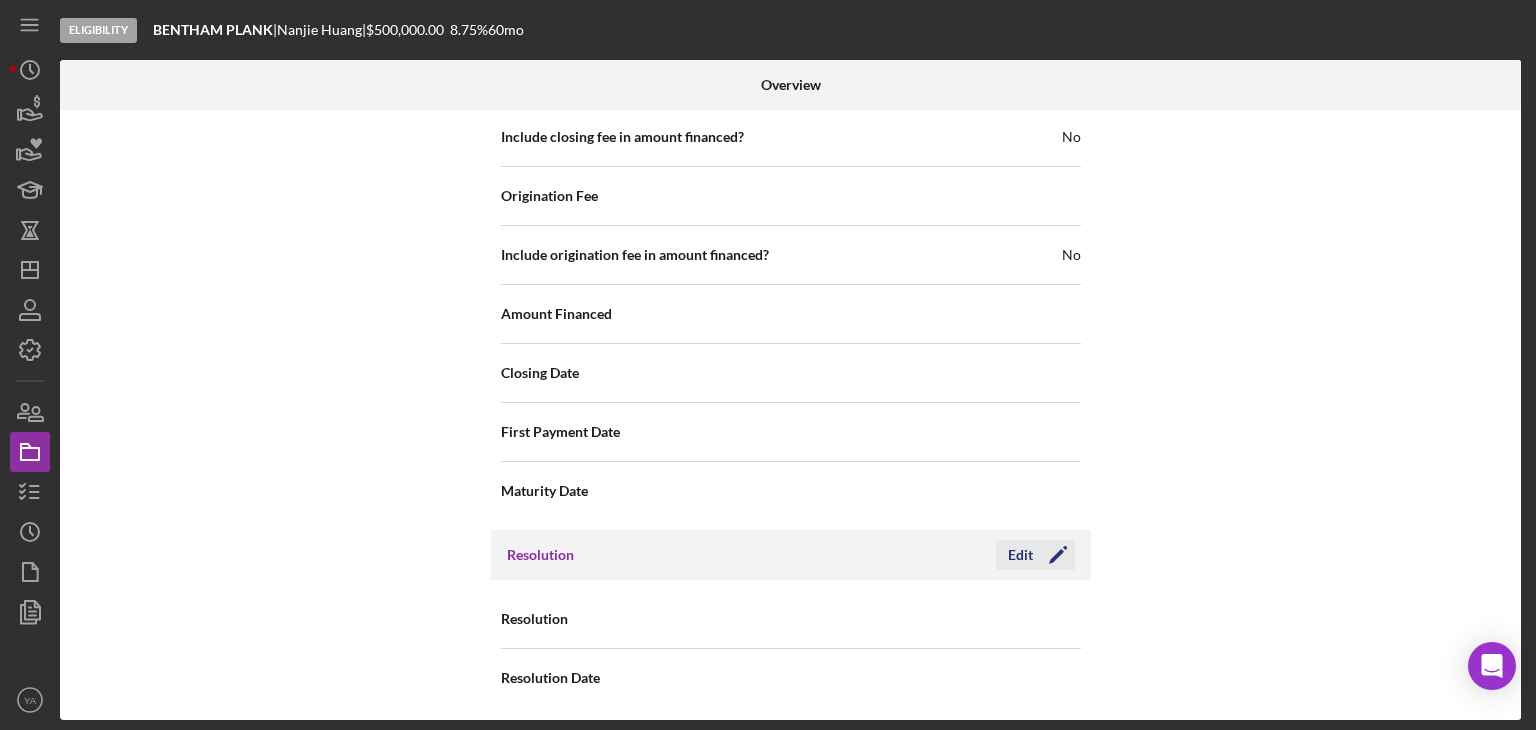 click on "Icon/Edit" 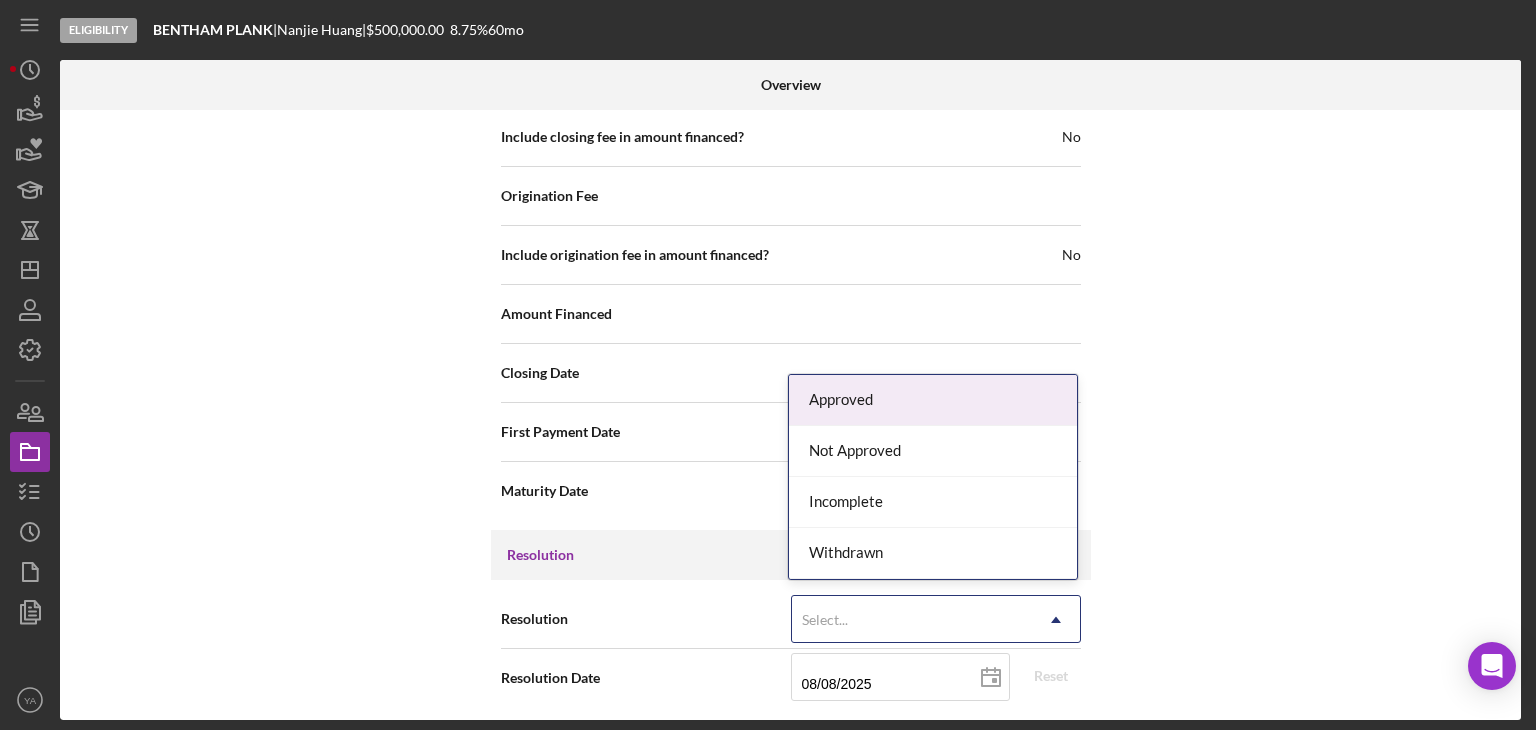 click on "Select..." at bounding box center [912, 620] 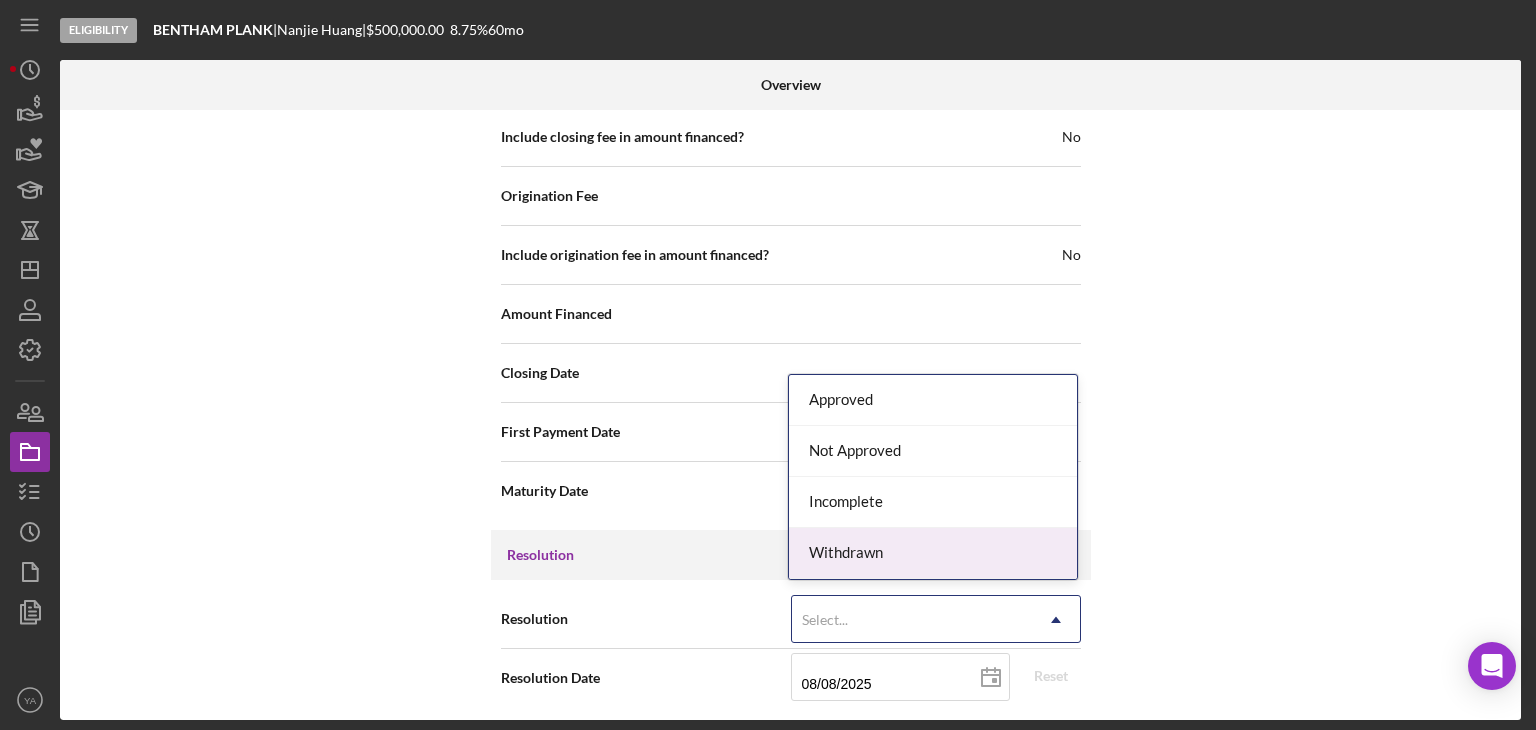 click on "Withdrawn" at bounding box center (933, 553) 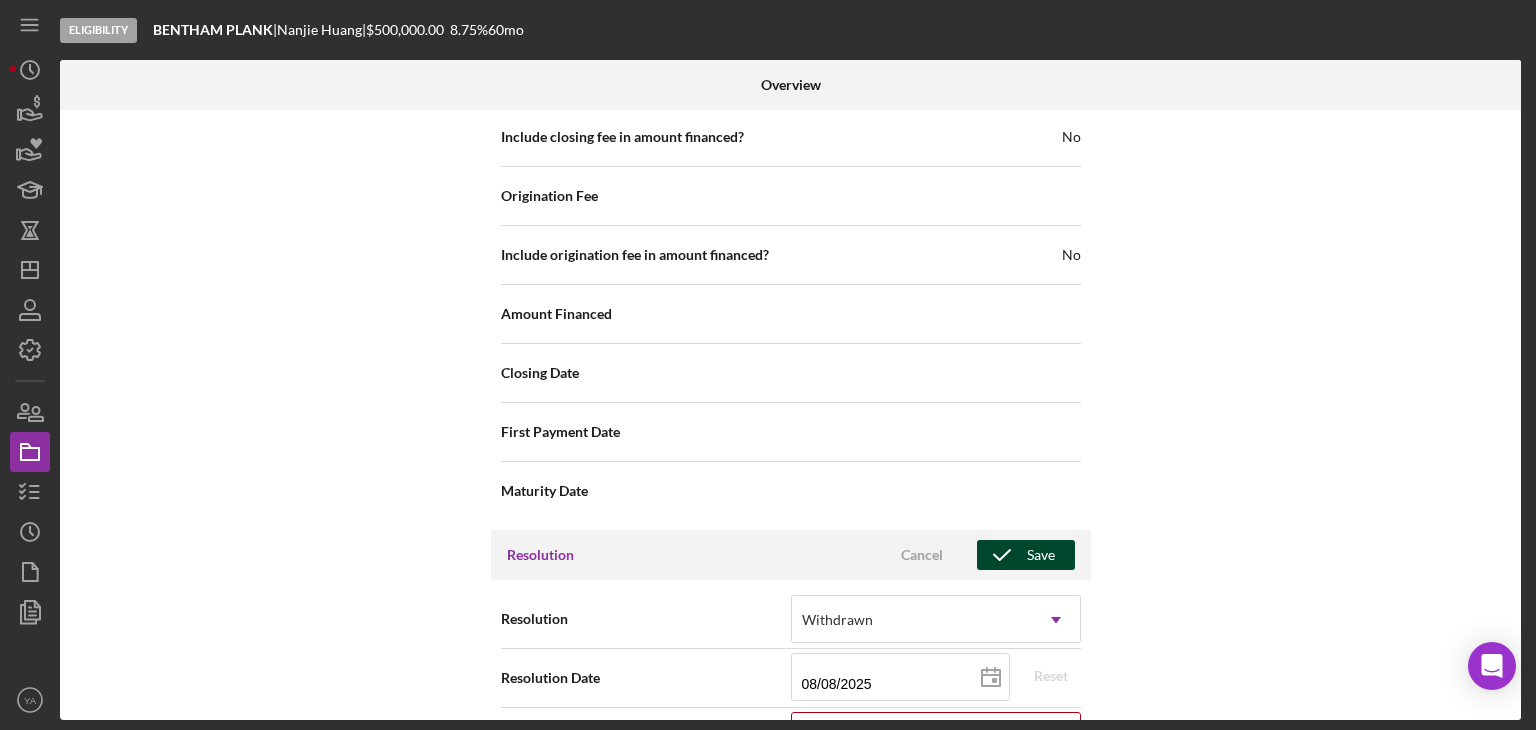 click 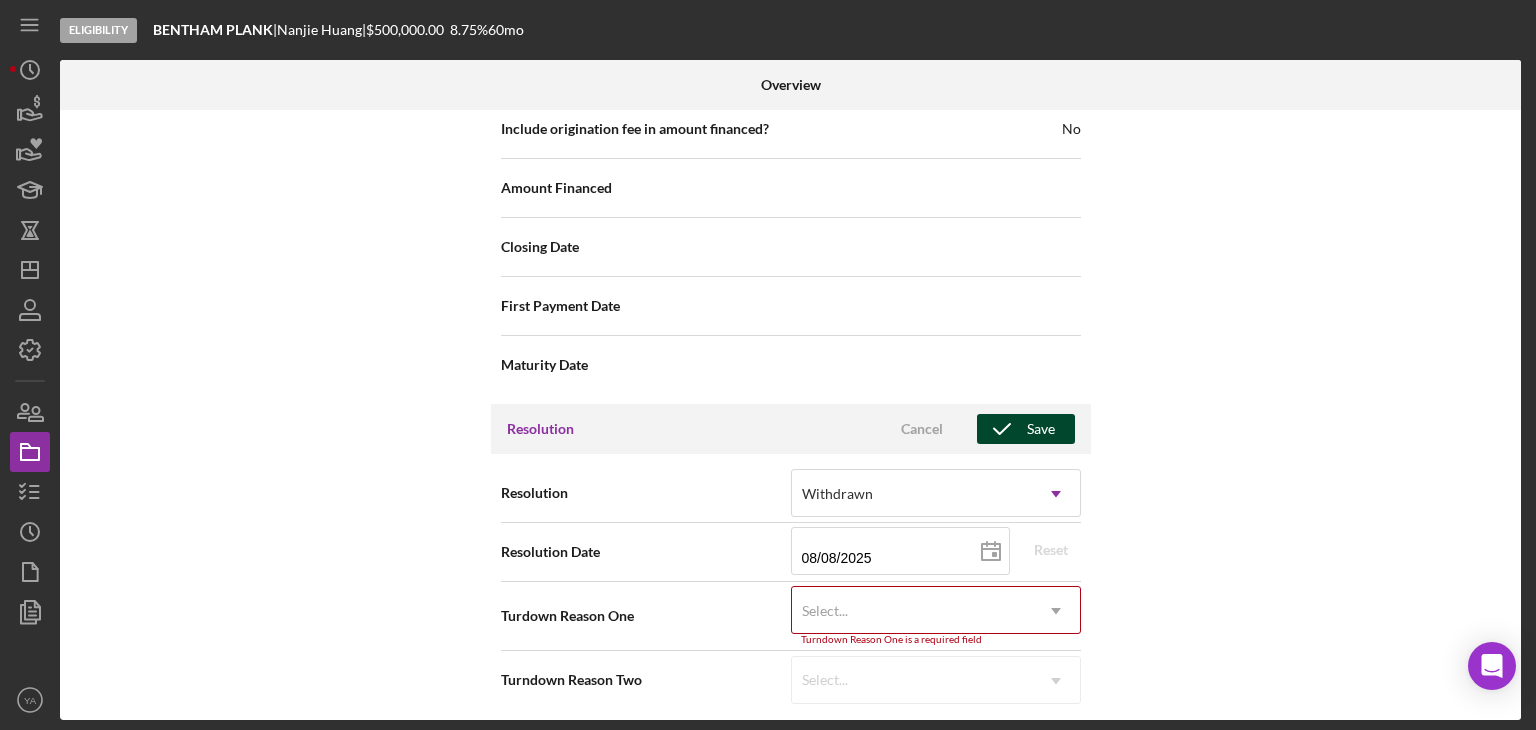 scroll, scrollTop: 2681, scrollLeft: 0, axis: vertical 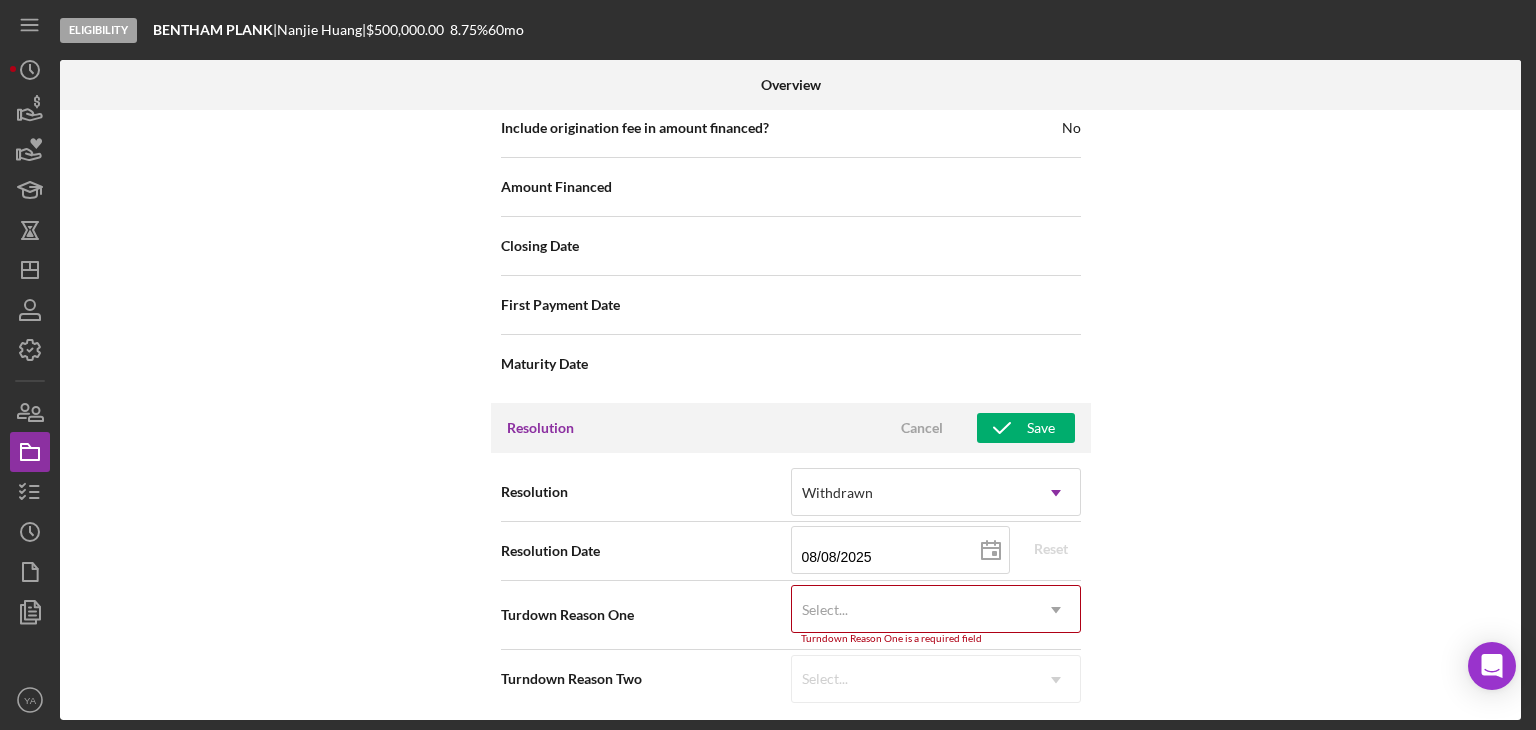 type 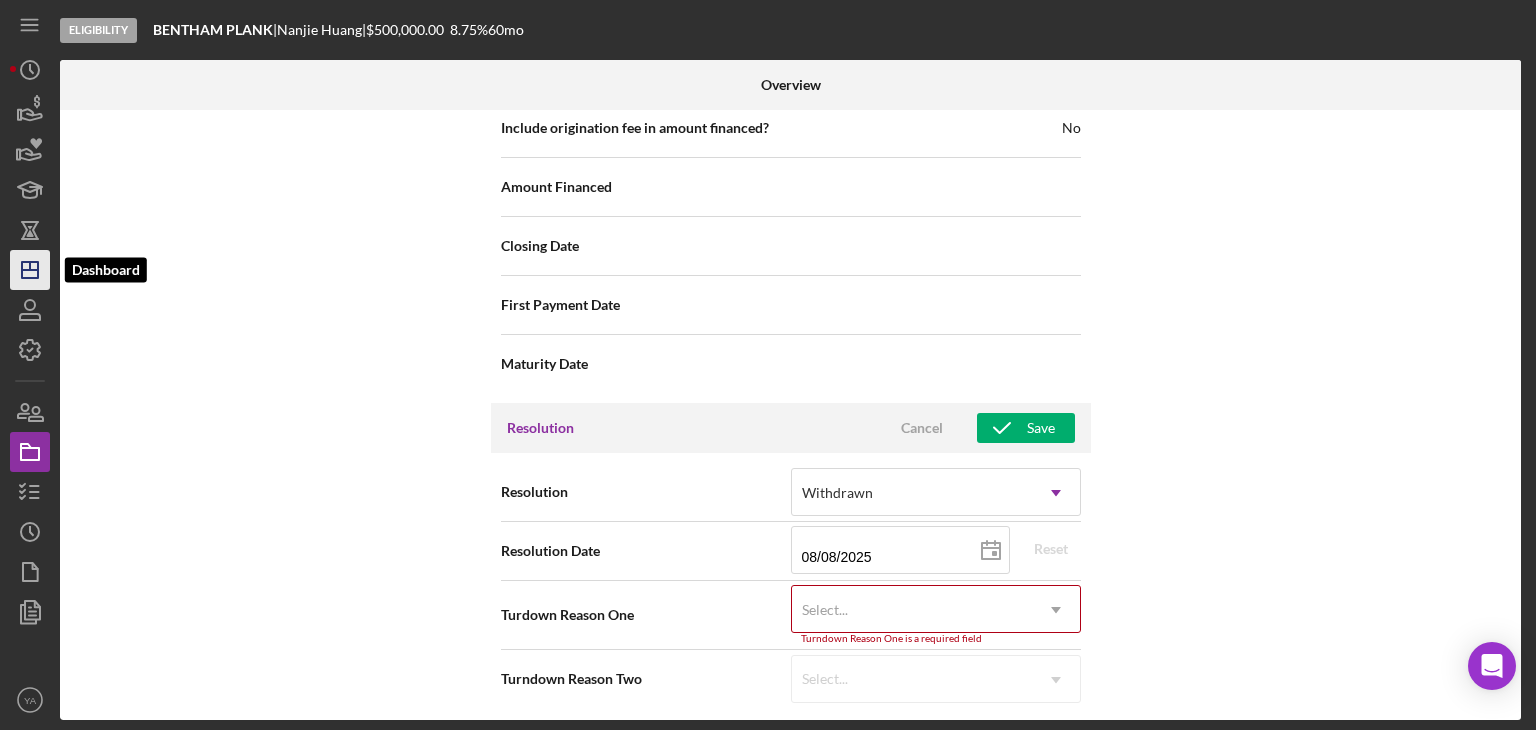 click on "Icon/Dashboard" 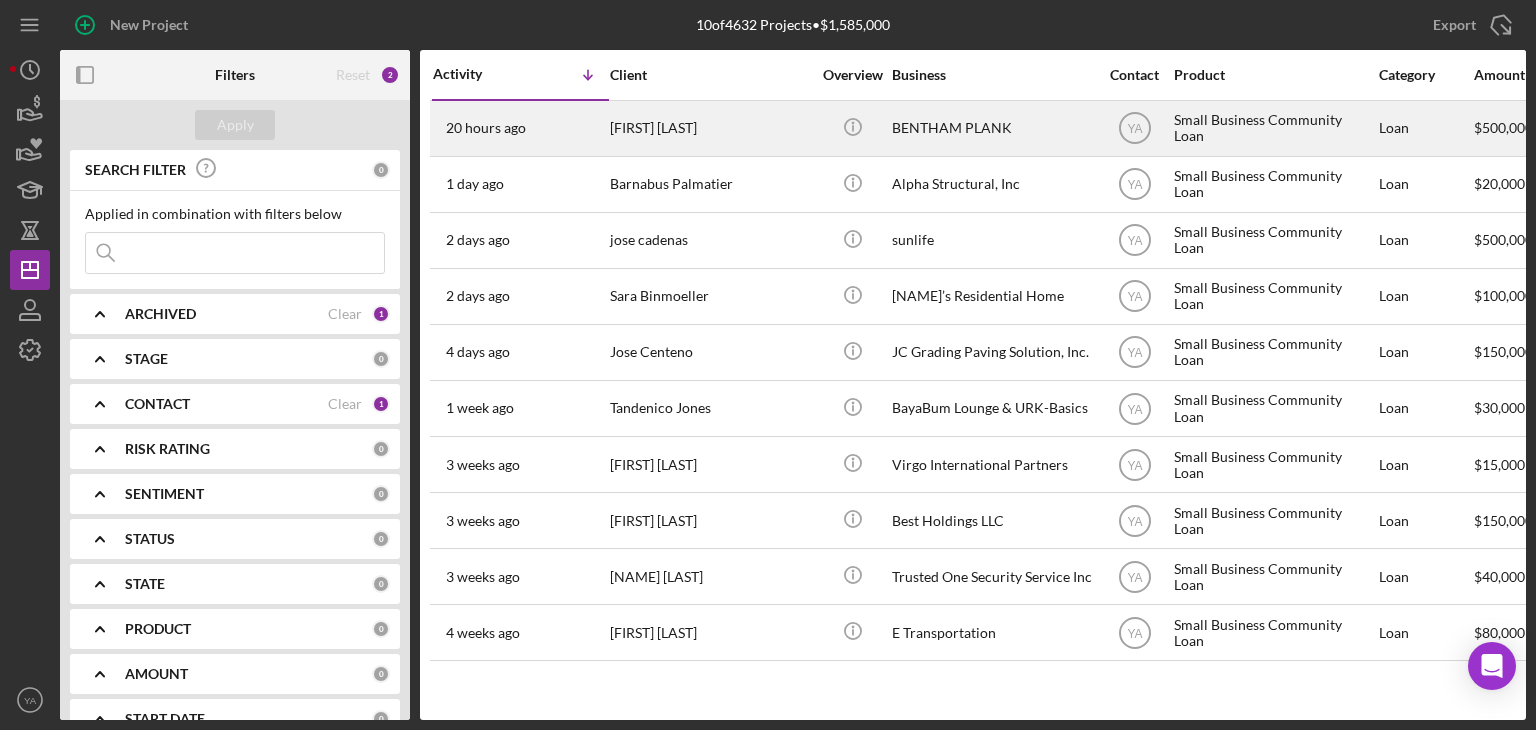 click on "[FIRST] [LAST]" at bounding box center [710, 128] 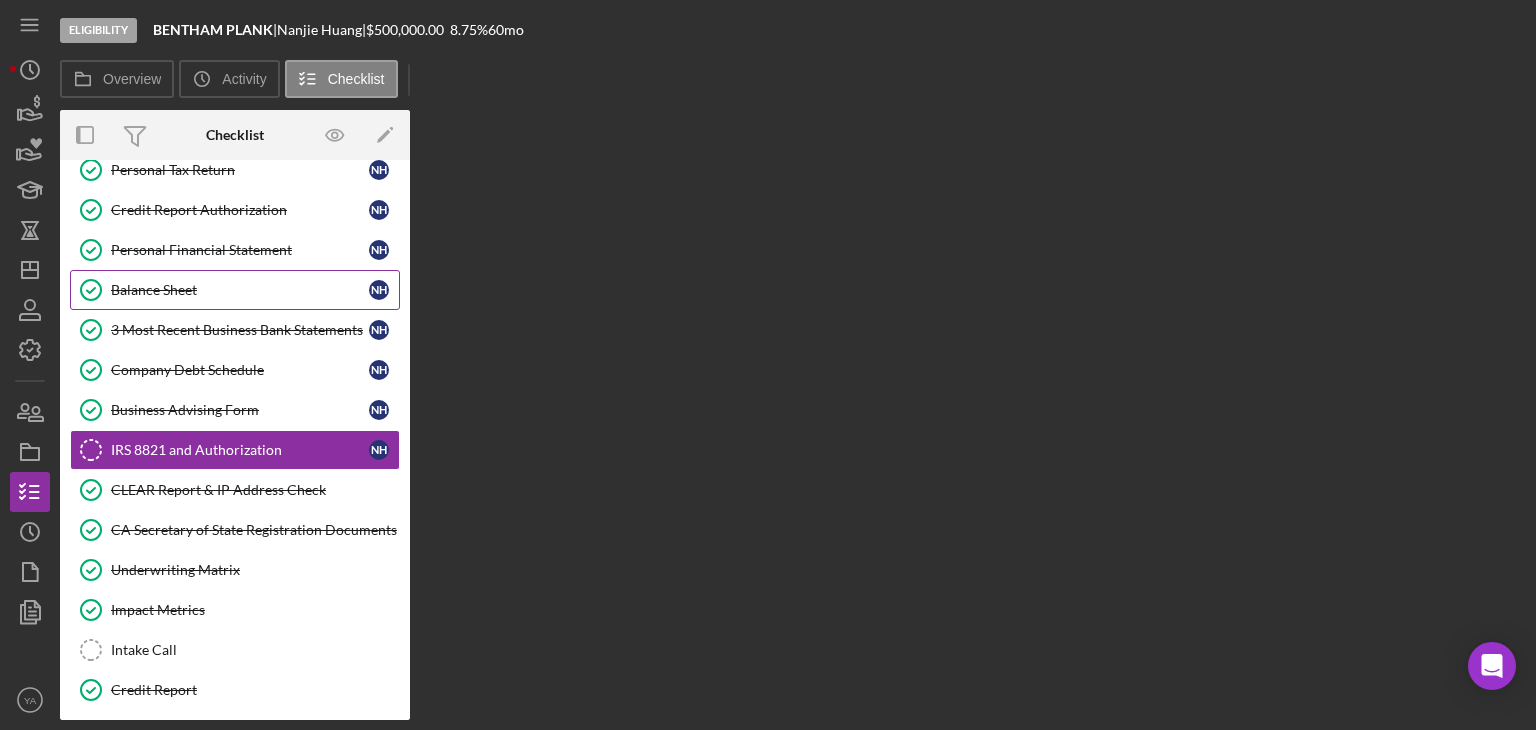 scroll, scrollTop: 311, scrollLeft: 0, axis: vertical 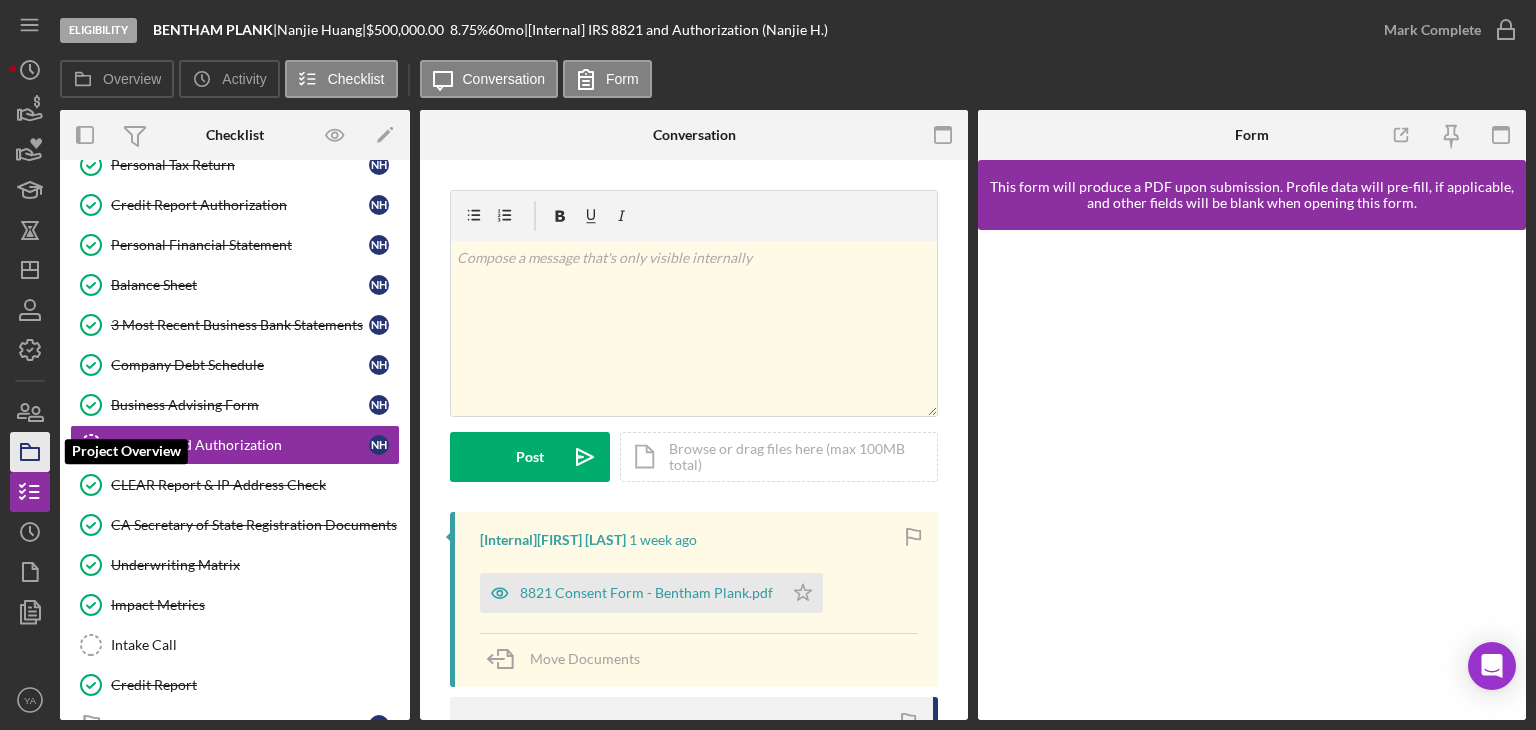 click 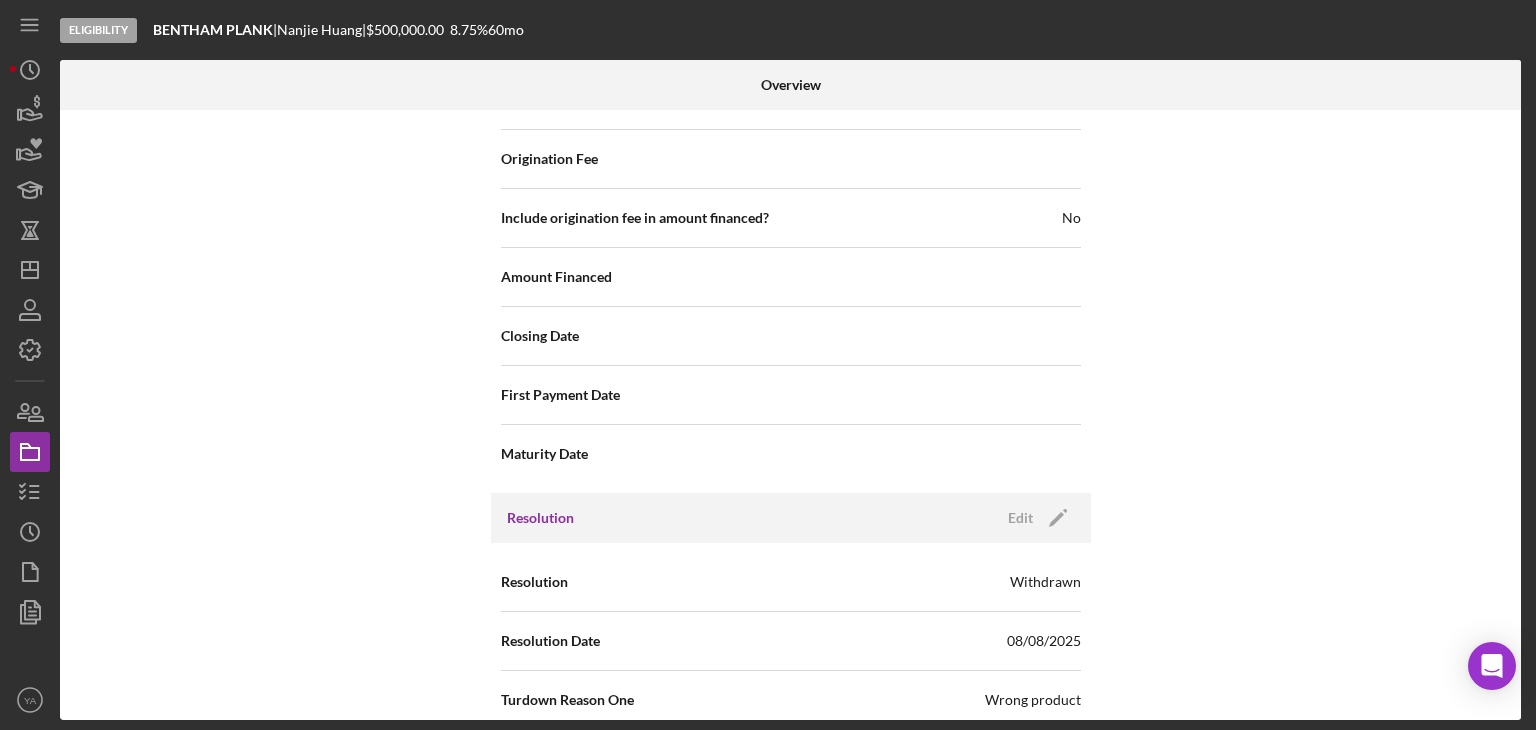 scroll, scrollTop: 2672, scrollLeft: 0, axis: vertical 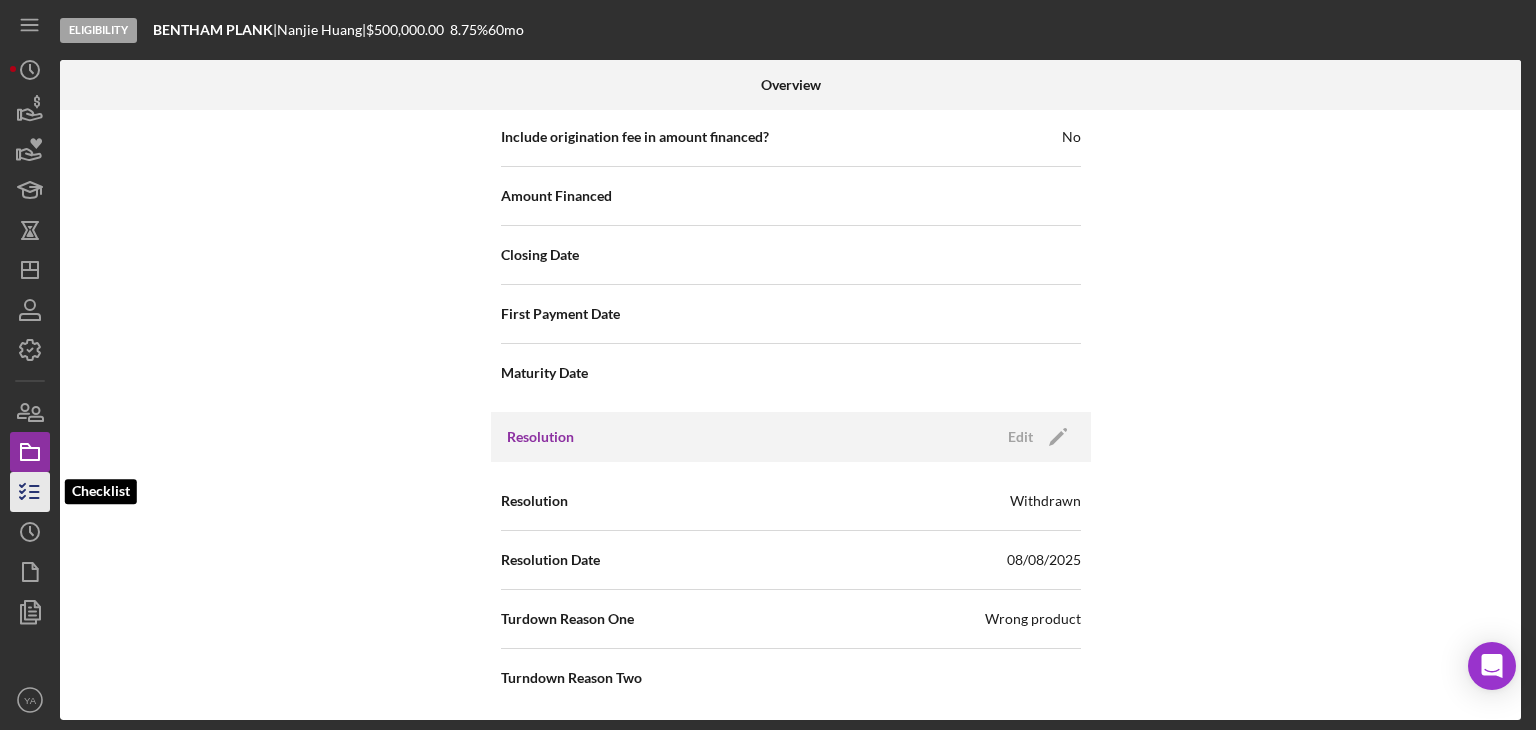 click 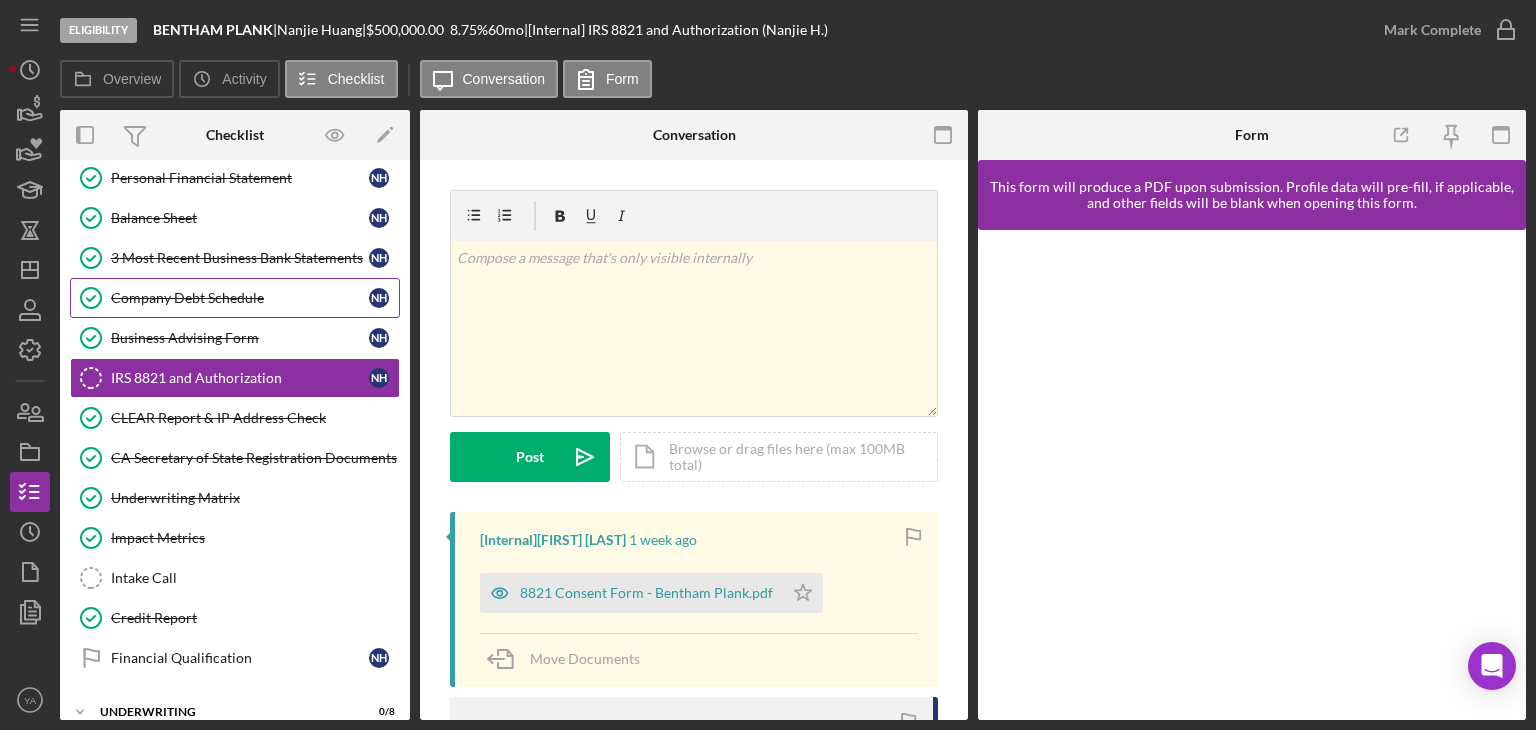 scroll, scrollTop: 437, scrollLeft: 0, axis: vertical 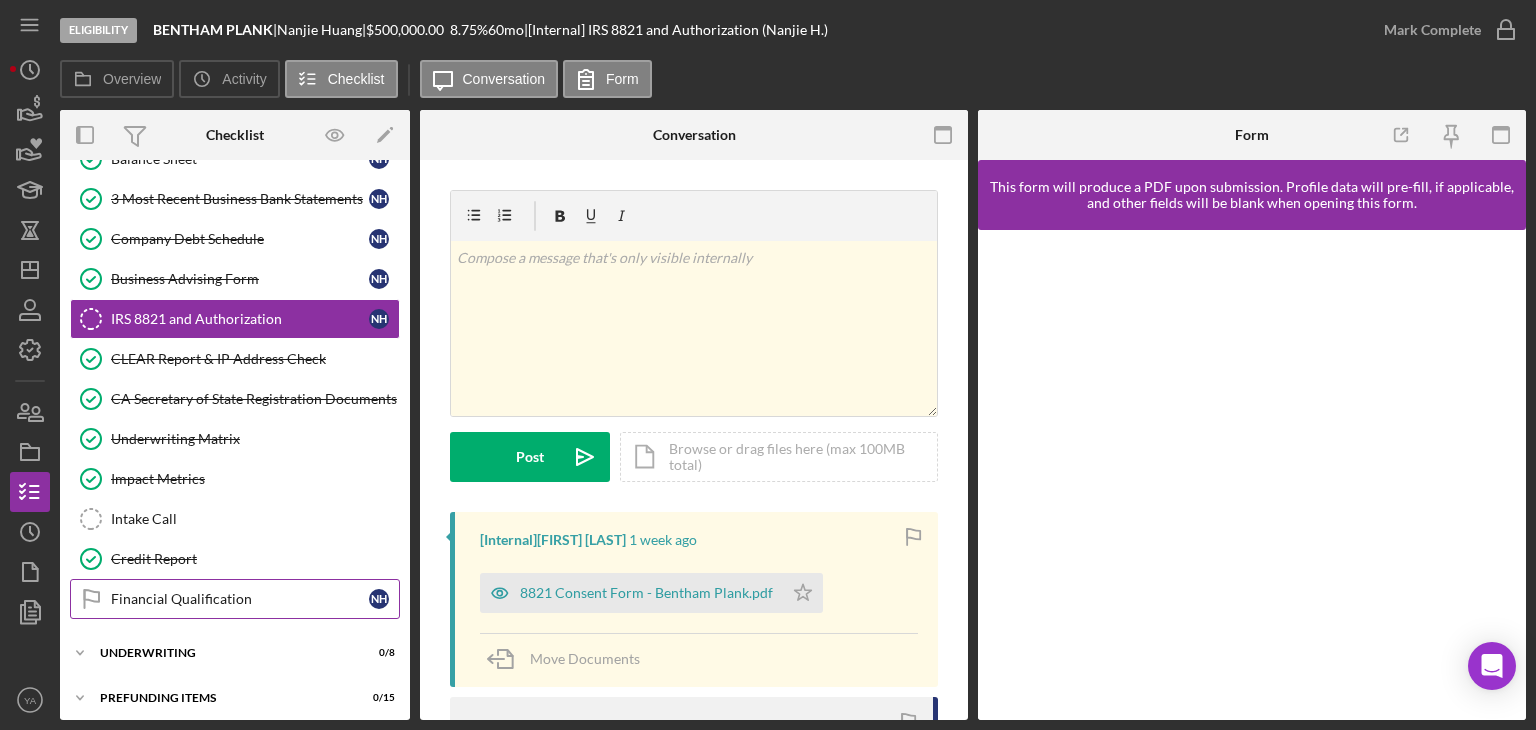 click on "Financial Qualification" at bounding box center (240, 599) 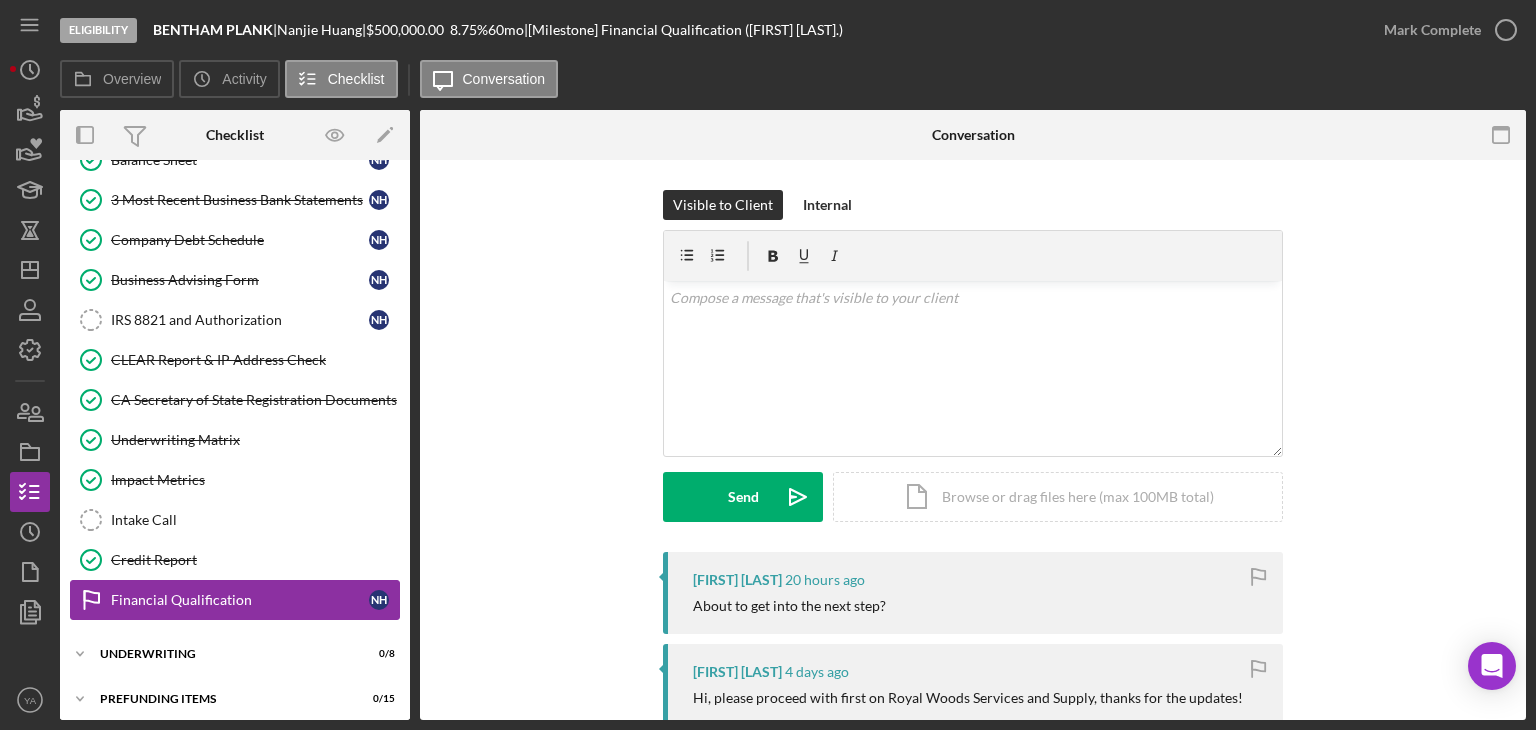 scroll, scrollTop: 437, scrollLeft: 0, axis: vertical 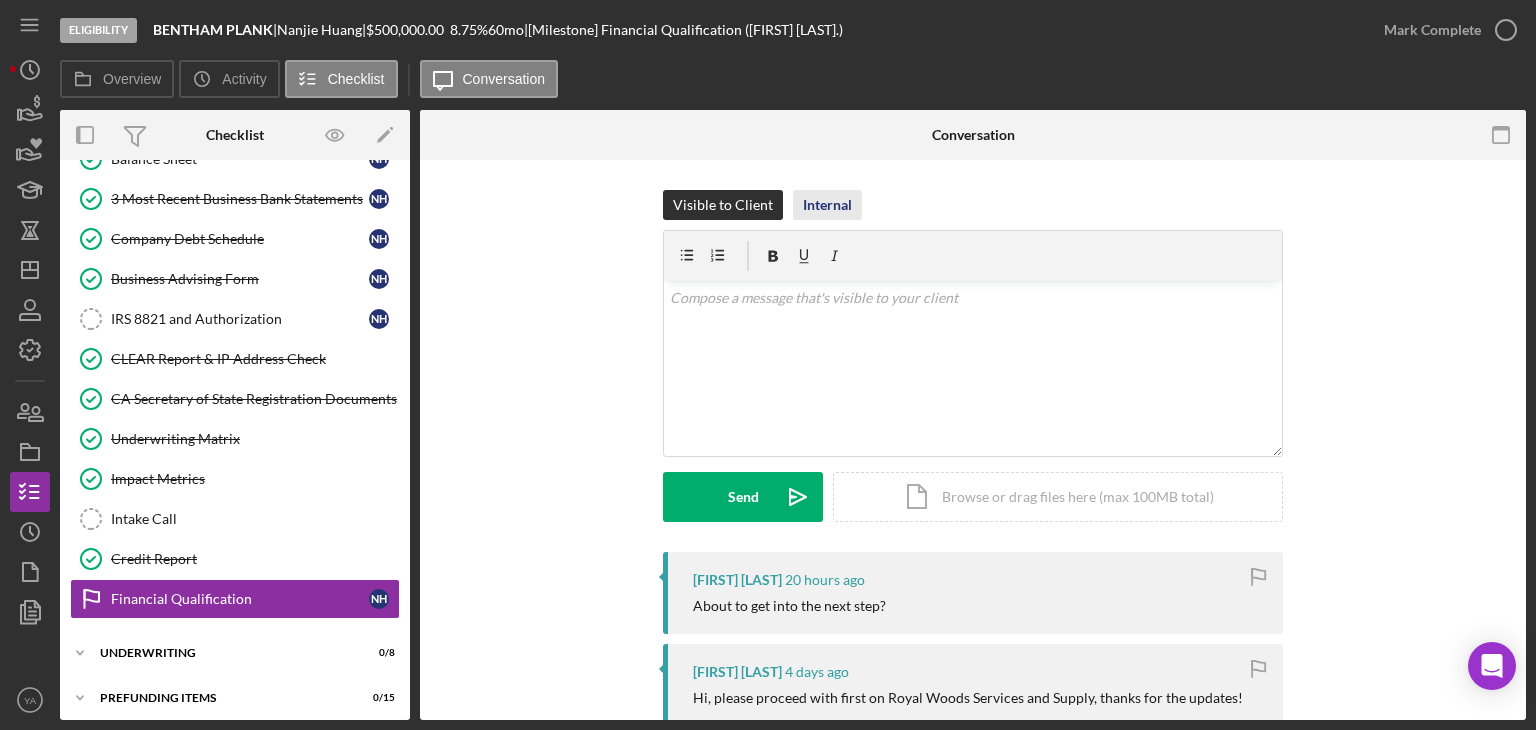 click on "Internal" at bounding box center [827, 205] 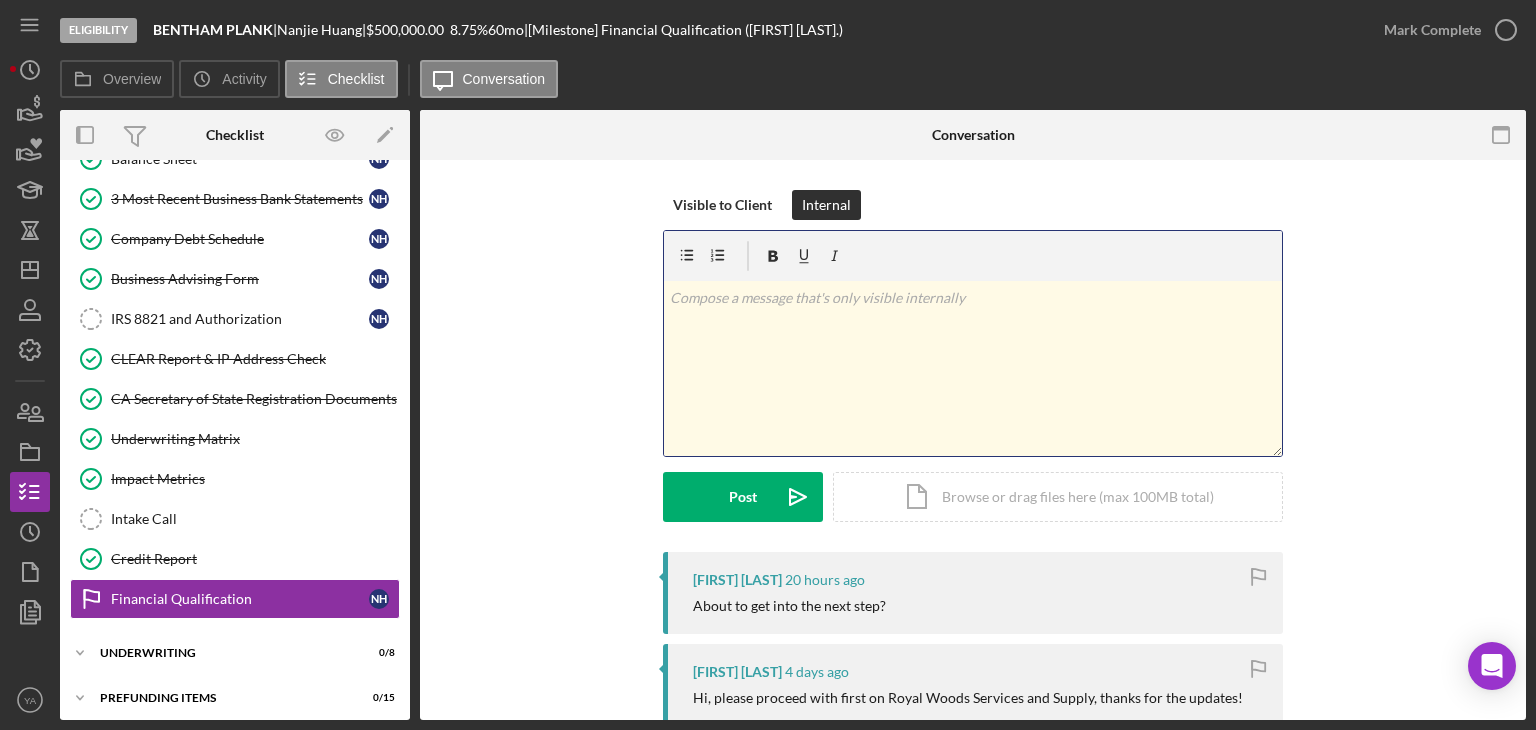 click on "v Color teal Color pink Remove color Add row above Add row below Add column before Add column after Merge cells Split cells Remove column Remove row Remove table" at bounding box center [973, 368] 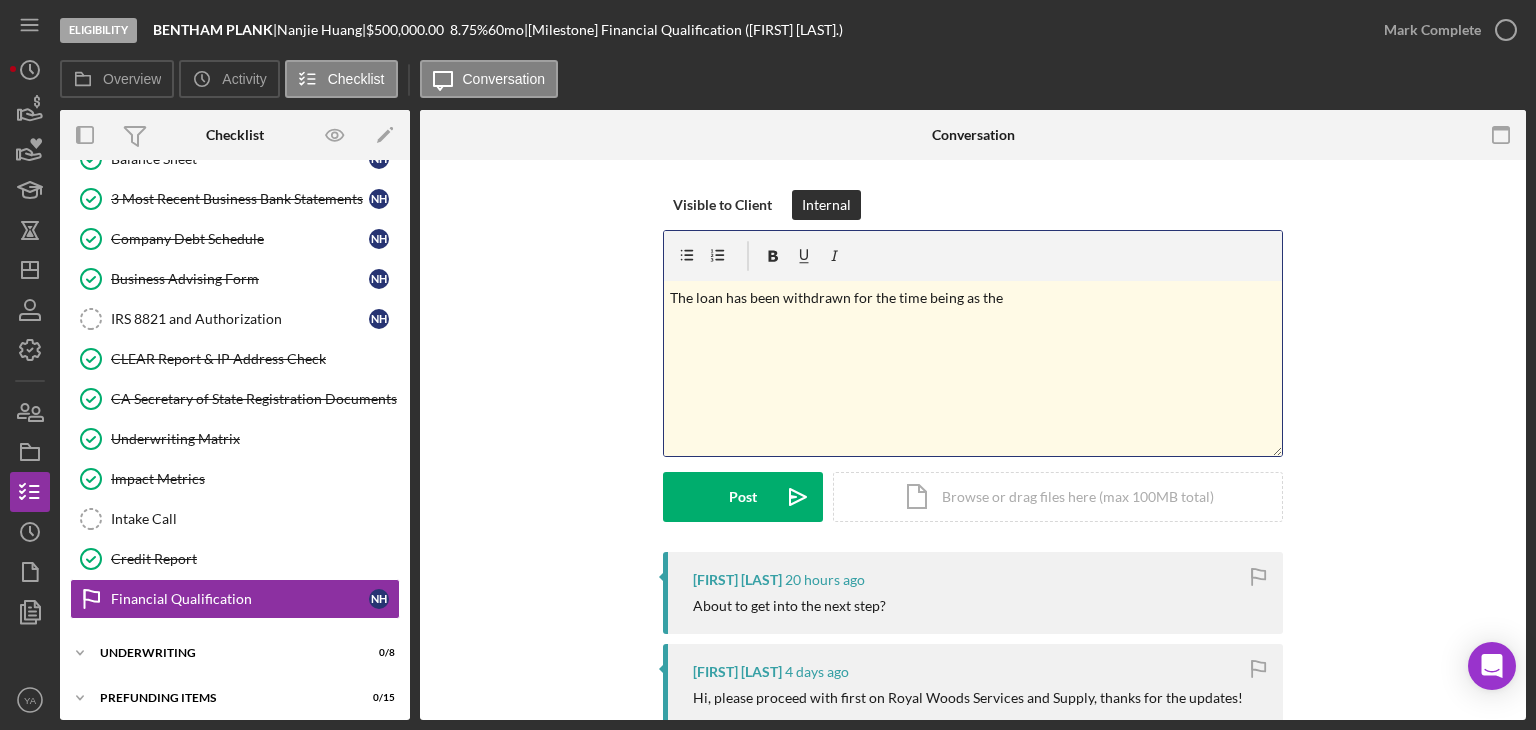 drag, startPoint x: 847, startPoint y: 295, endPoint x: 1040, endPoint y: 280, distance: 193.58203 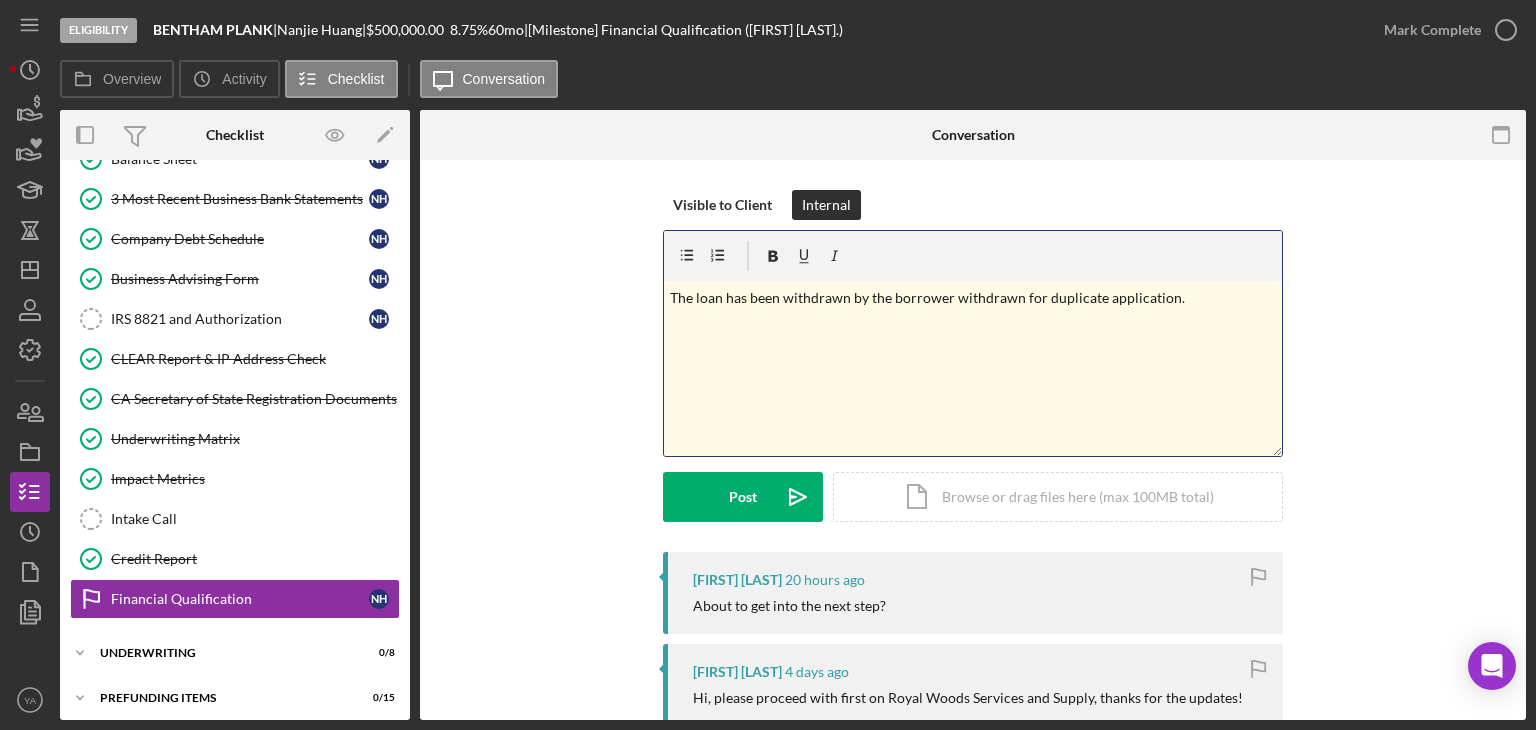 click on "The loan has been withdrawn by the borrower withdrawn for duplicate application." at bounding box center [973, 298] 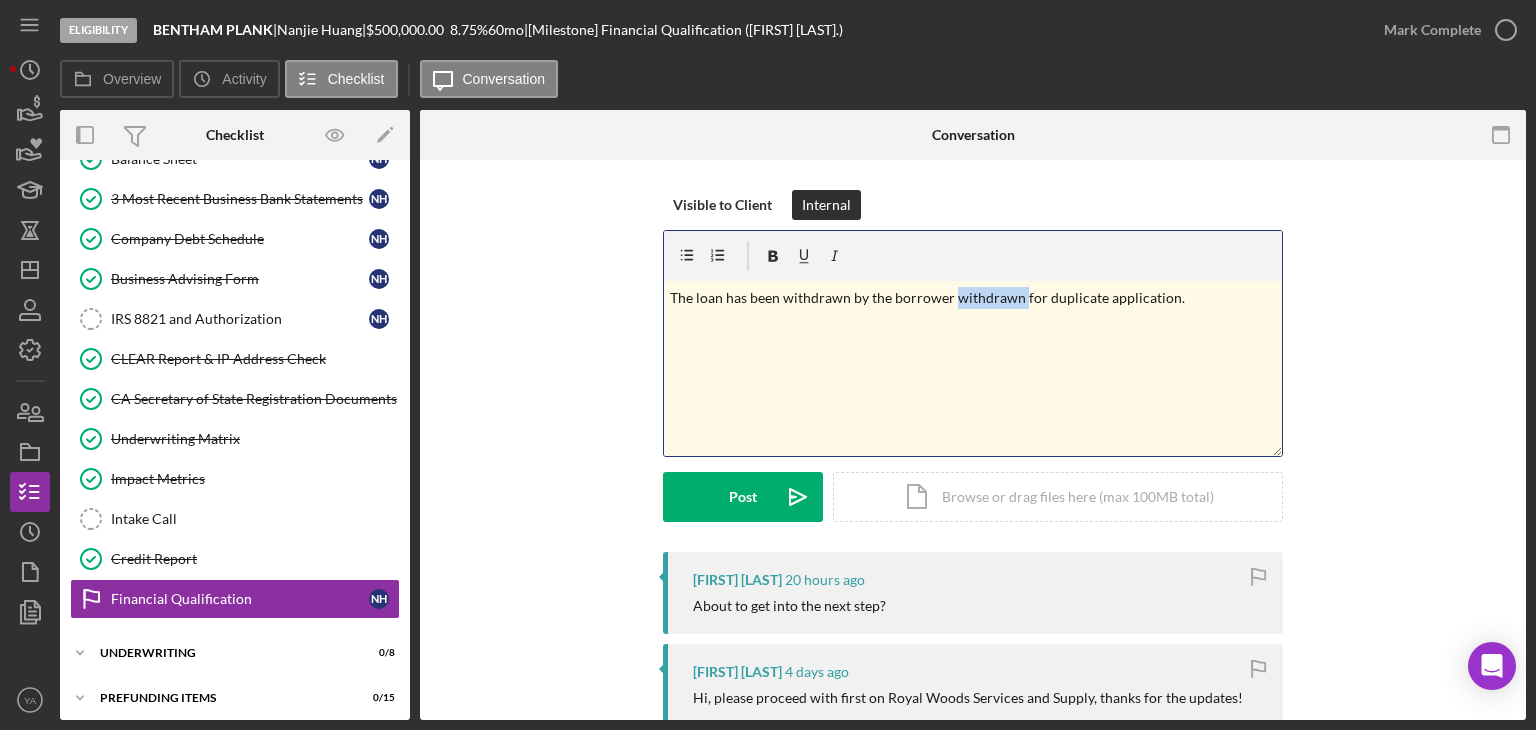 click on "The loan has been withdrawn by the borrower withdrawn for duplicate application." at bounding box center (973, 298) 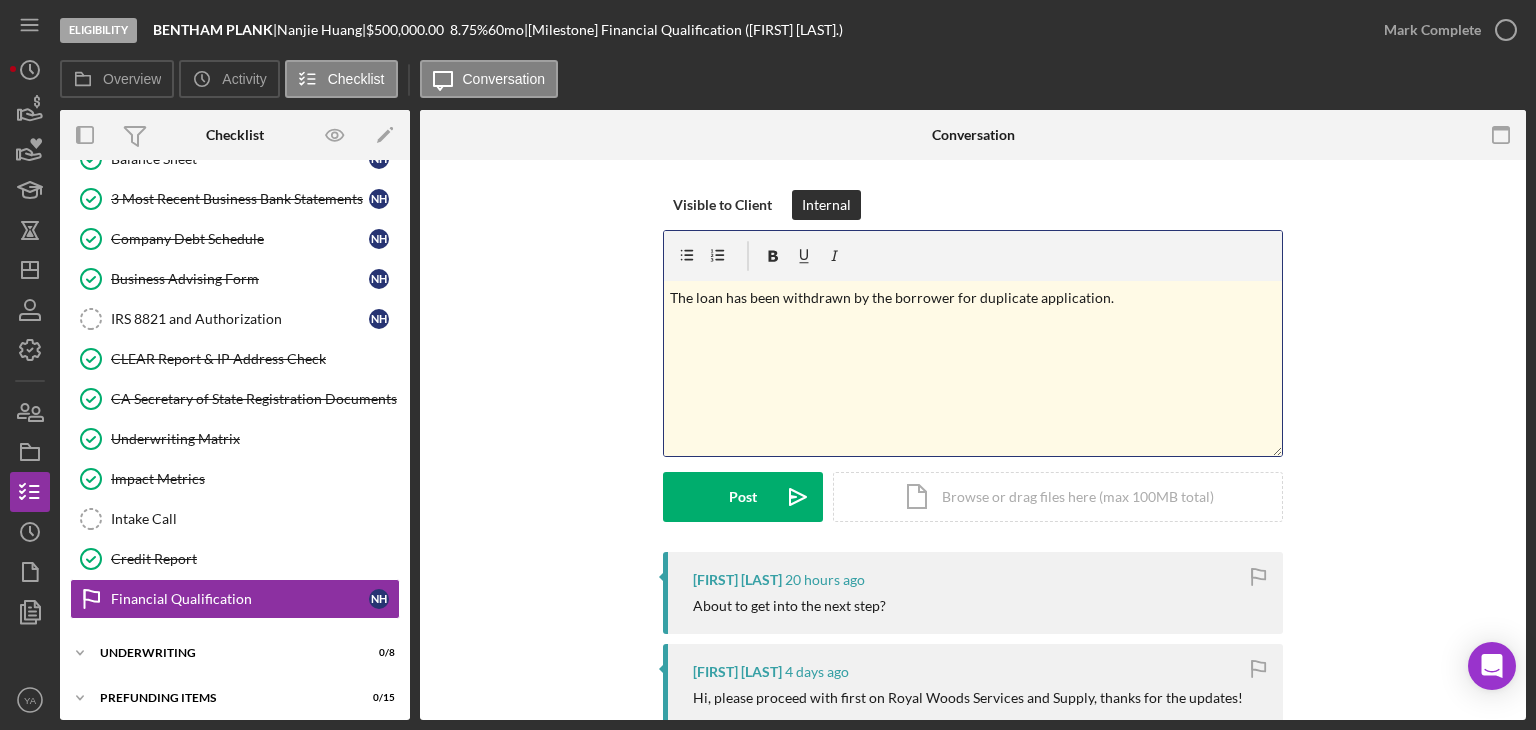 click on "The loan has been withdrawn by the borrower for duplicate application." at bounding box center [973, 298] 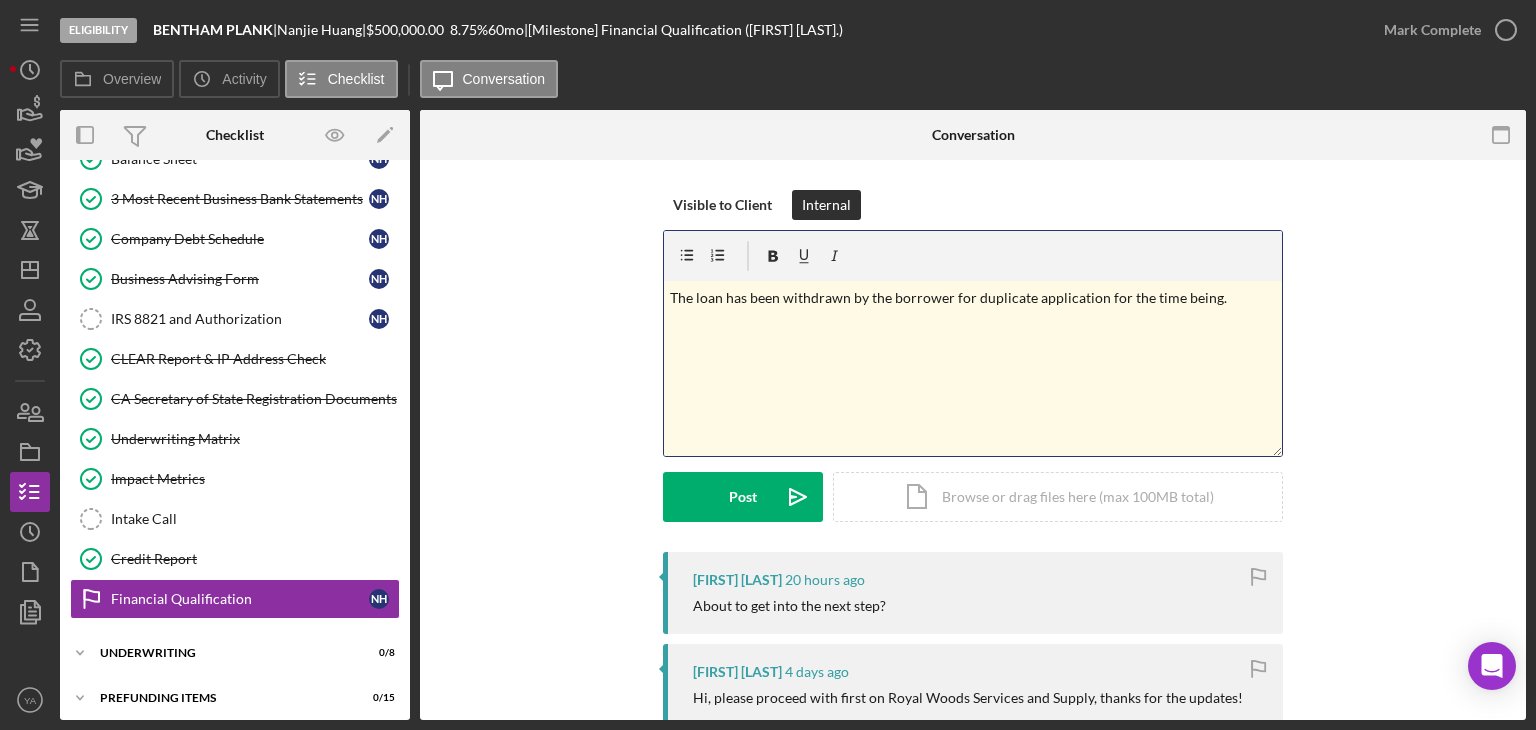 copy on "v Color teal Color pink Remove color Add row above Add row below Add column before Add column after Merge cells Split cells Remove column Remove row Remove table" 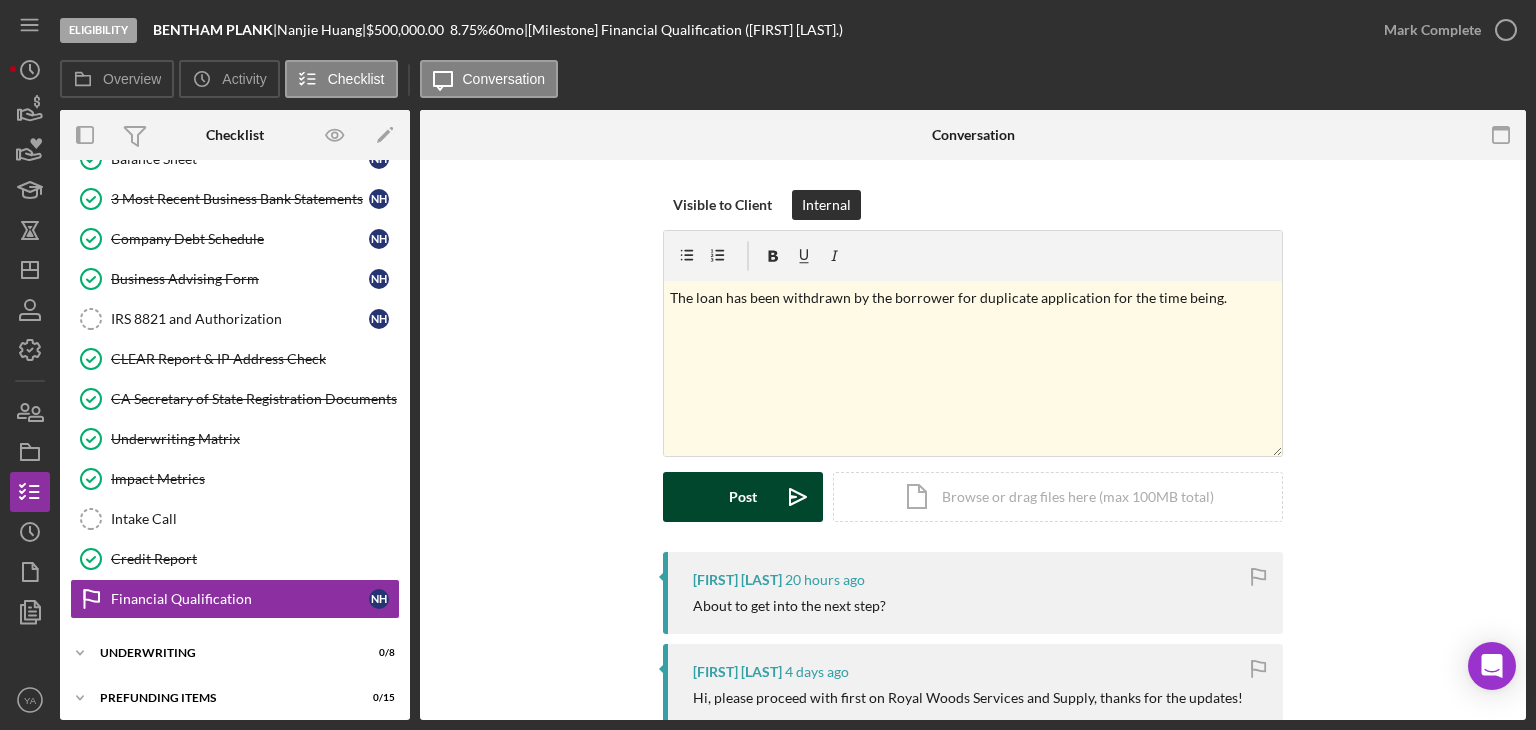 click on "Post Icon/icon-invite-send" at bounding box center [743, 497] 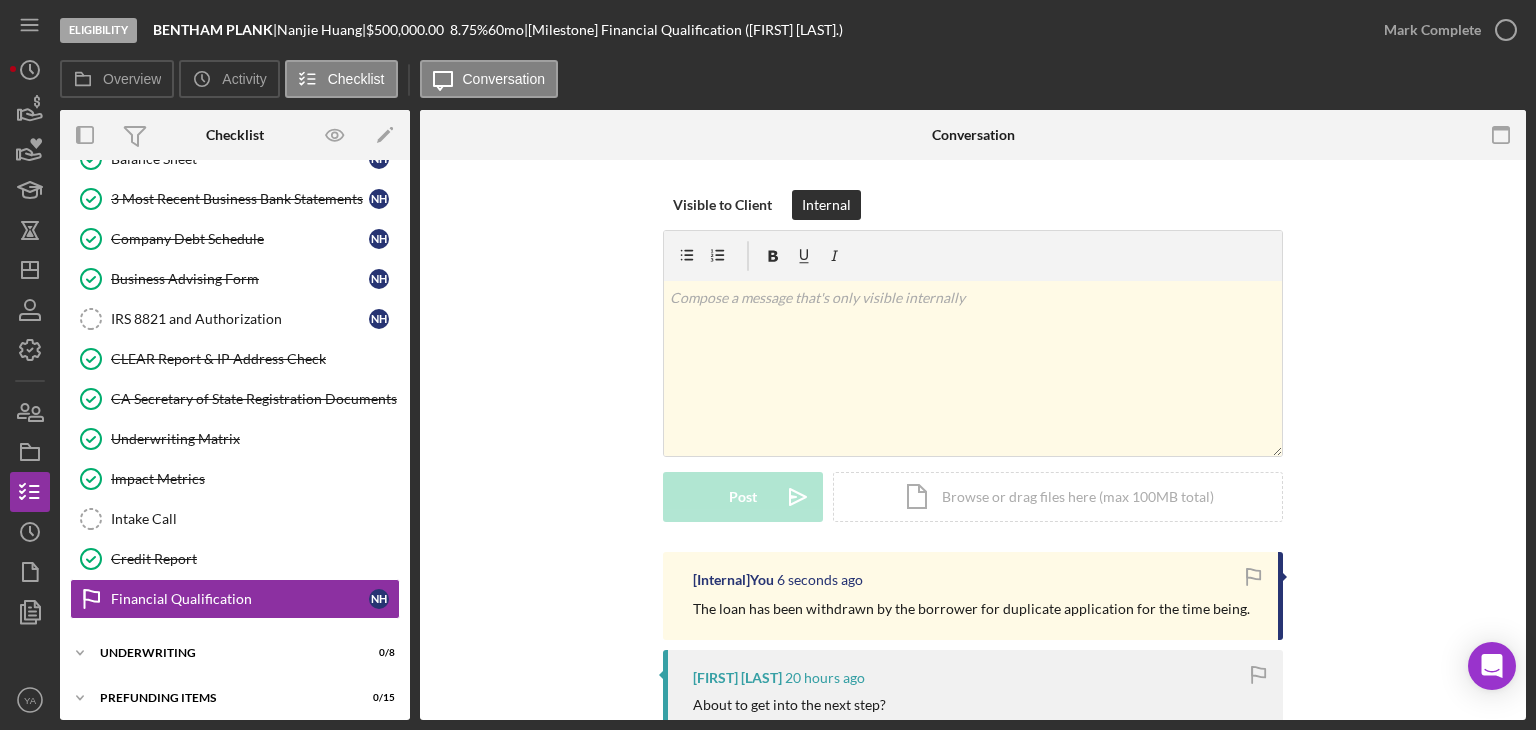 click on "Visible to Client Internal v Color teal Color pink Remove color Add row above Add row below Add column before Add column after Merge cells Split cells Remove column Remove row Remove table Post Icon/icon-invite-send Icon/Document Browse or drag files here (max 100MB total) Tap to choose files or take a photo Cancel Post Icon/icon-invite-send" at bounding box center (973, 371) 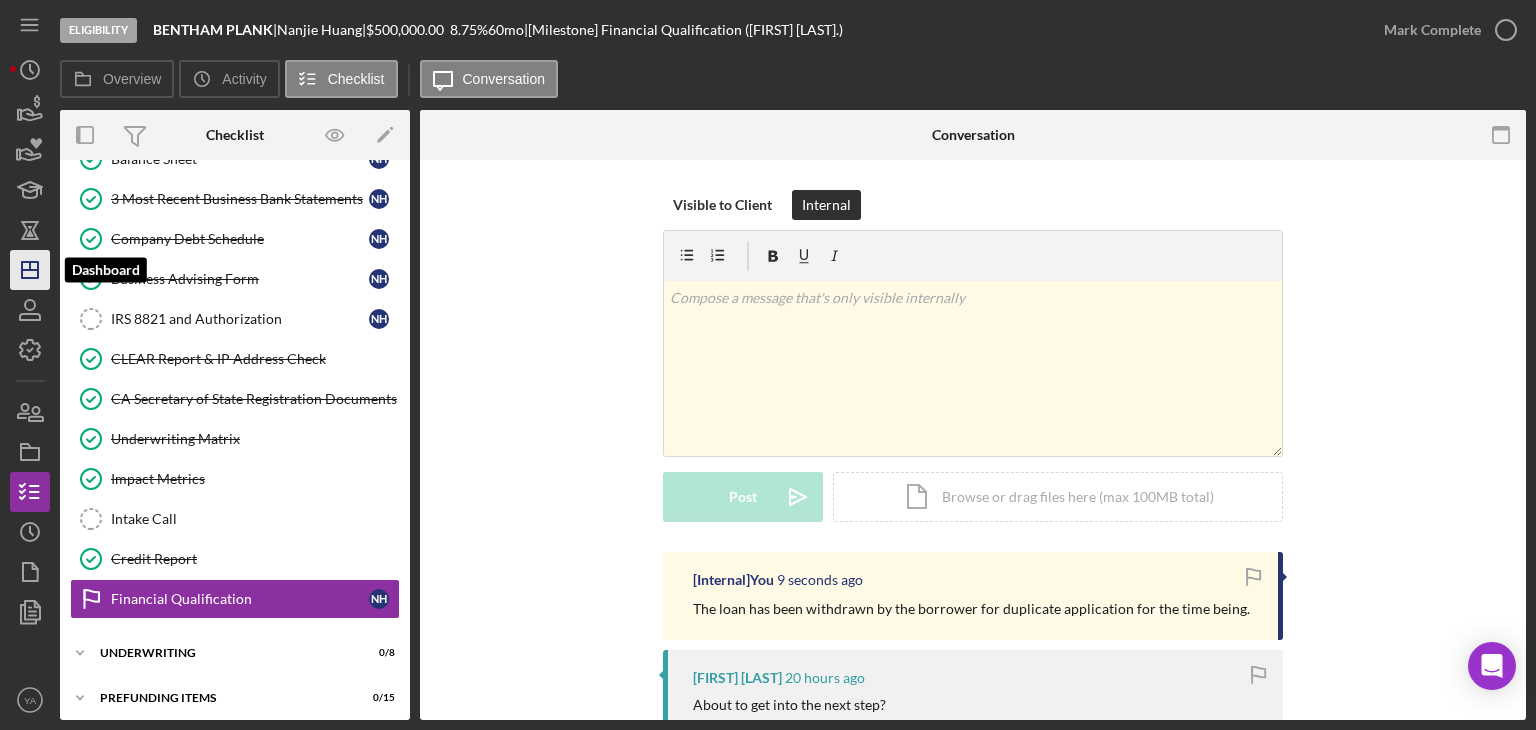 click on "Icon/Dashboard" 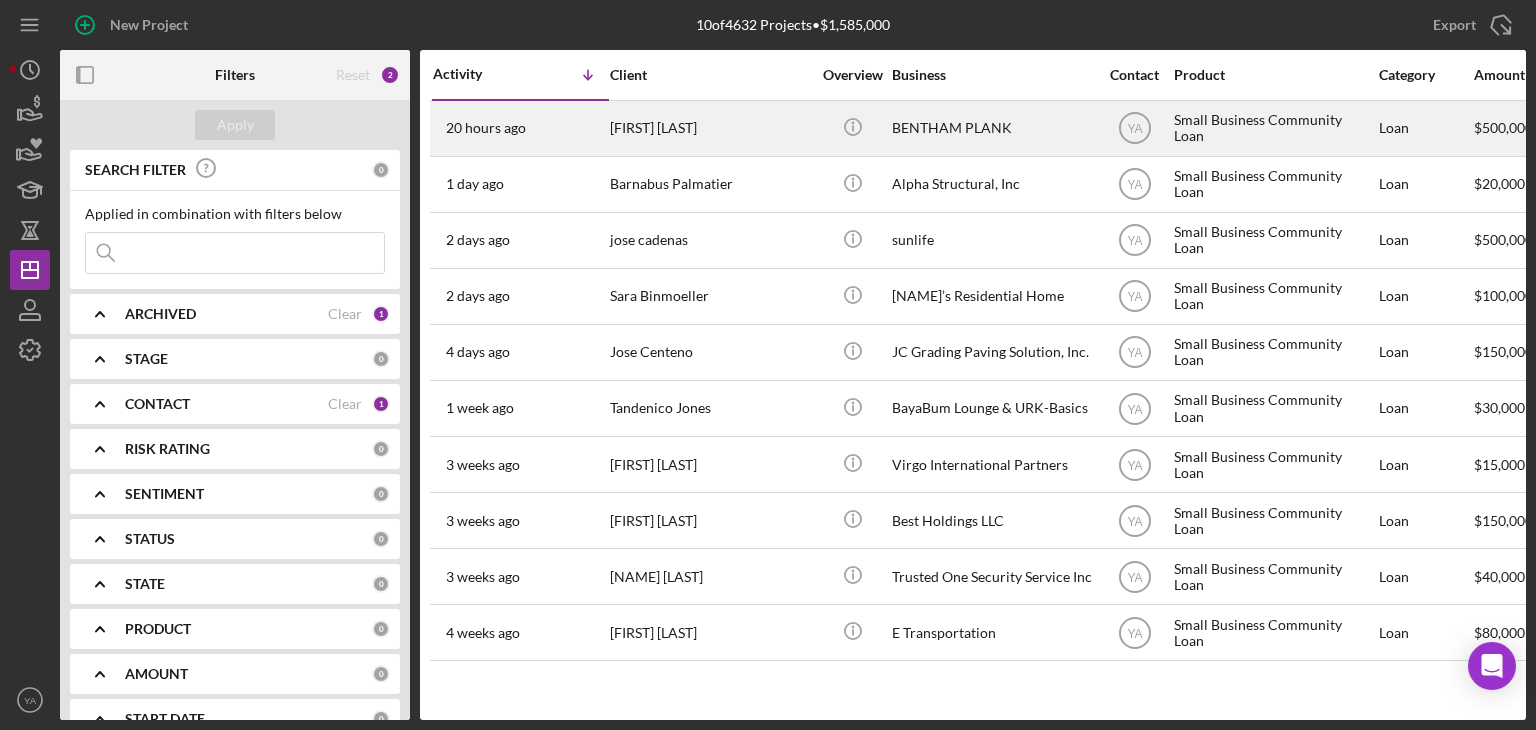 click on "Icon/Info" at bounding box center [852, 128] 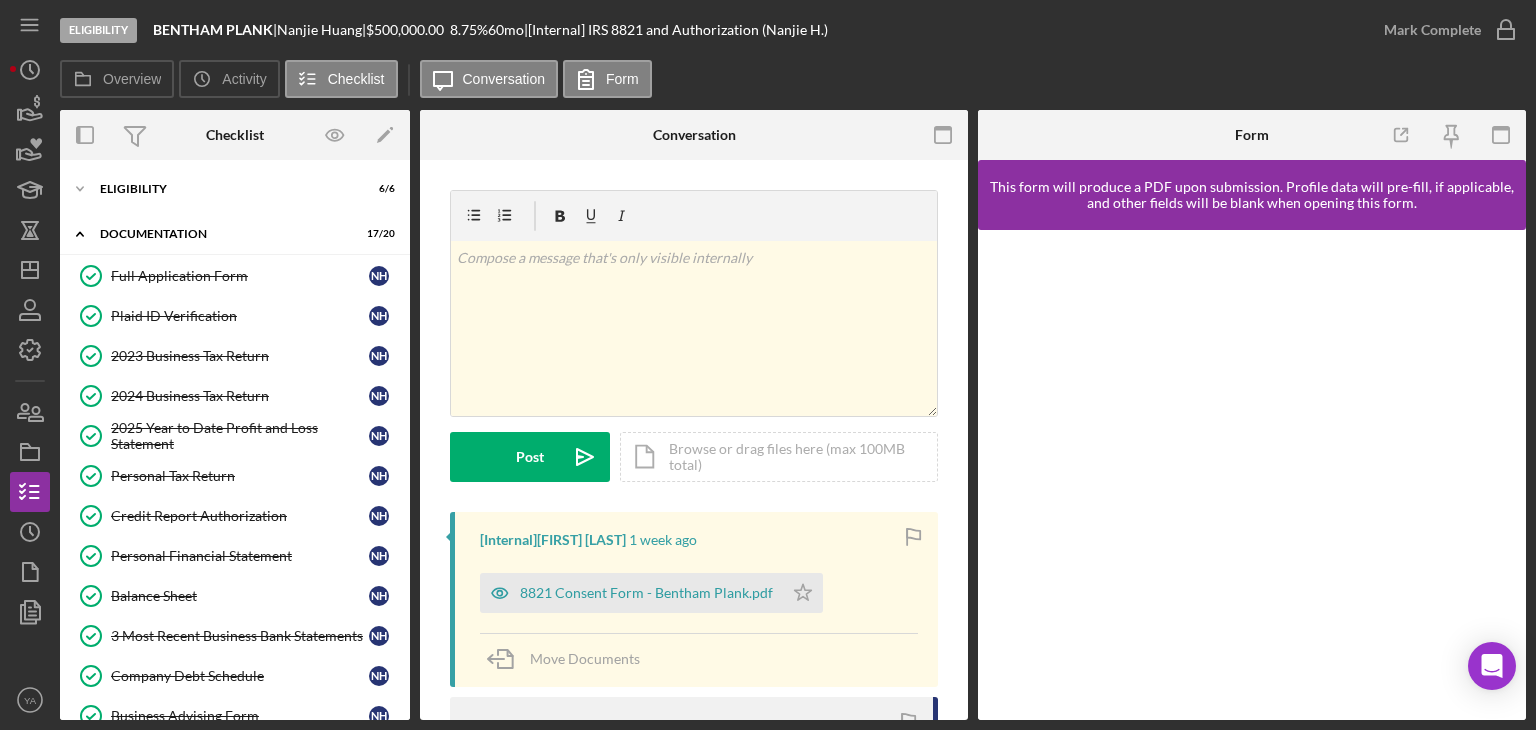 scroll, scrollTop: 311, scrollLeft: 0, axis: vertical 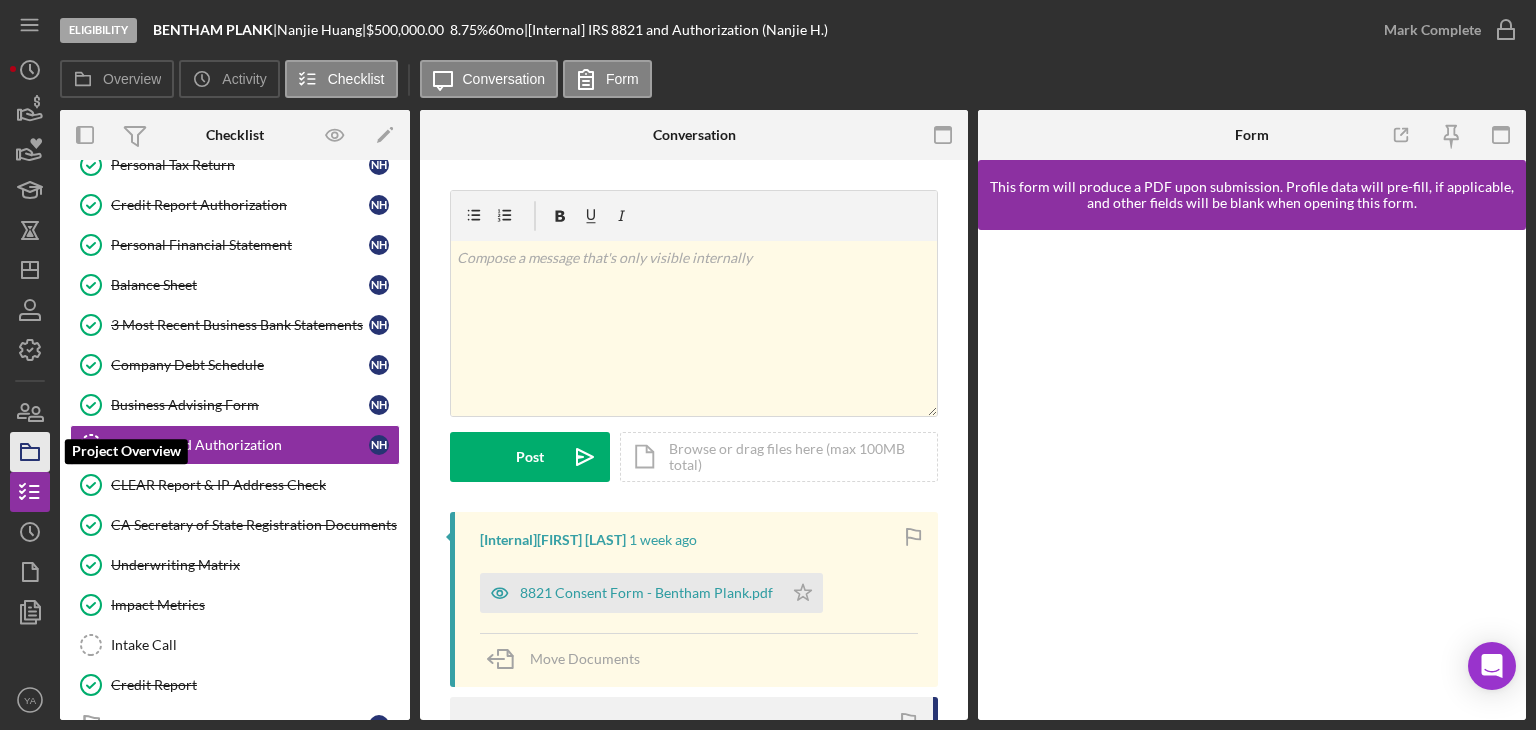 click 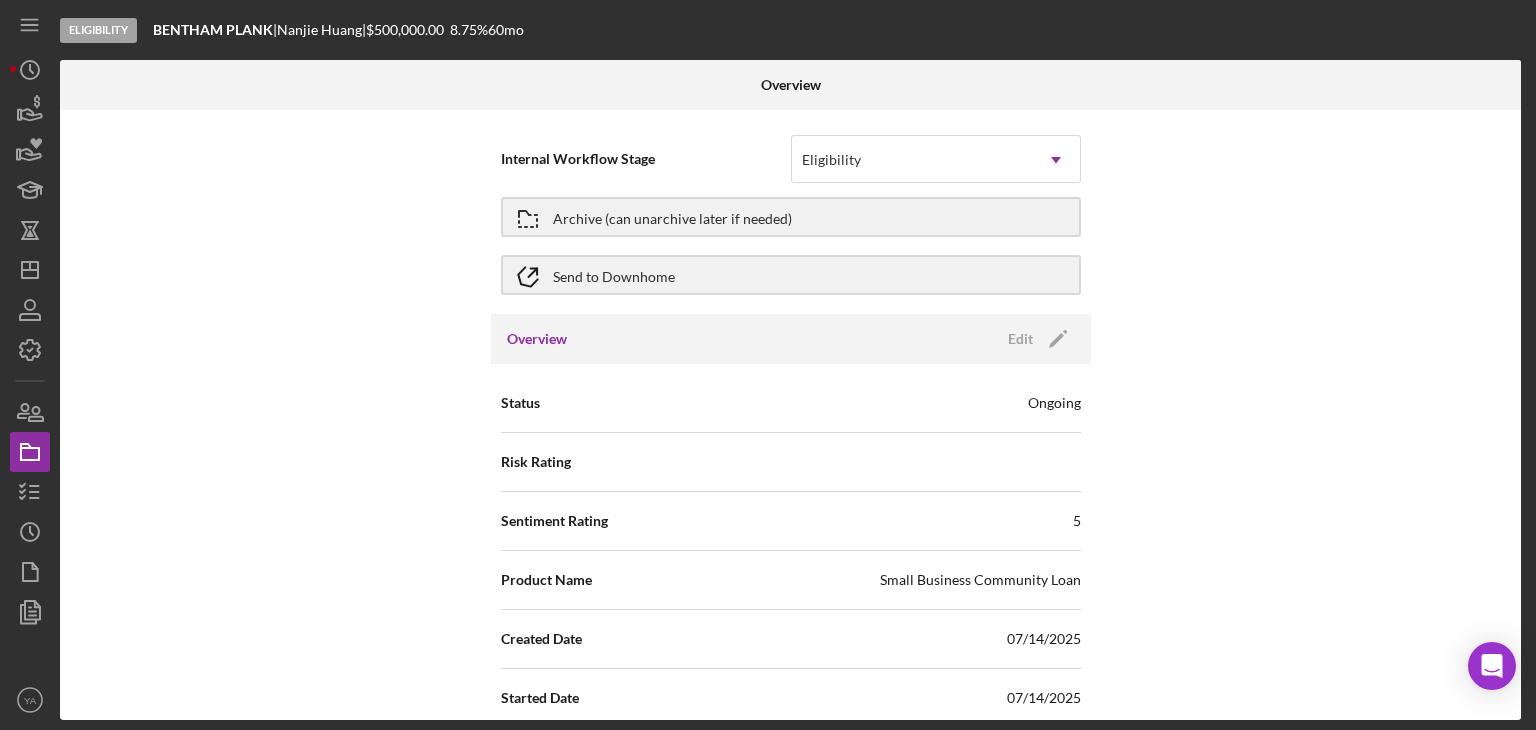 scroll, scrollTop: 0, scrollLeft: 0, axis: both 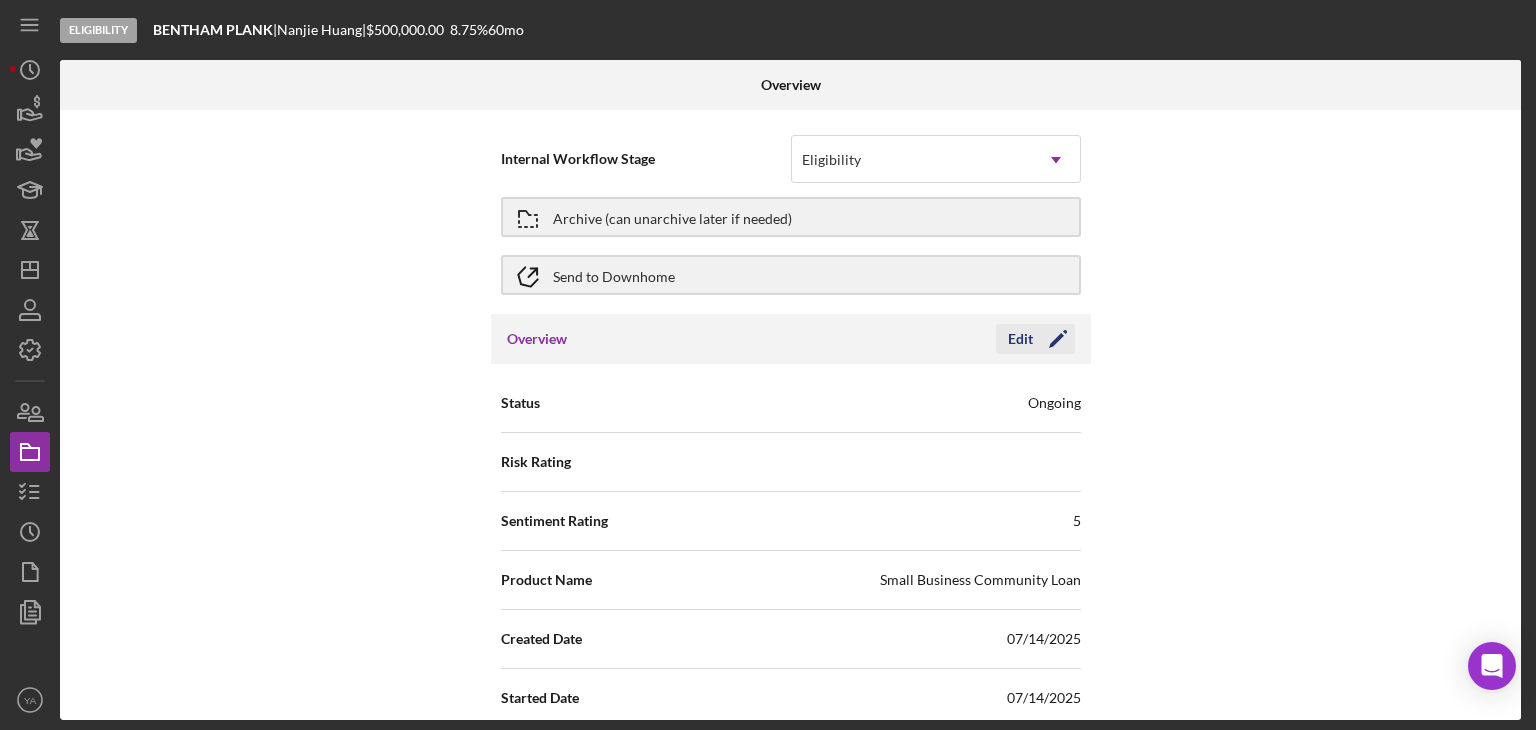 click on "Icon/Edit" 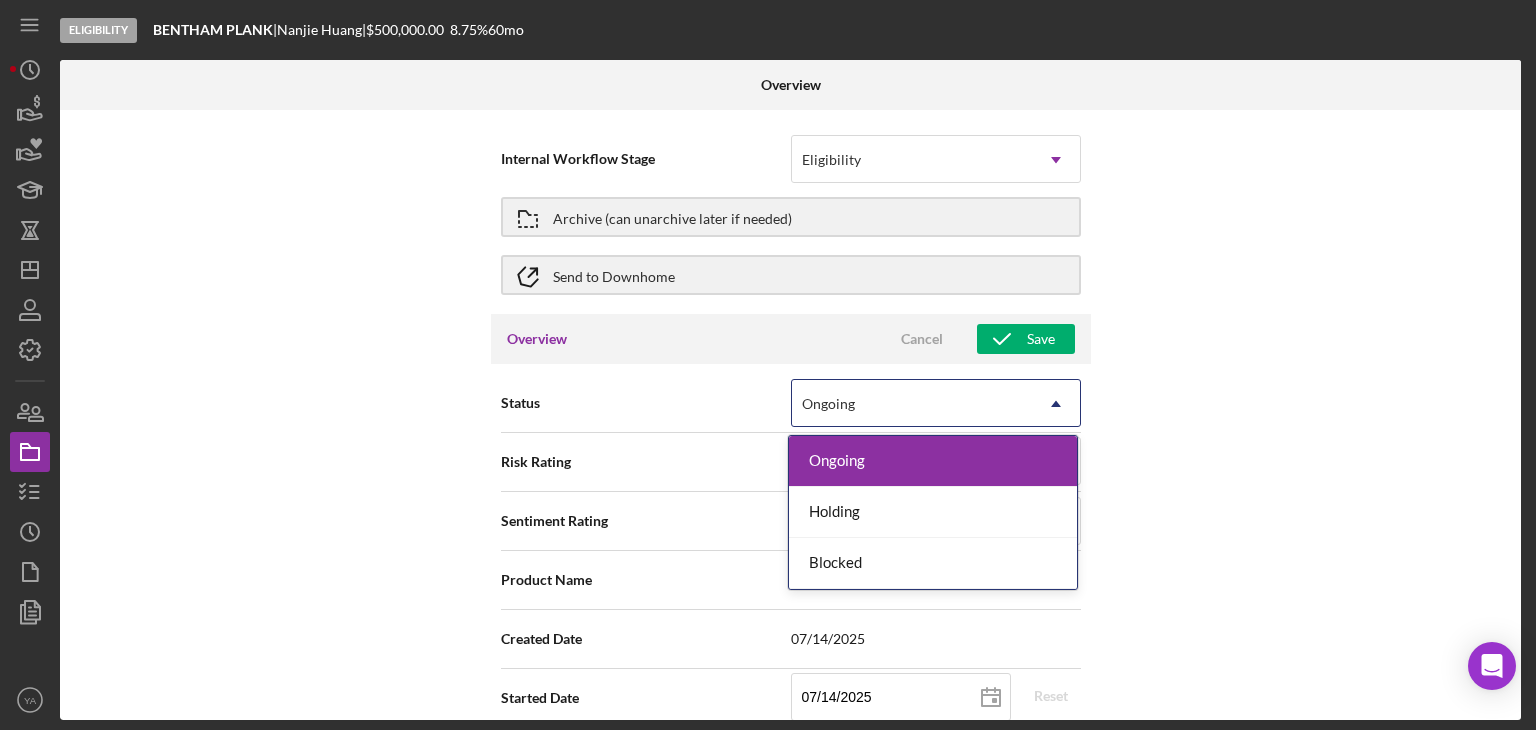 click on "Ongoing" at bounding box center (912, 404) 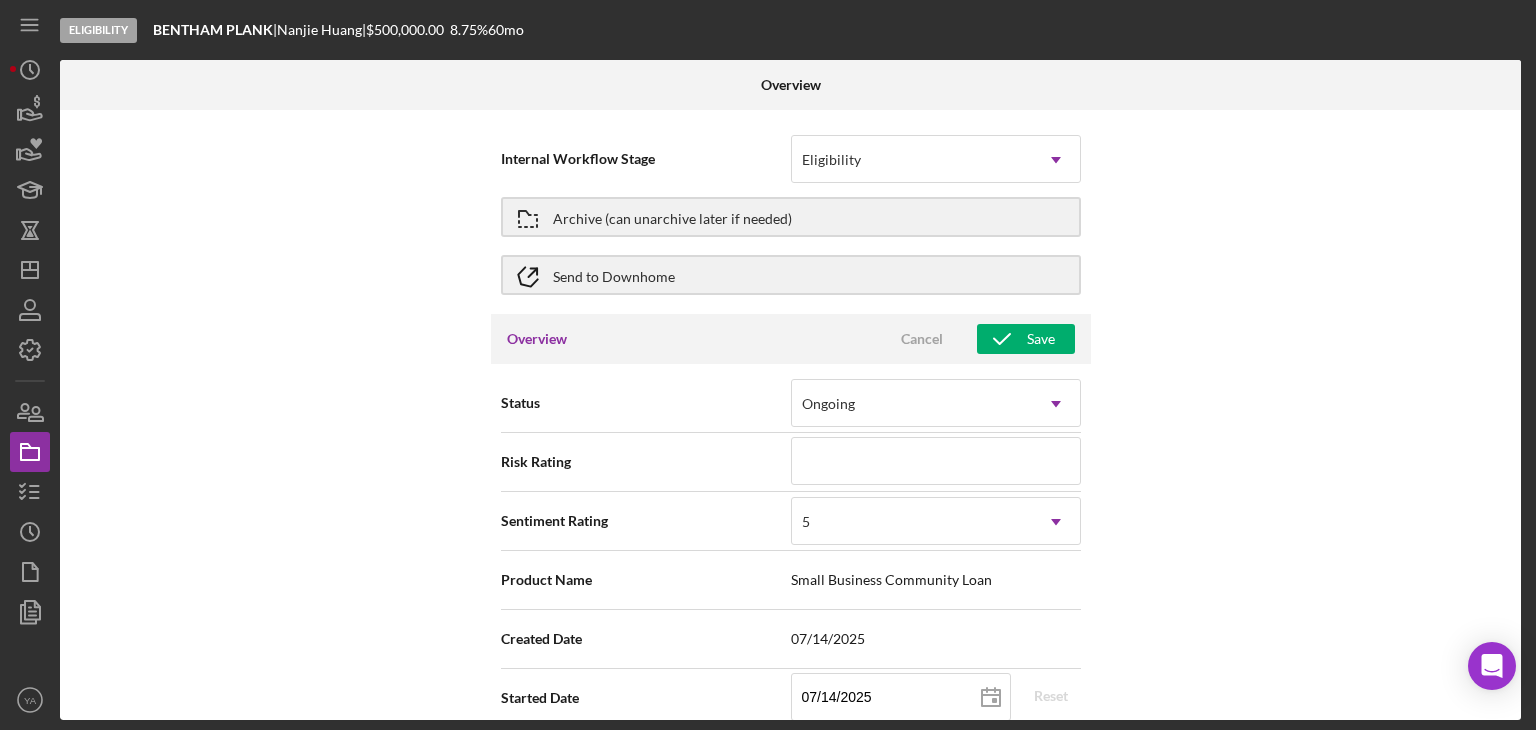 click on "Internal Workflow Stage Eligibility Icon/Dropdown Arrow Archive (can unarchive later if needed) Send to Downhome Overview Cancel Save Status Ongoing Icon/Dropdown Arrow Risk Rating Sentiment Rating 5 Icon/Dropdown Arrow Product Name Small Business Community Loan Created Date [DATE] Started Date [DATE] 2025-07-14 Reset Closing Goal Contact [FIRST] [LAST] Icon/Dropdown Arrow Account Executive Select... Icon/Dropdown Arrow Weekly Status Update ON Weekly Status Update Message Weekly Status Update Message Inactivity Alerts ON Send if the client is inactive for... 5 Icon/Dropdown Arrow Inactivity Reminder Message Inactivity Reminder Message Hi!
We noticed you haven’t logged into your account or completed any checklist items in the past 5 days. Do you have any questions or are you encountering any roadblocks?
Please let us know how we can assist you in completing your loan application—we're here to help! Initial Request Edit Icon/Edit Amount [CURRENCY][AMOUNT] Standard Rate [PERCENTAGE]% Standard Term [NUMBER] months" at bounding box center [790, 415] 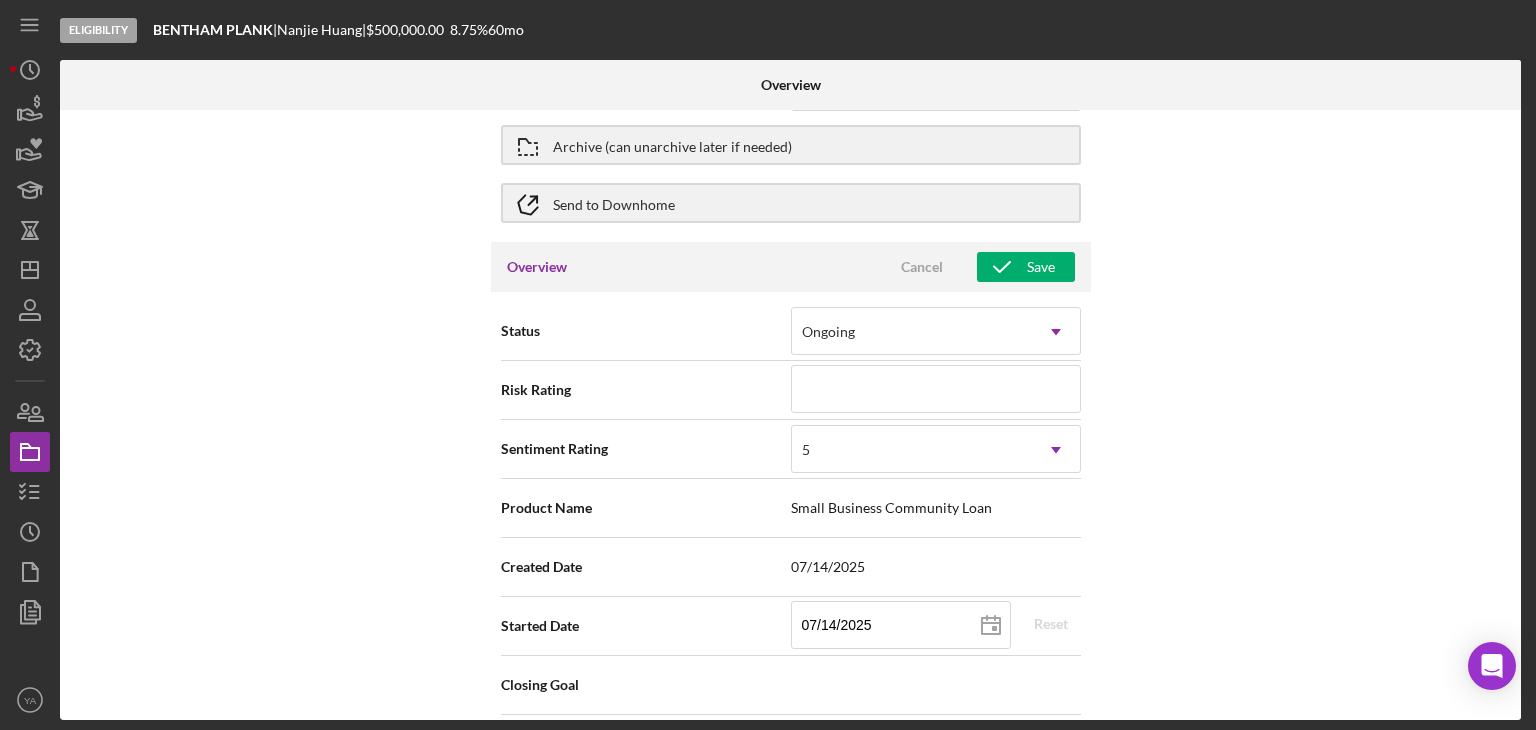 scroll, scrollTop: 72, scrollLeft: 0, axis: vertical 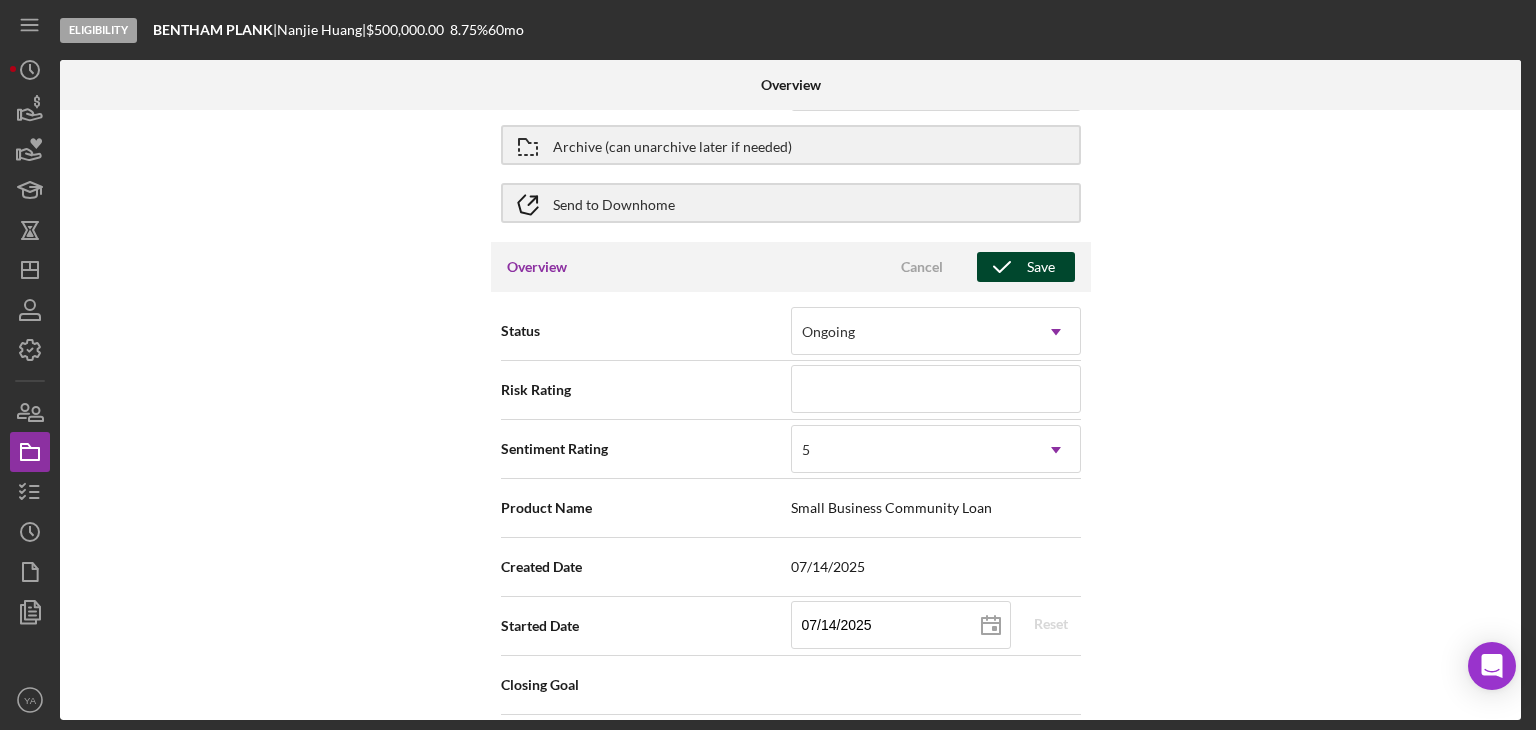 click on "Save" at bounding box center (1041, 267) 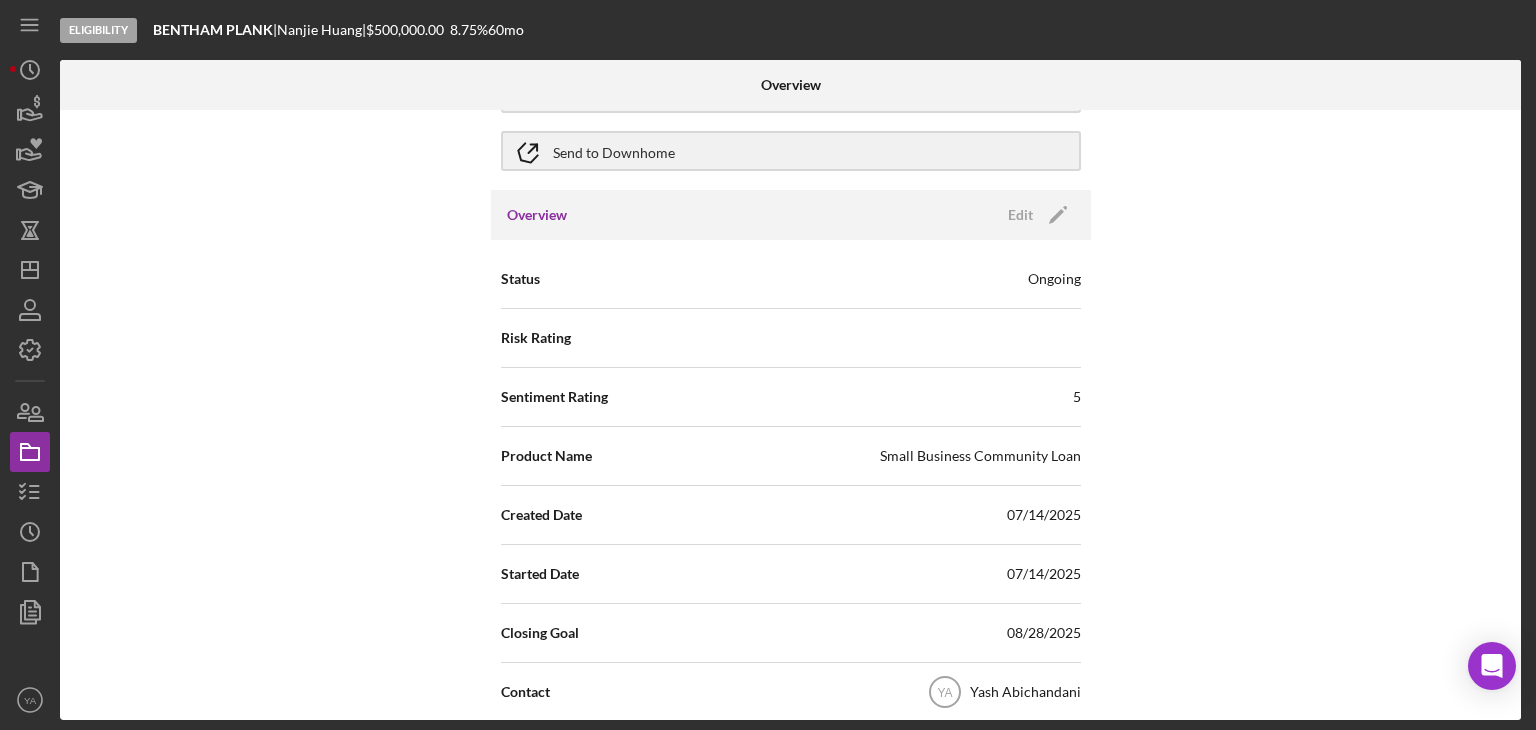 scroll, scrollTop: 0, scrollLeft: 0, axis: both 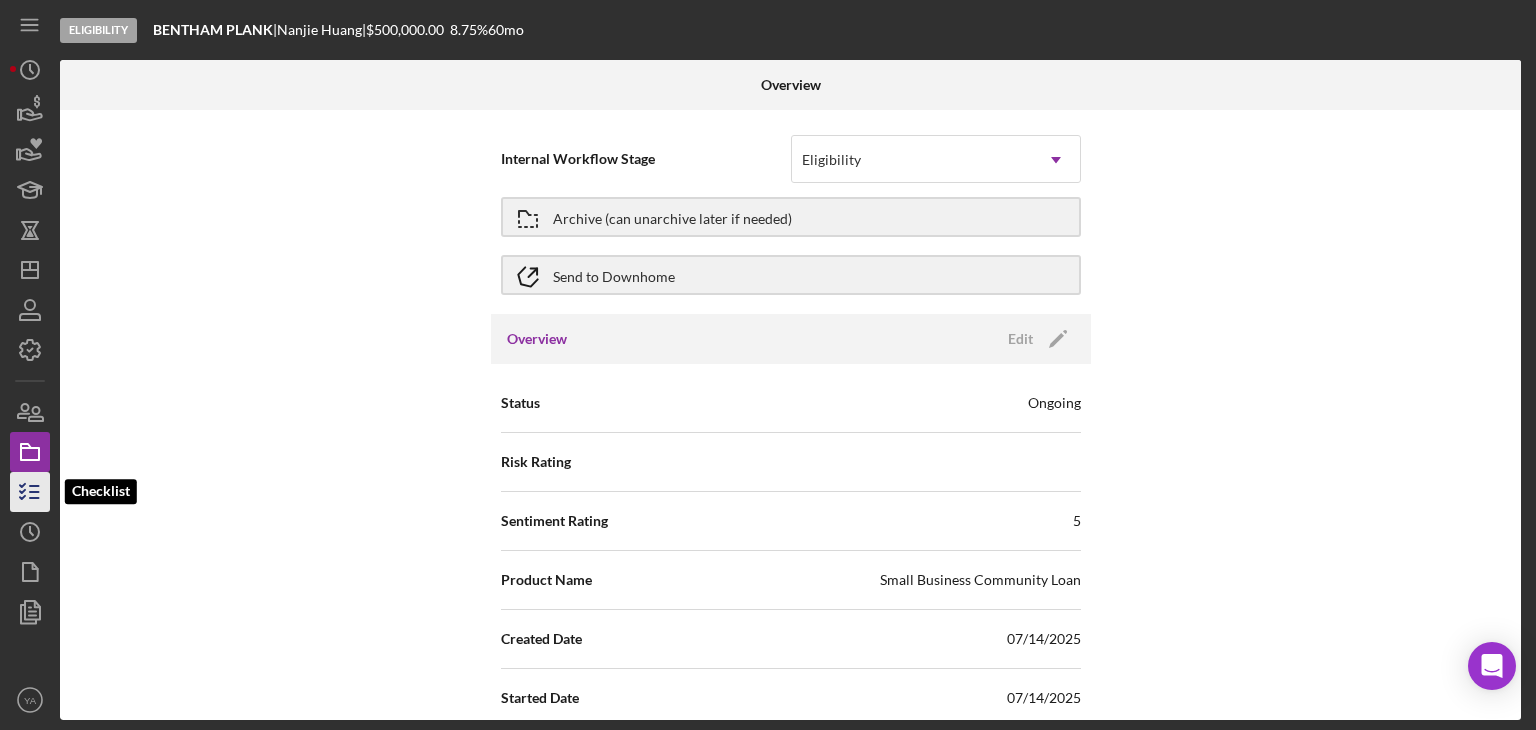 click 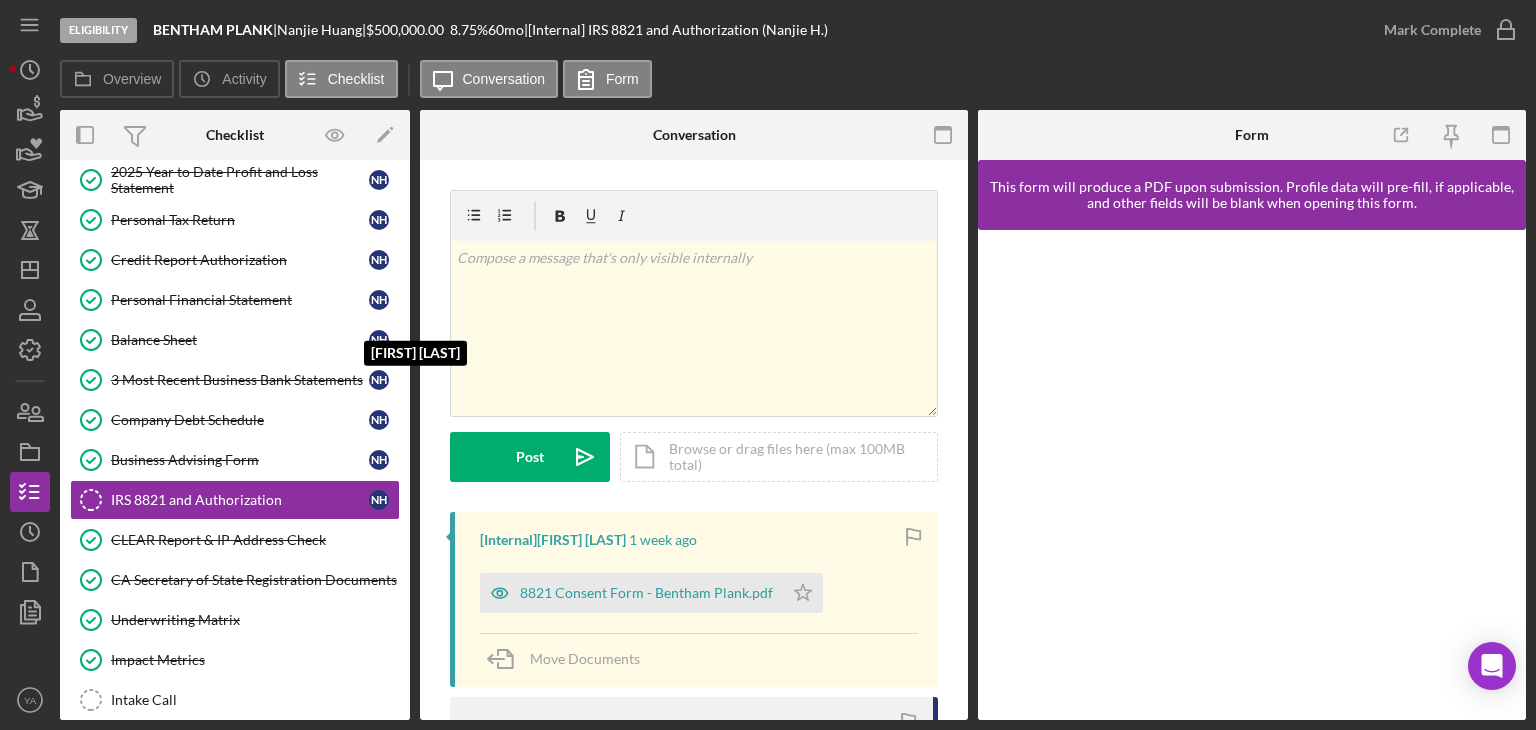 scroll, scrollTop: 311, scrollLeft: 0, axis: vertical 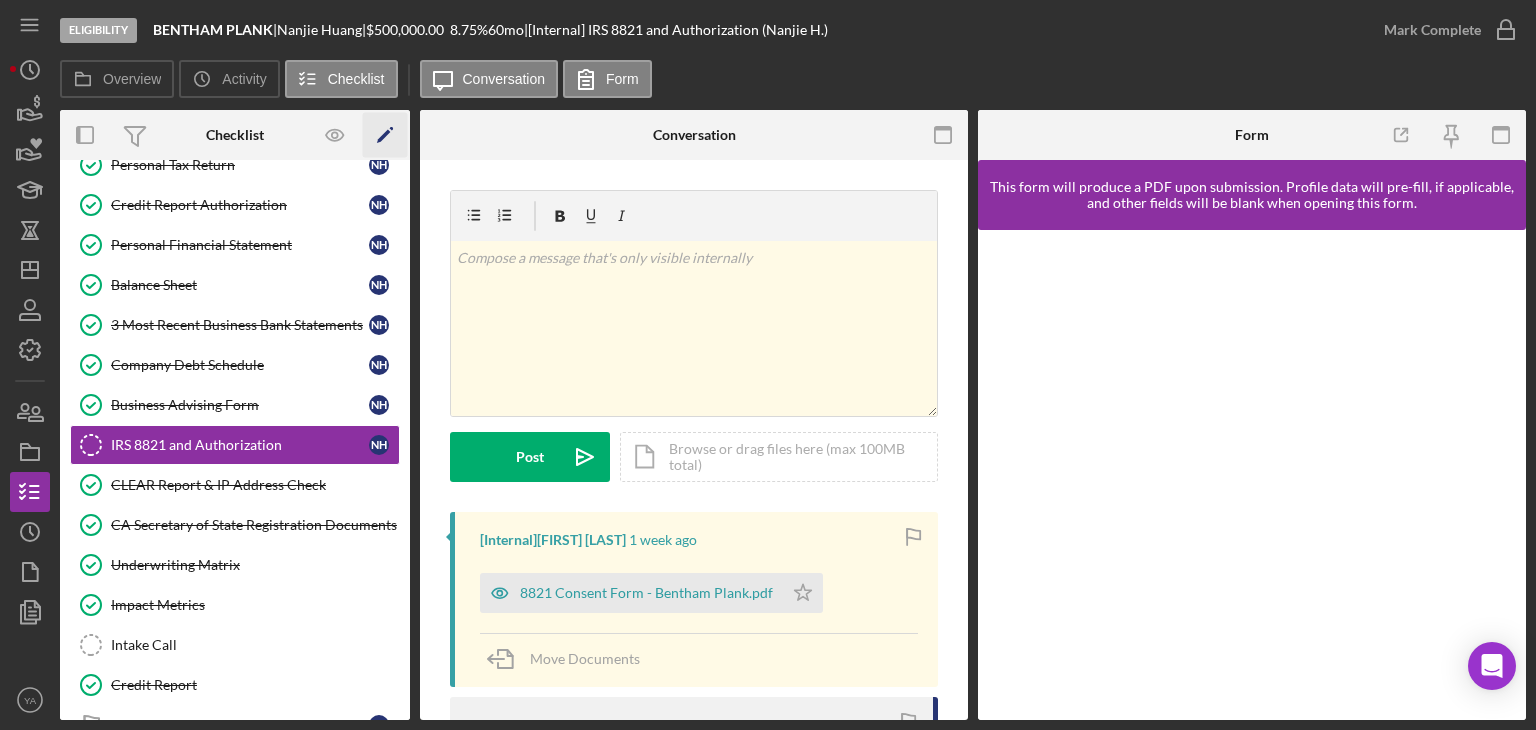 click on "Icon/Edit" 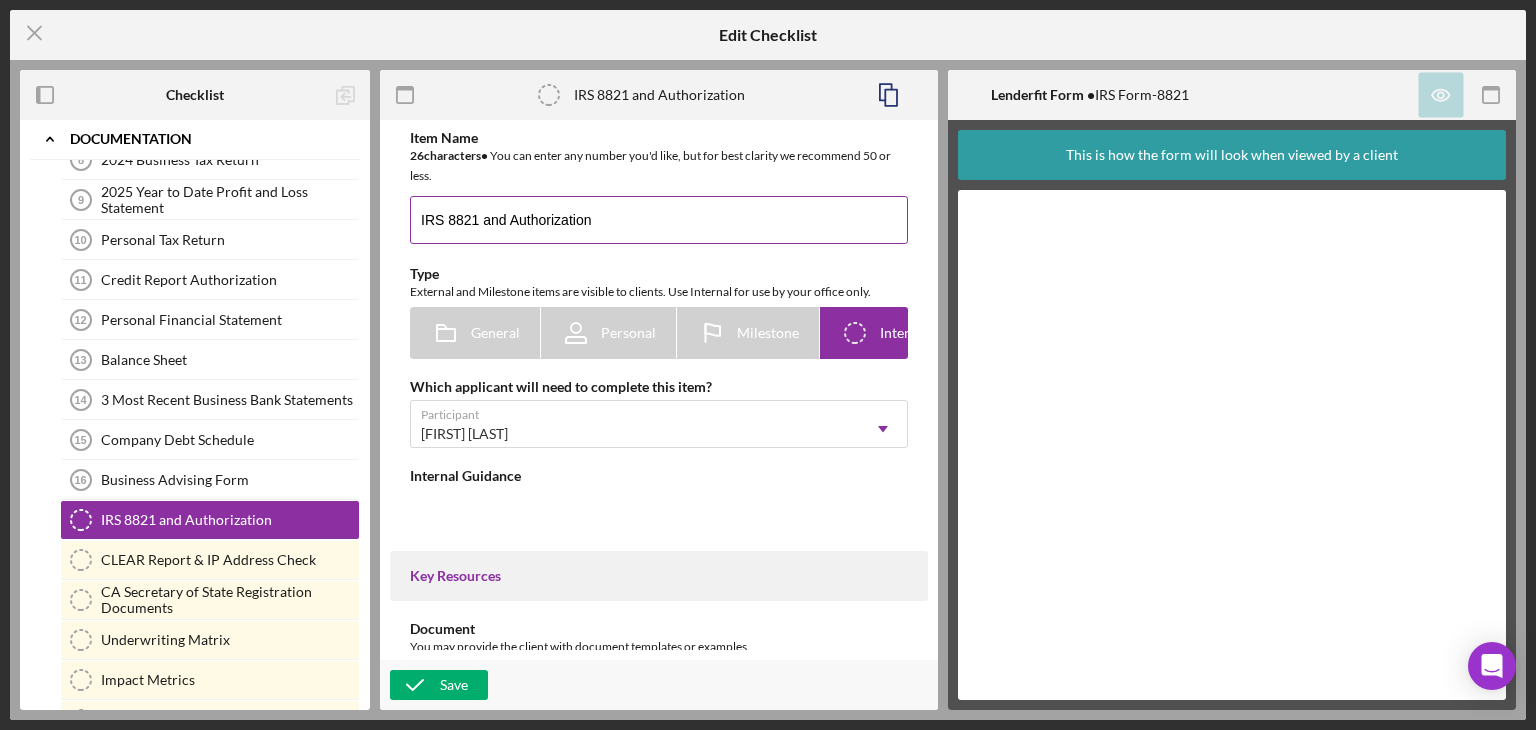 scroll, scrollTop: 281, scrollLeft: 0, axis: vertical 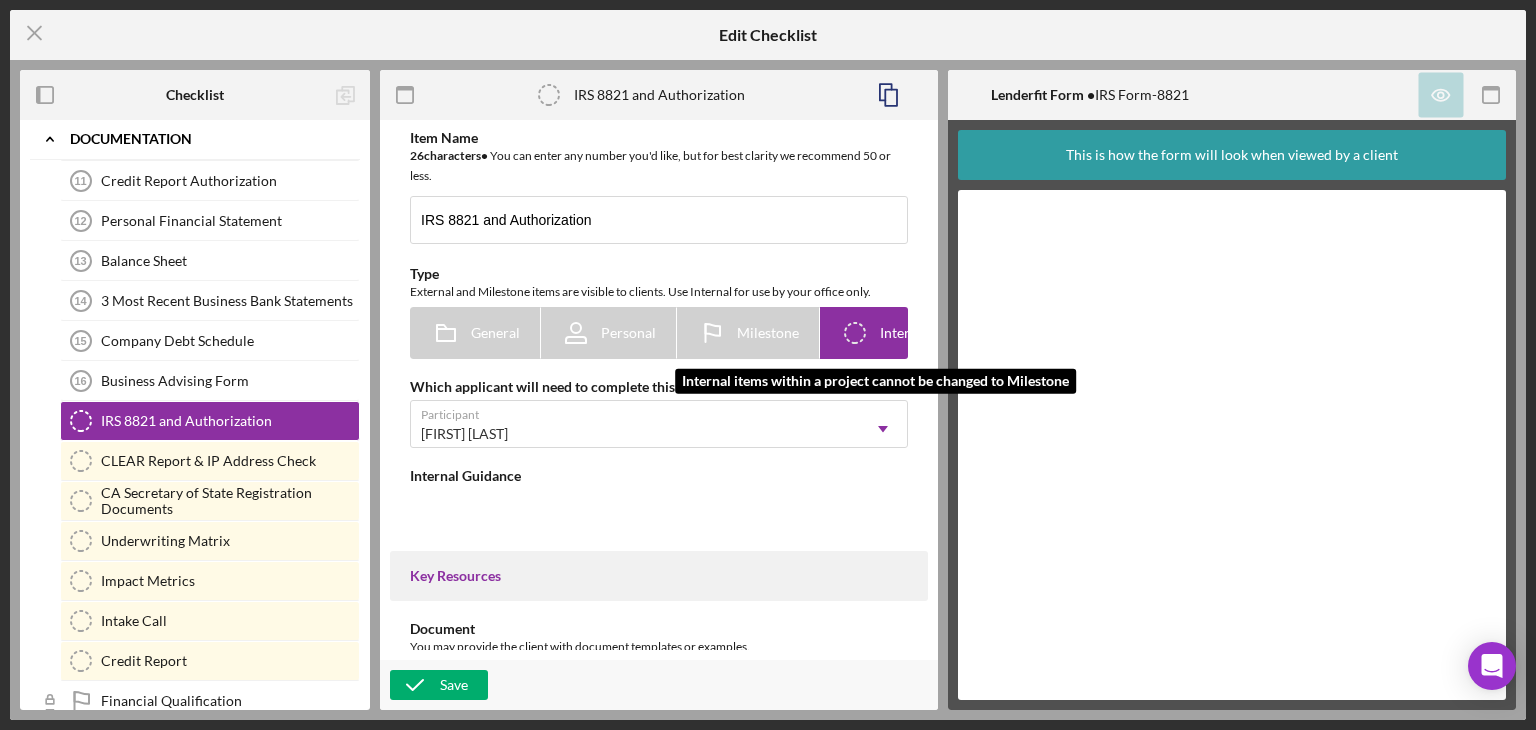 type on "<div>Please fill out this form to send to the borrower to fill in and sign.<br><br>If requesting business tax returns, please send a message to the borrower beforehand asking them to fill in their business name and business address to the form.</div>" 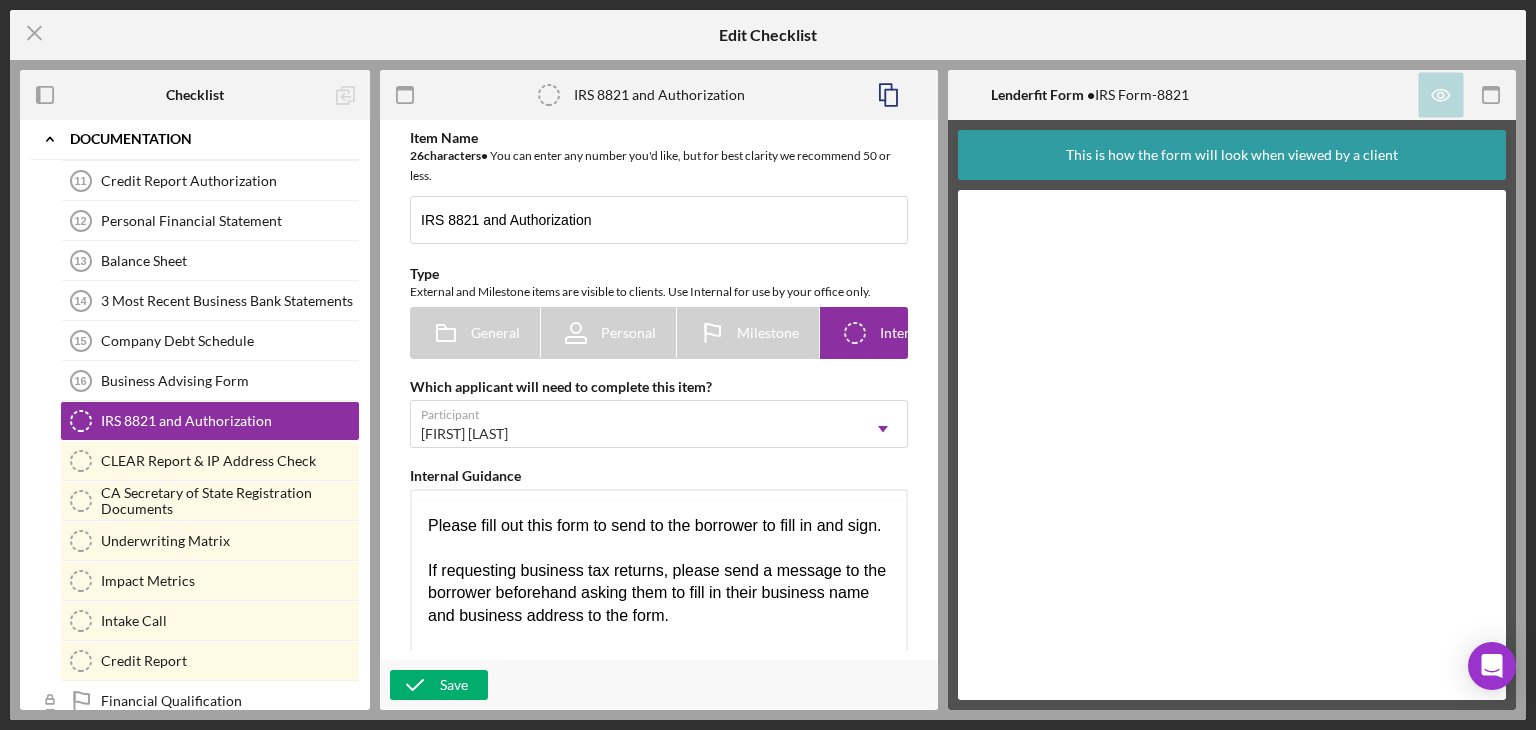 scroll, scrollTop: 0, scrollLeft: 0, axis: both 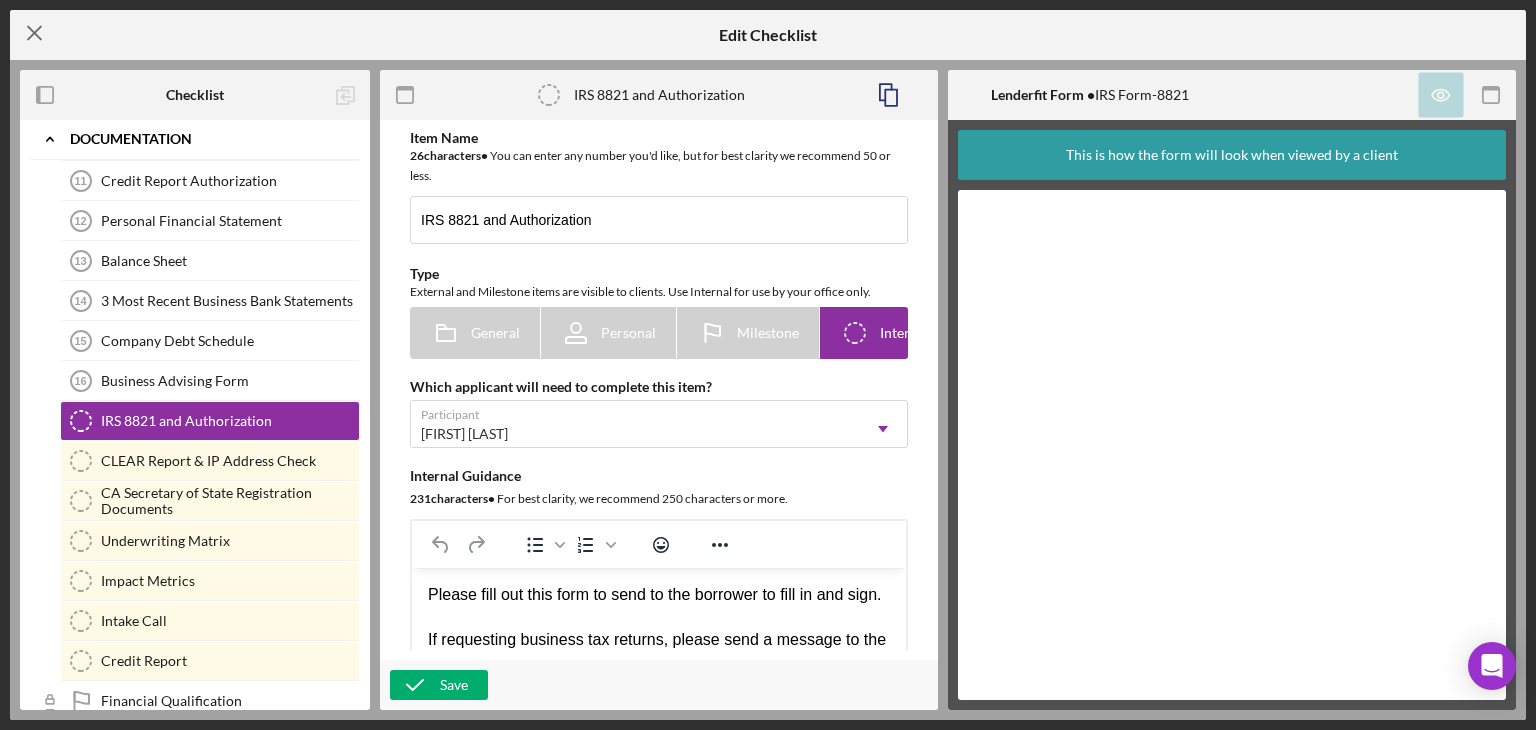 click on "Icon/Menu Close" 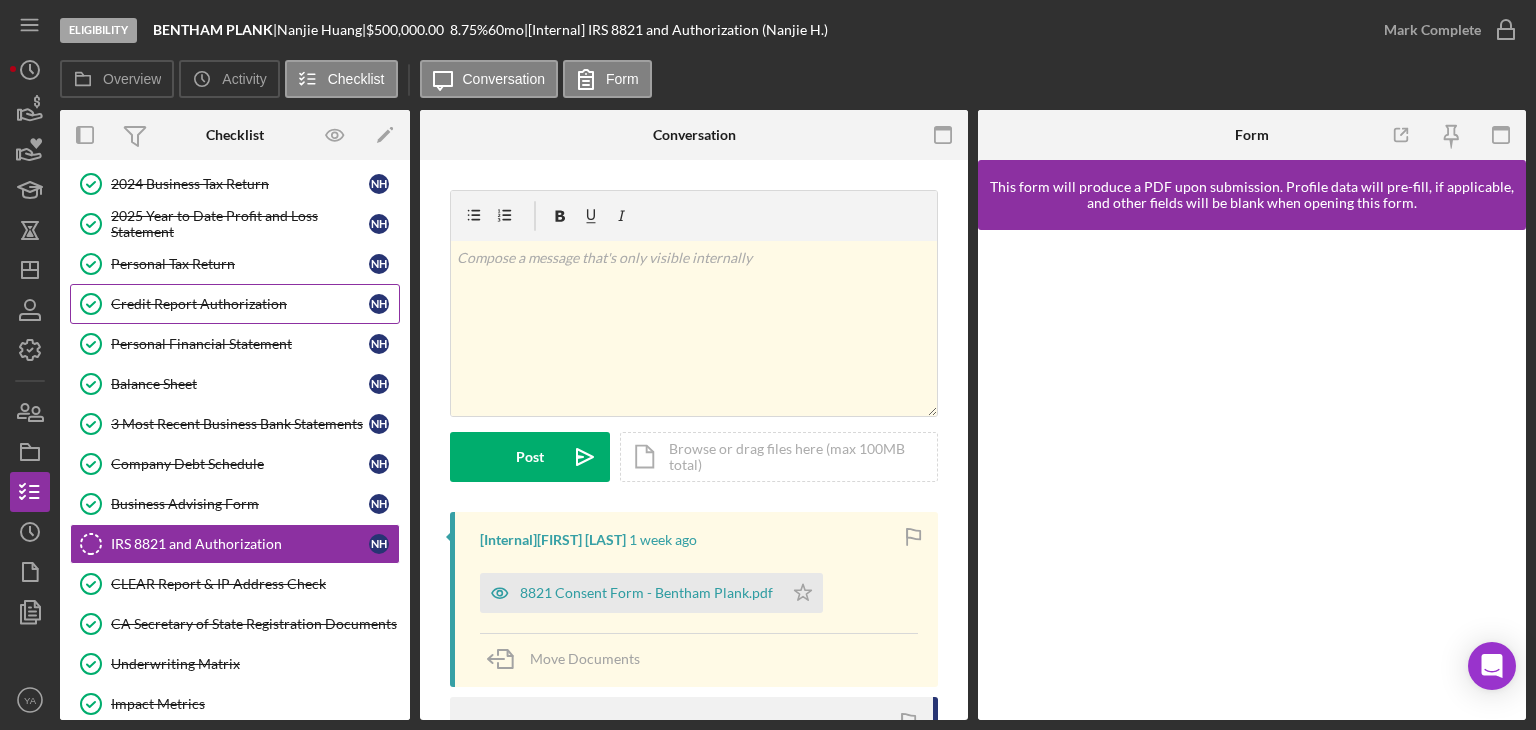 scroll, scrollTop: 311, scrollLeft: 0, axis: vertical 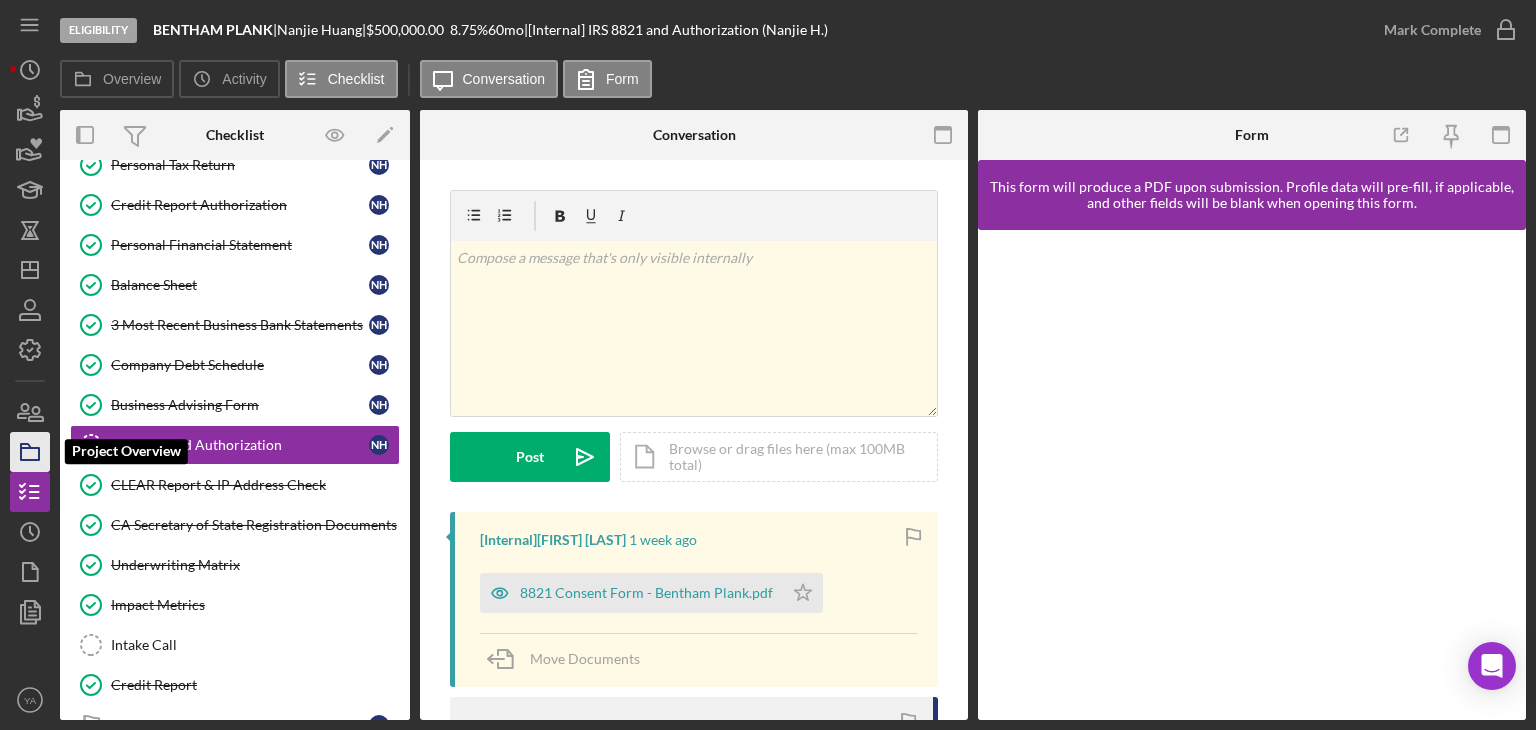 click 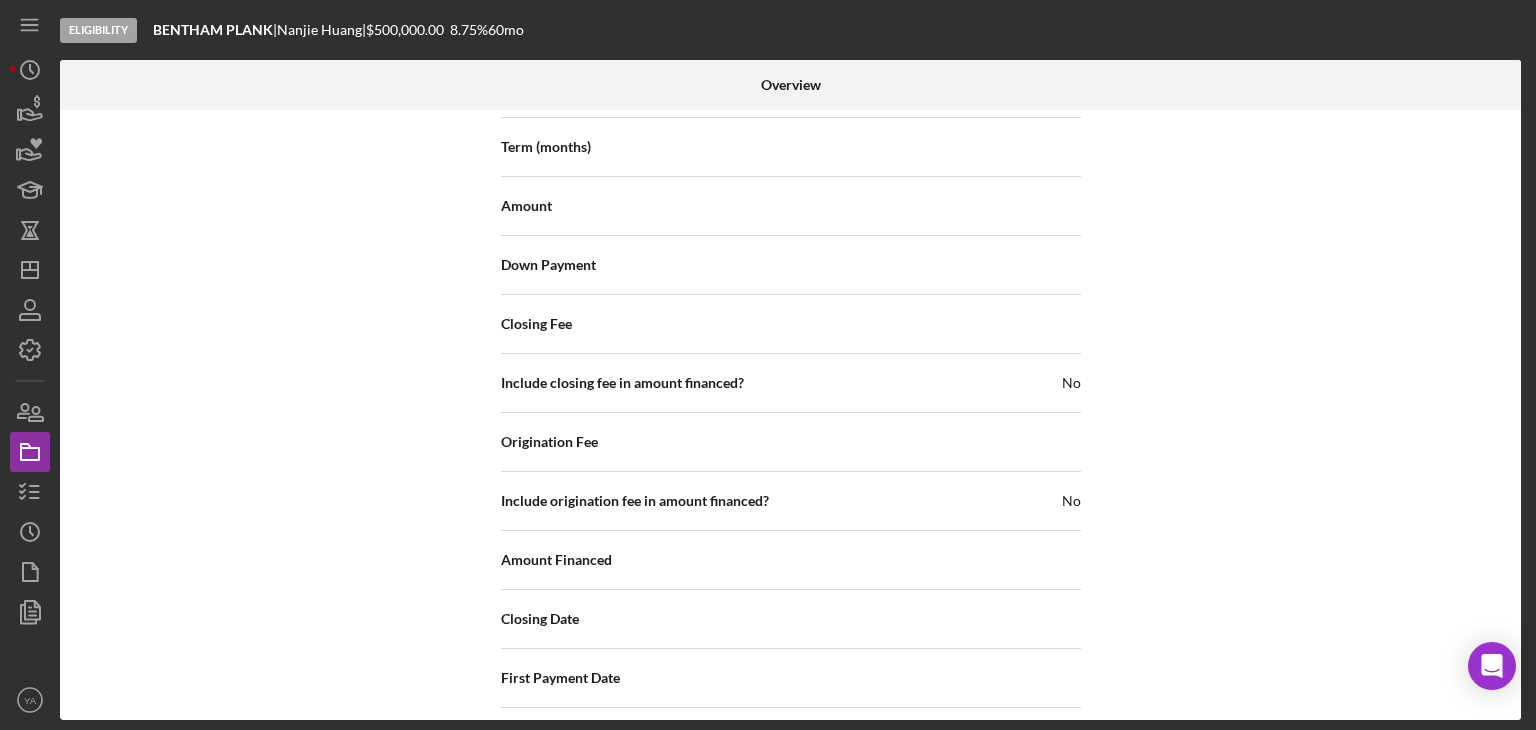 scroll, scrollTop: 2672, scrollLeft: 0, axis: vertical 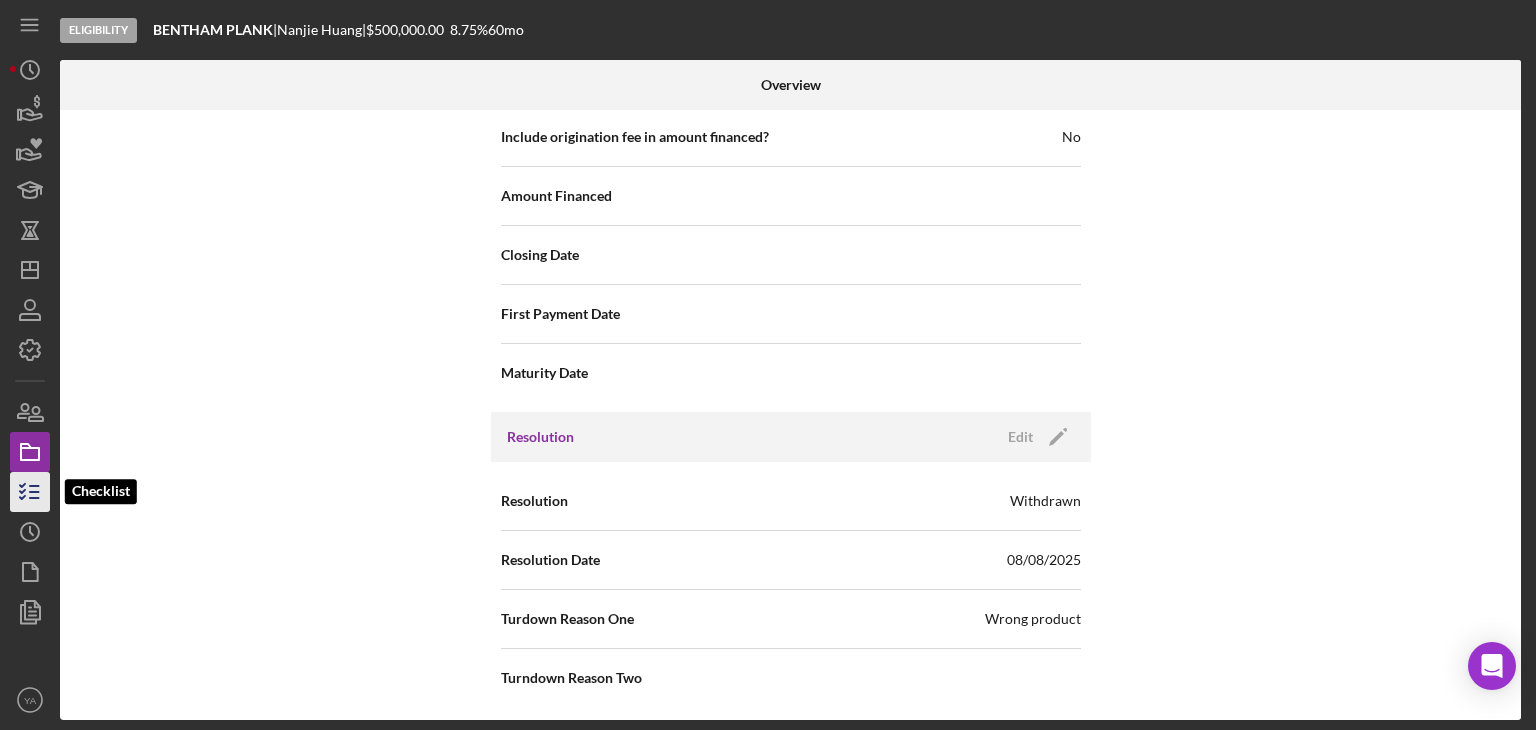 click 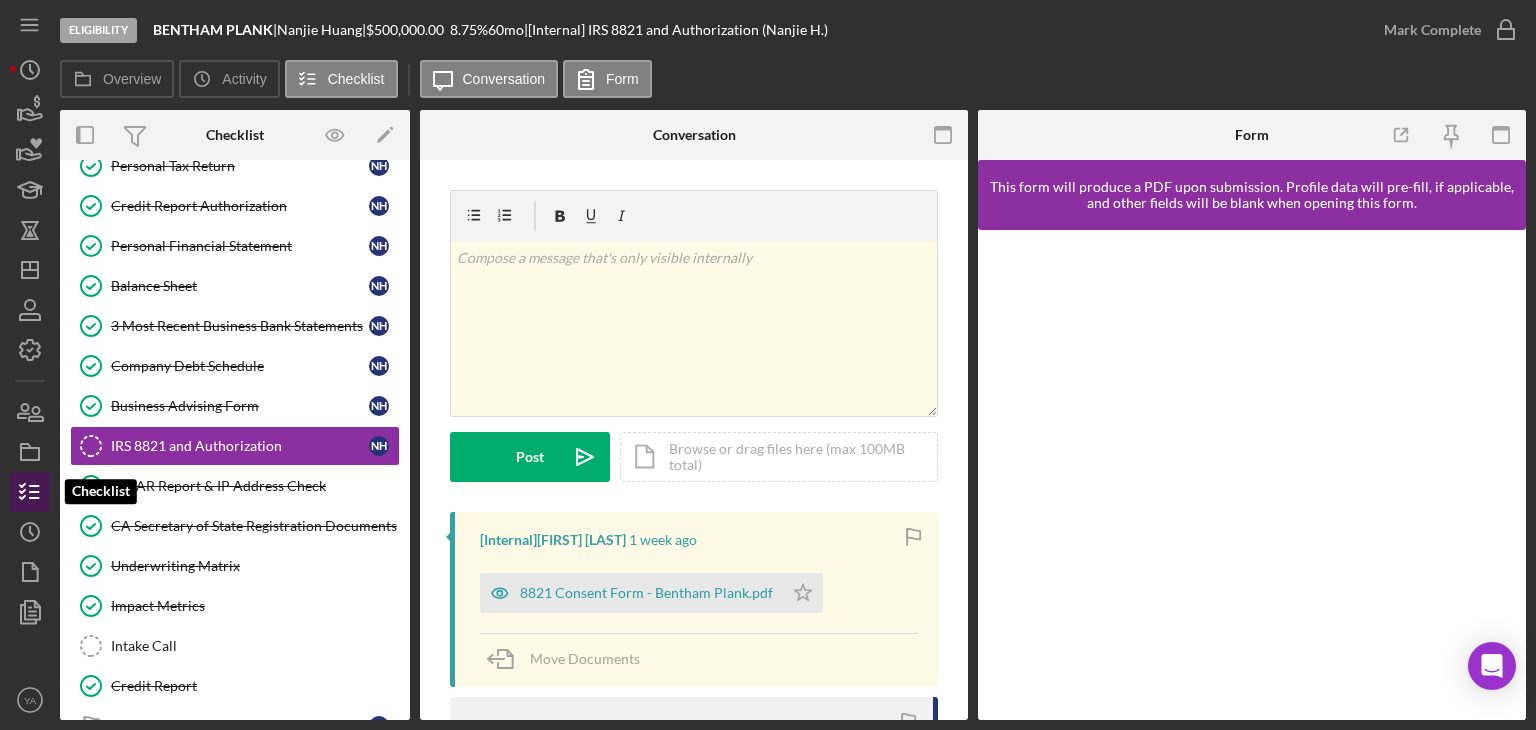 scroll, scrollTop: 311, scrollLeft: 0, axis: vertical 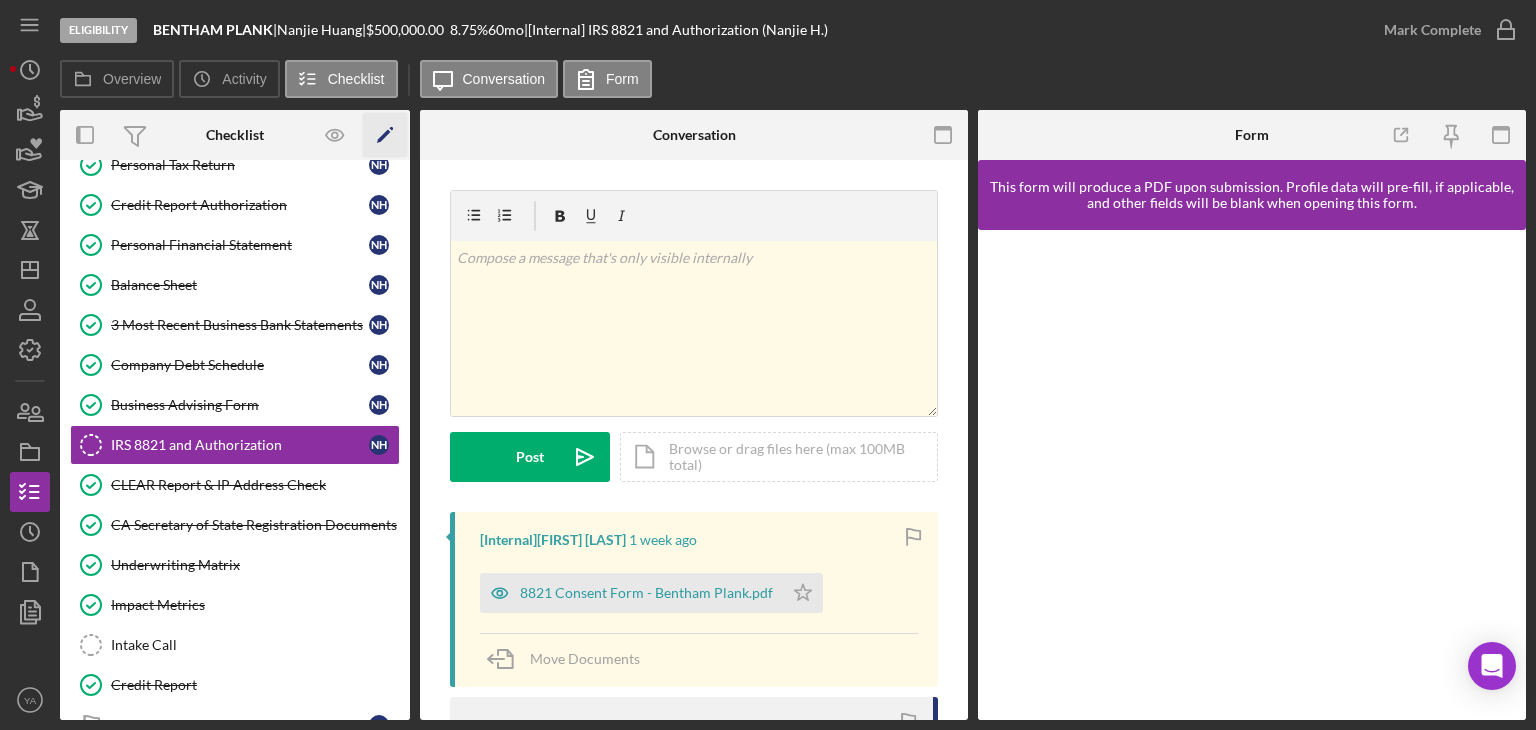 click on "Icon/Edit" 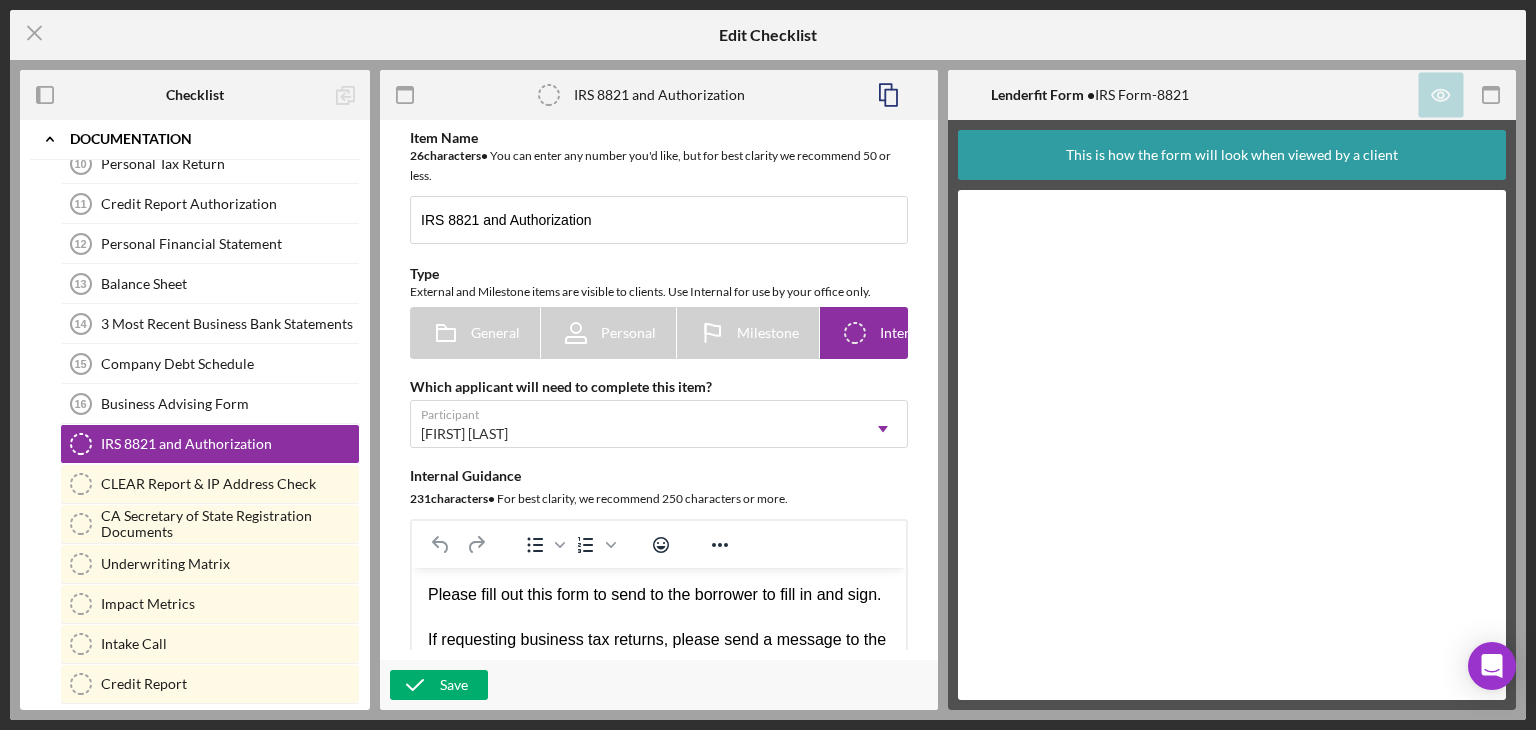 scroll, scrollTop: 0, scrollLeft: 0, axis: both 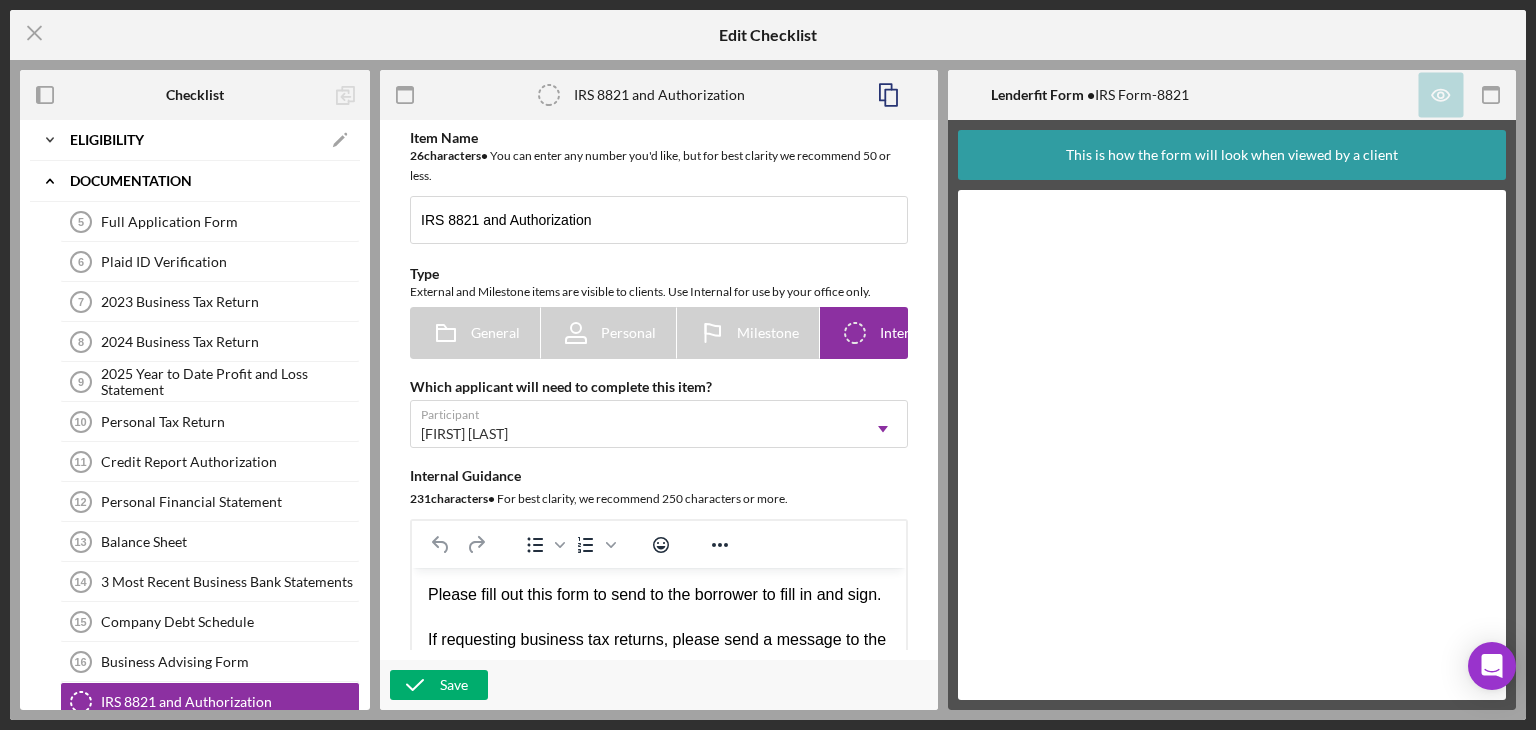 click on "Eligibility" at bounding box center (107, 140) 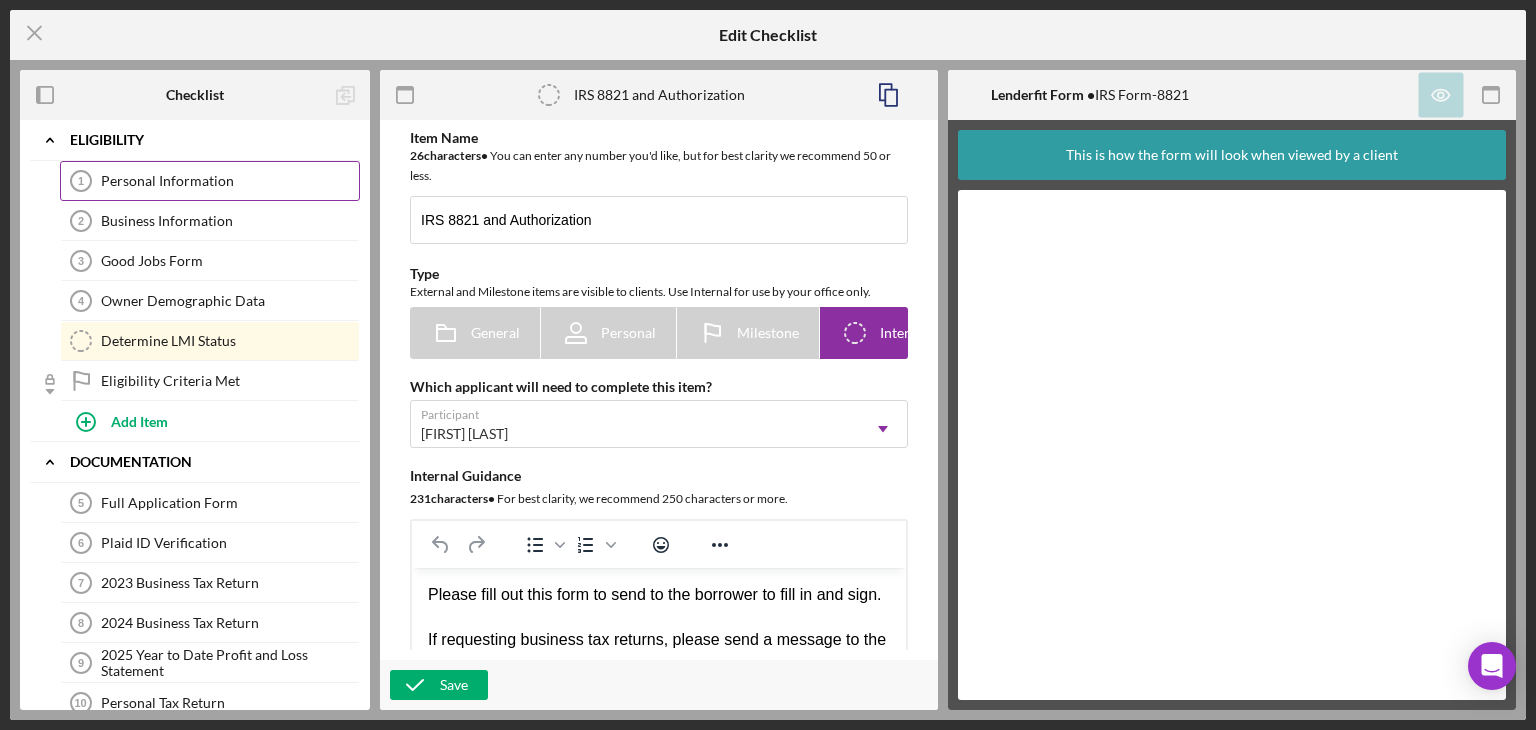 click on "Personal Information 1 Personal Information" at bounding box center (210, 181) 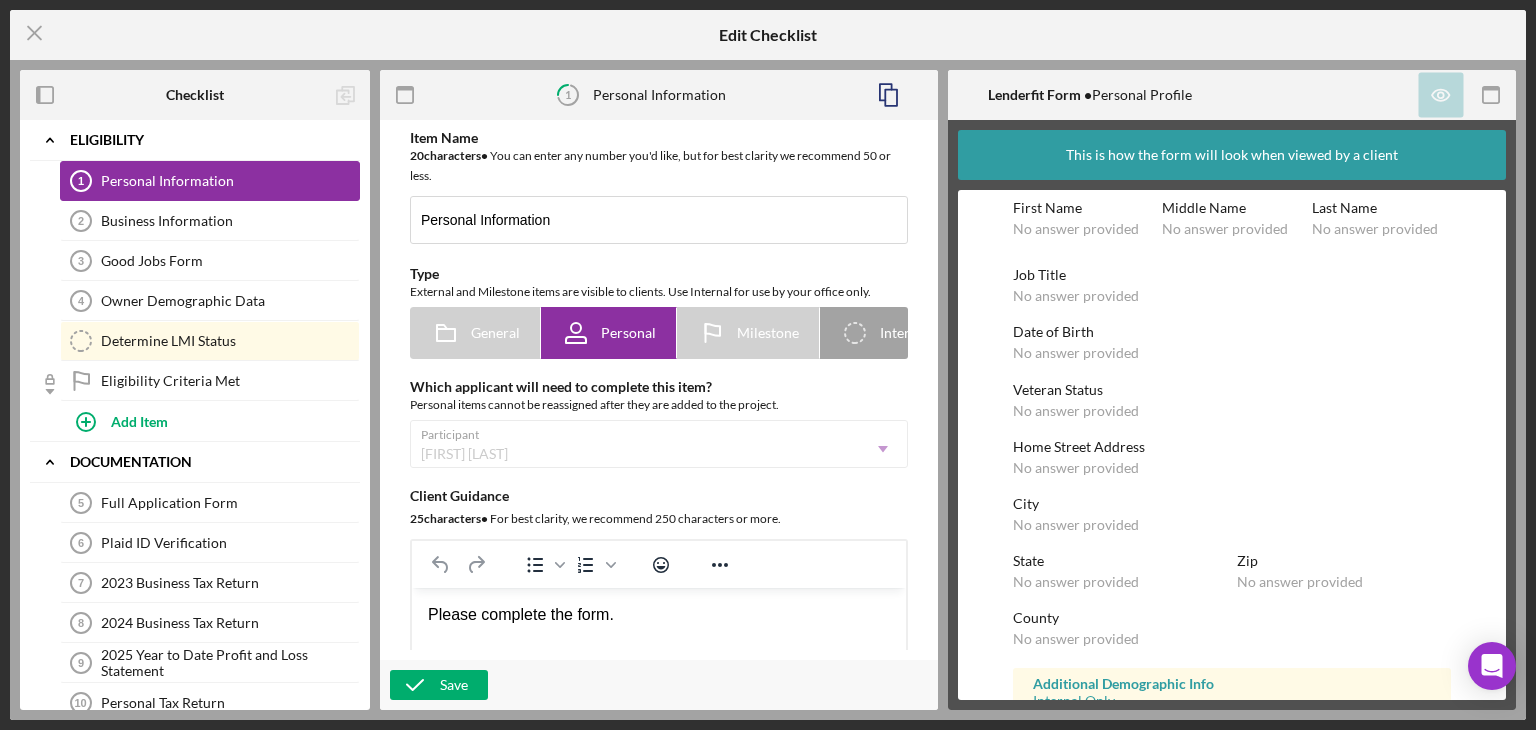 scroll, scrollTop: 0, scrollLeft: 0, axis: both 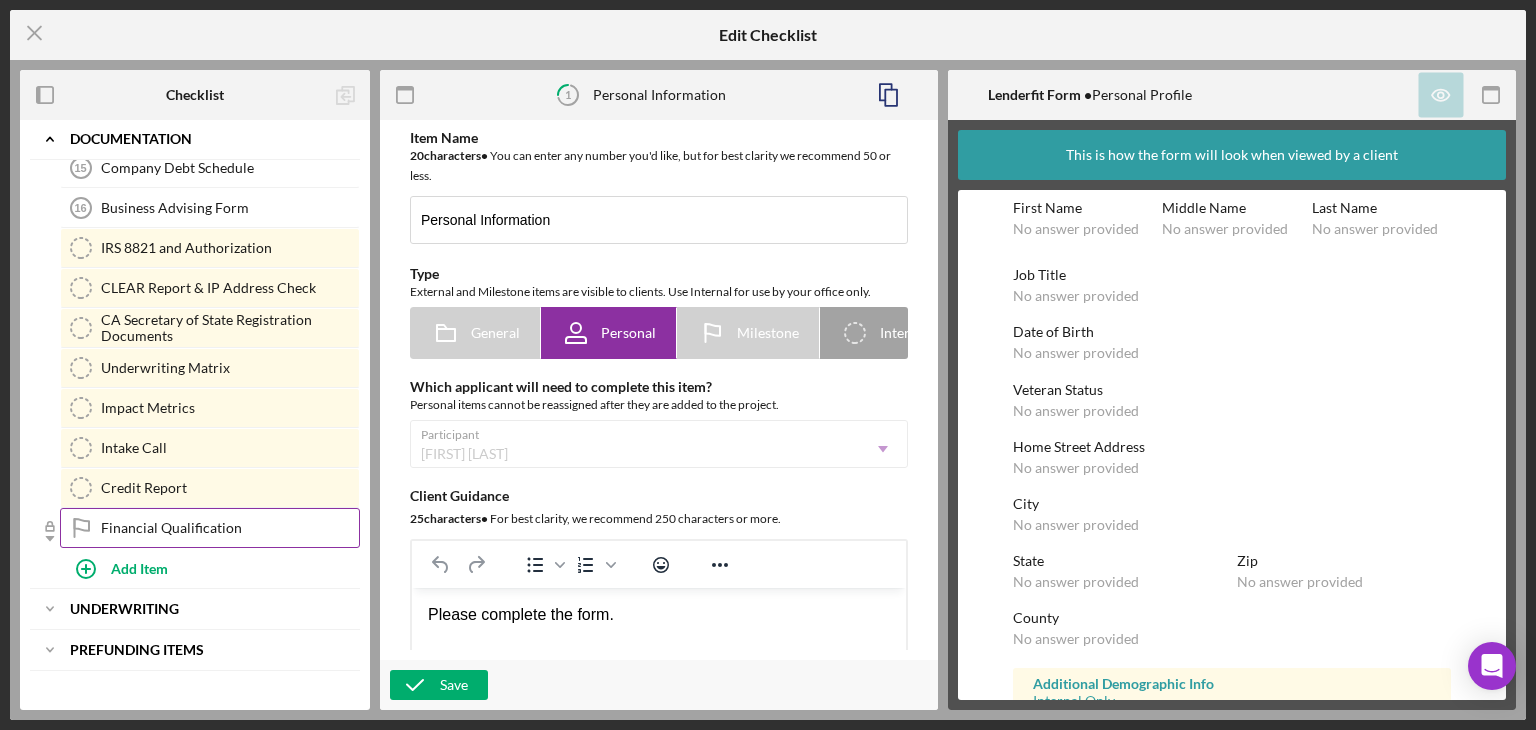 click on "Financial Qualification" at bounding box center [230, 528] 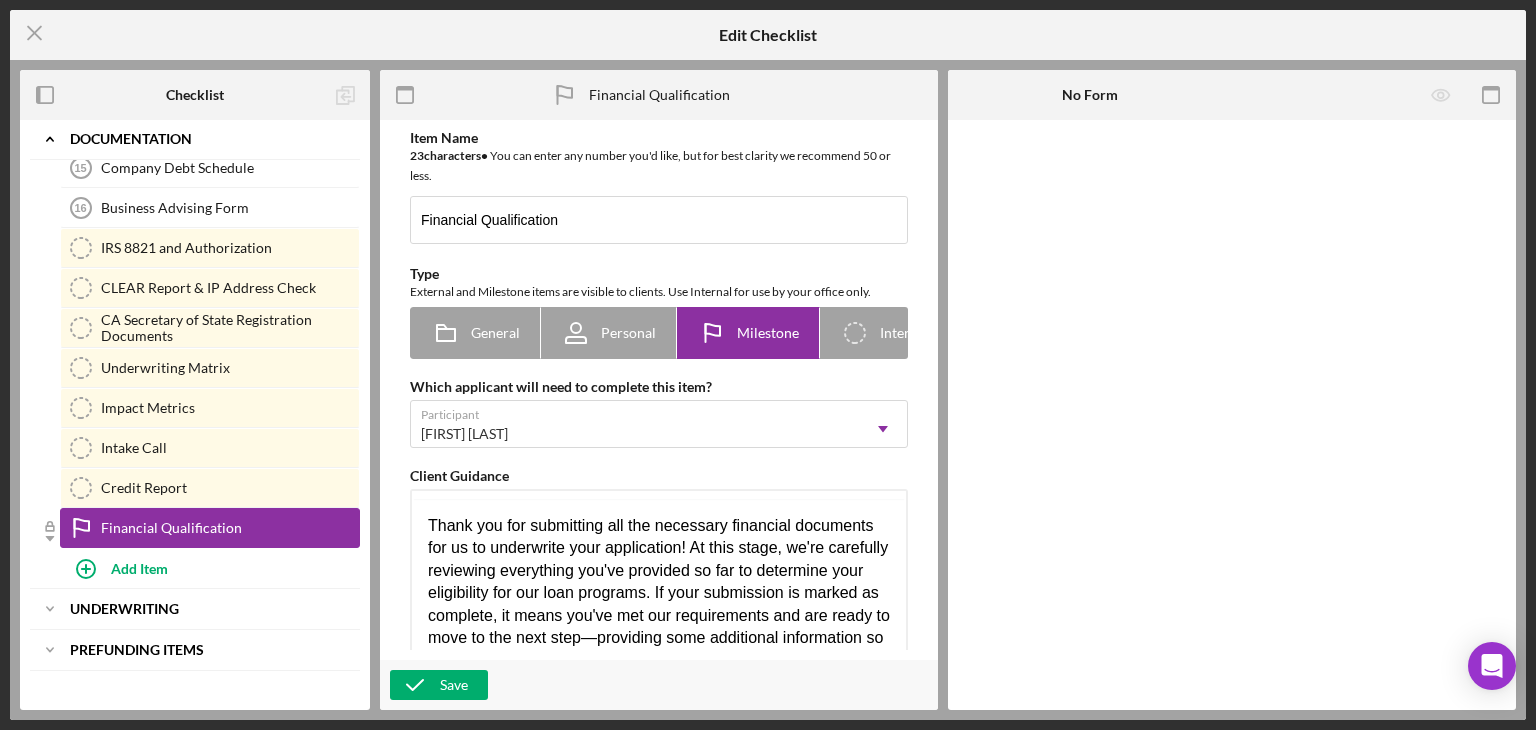 scroll, scrollTop: 0, scrollLeft: 0, axis: both 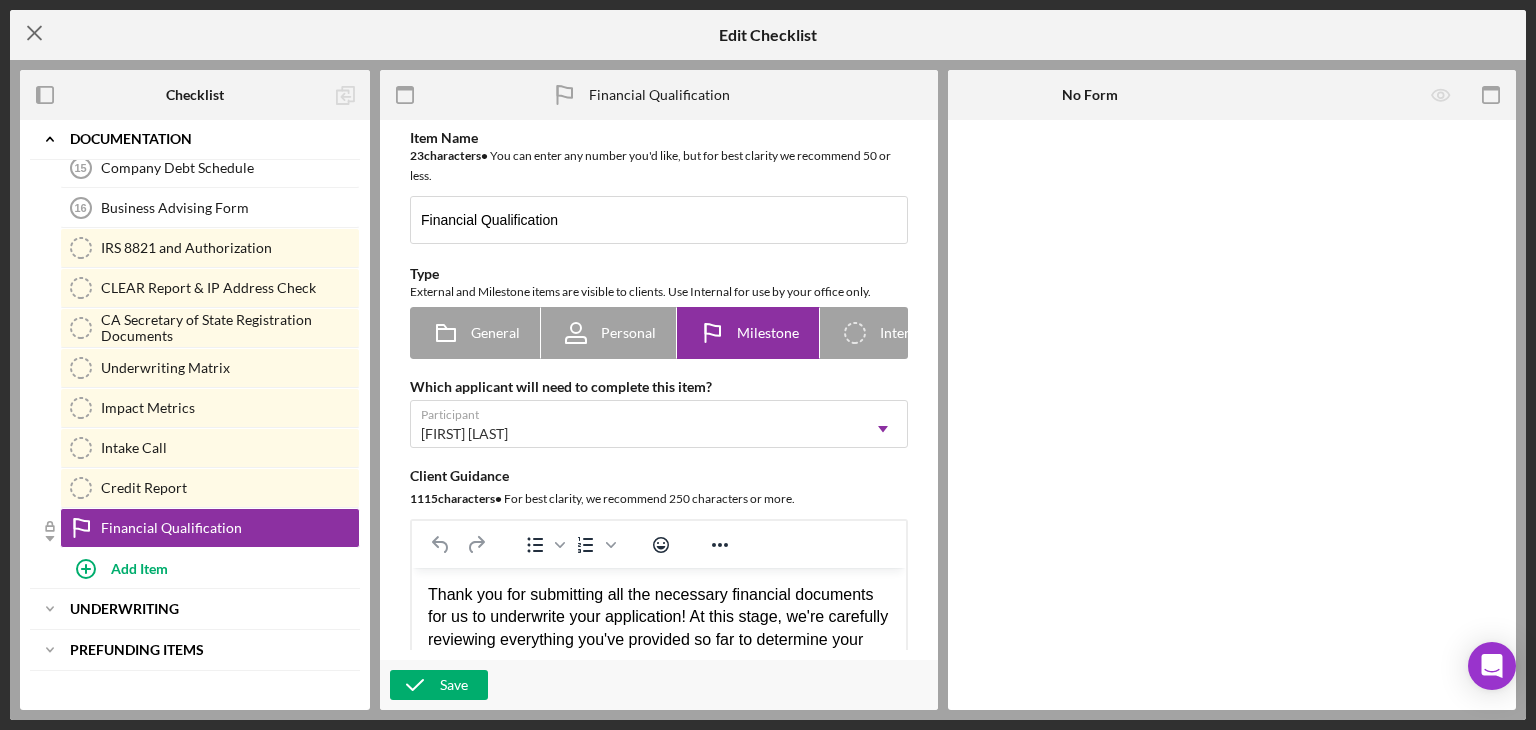 click 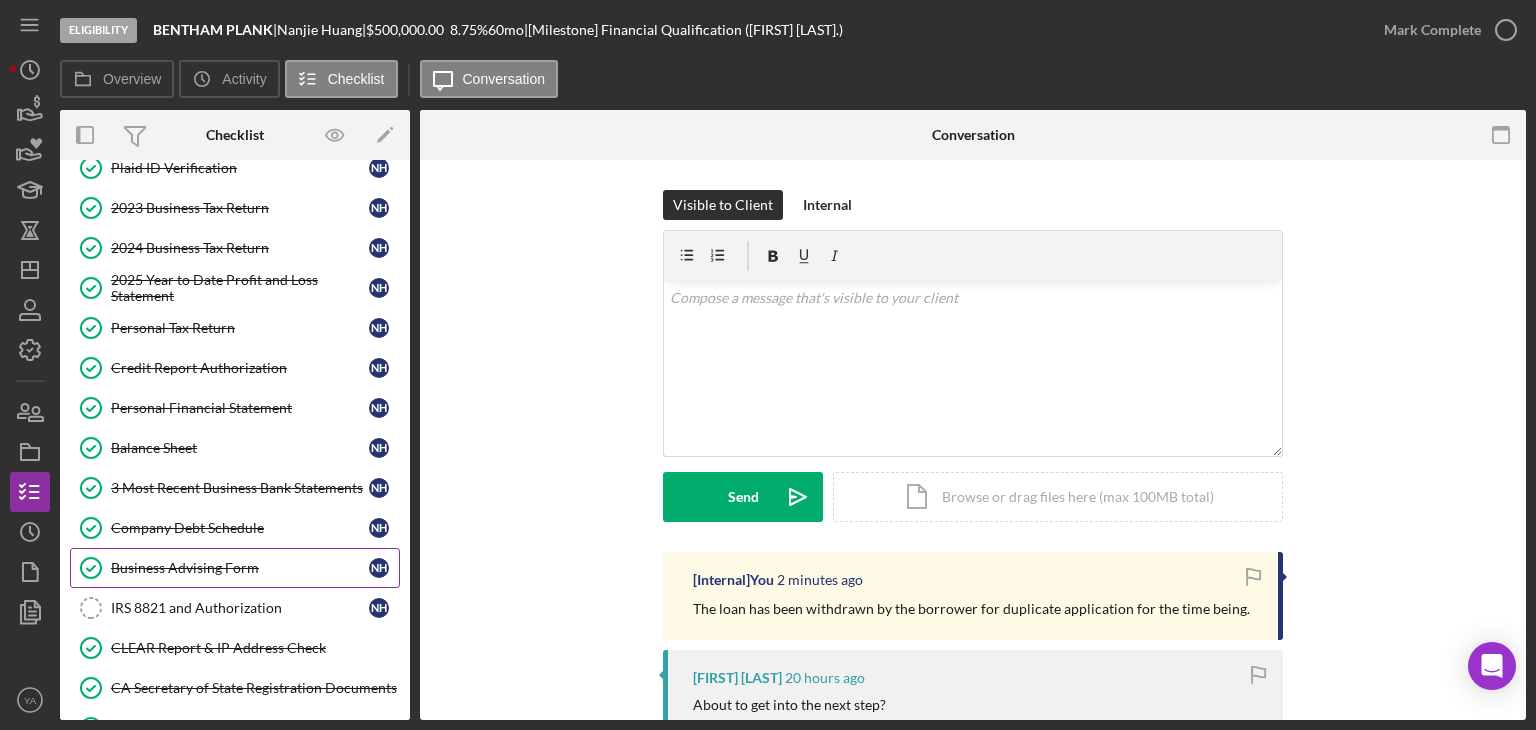 scroll, scrollTop: 0, scrollLeft: 0, axis: both 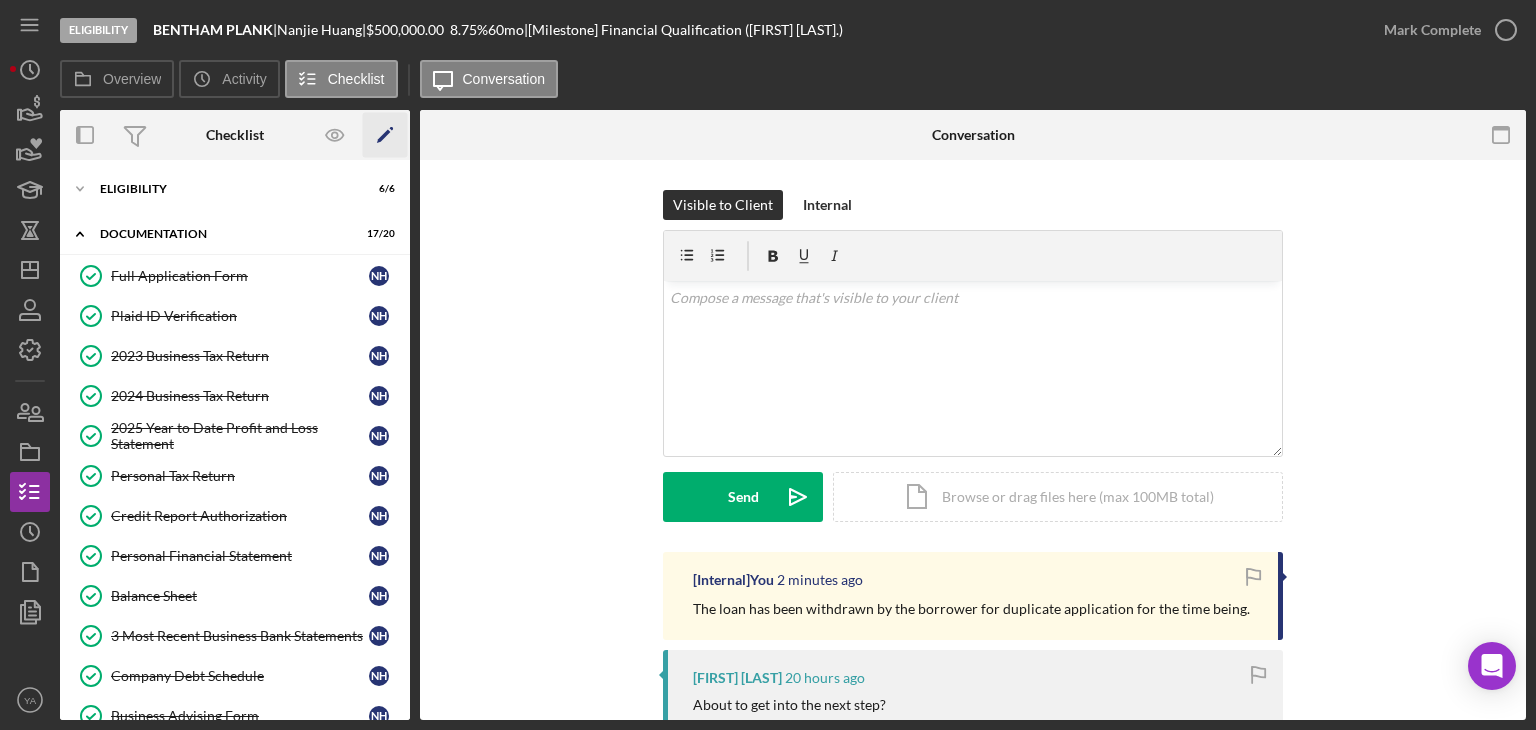 click on "Icon/Edit" 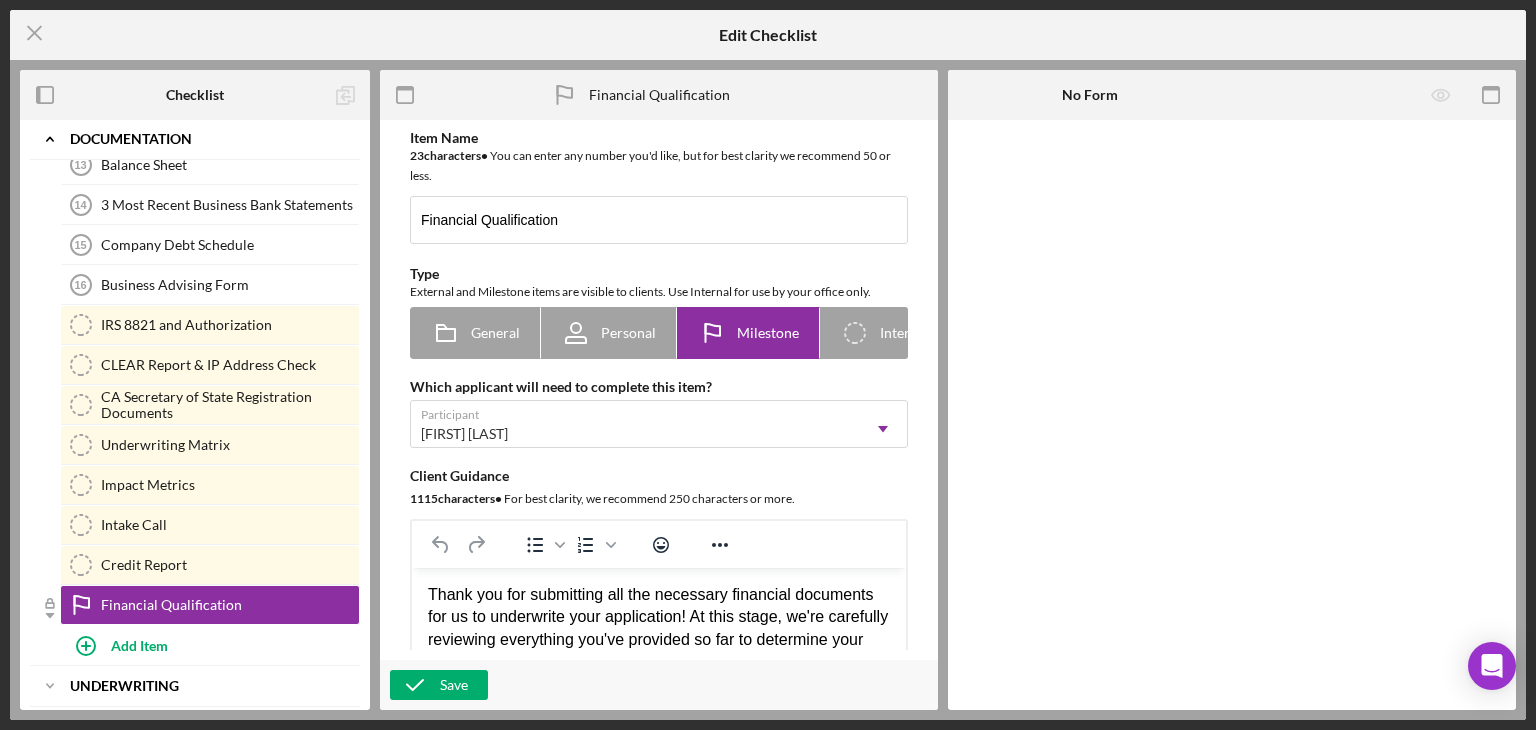 scroll, scrollTop: 0, scrollLeft: 0, axis: both 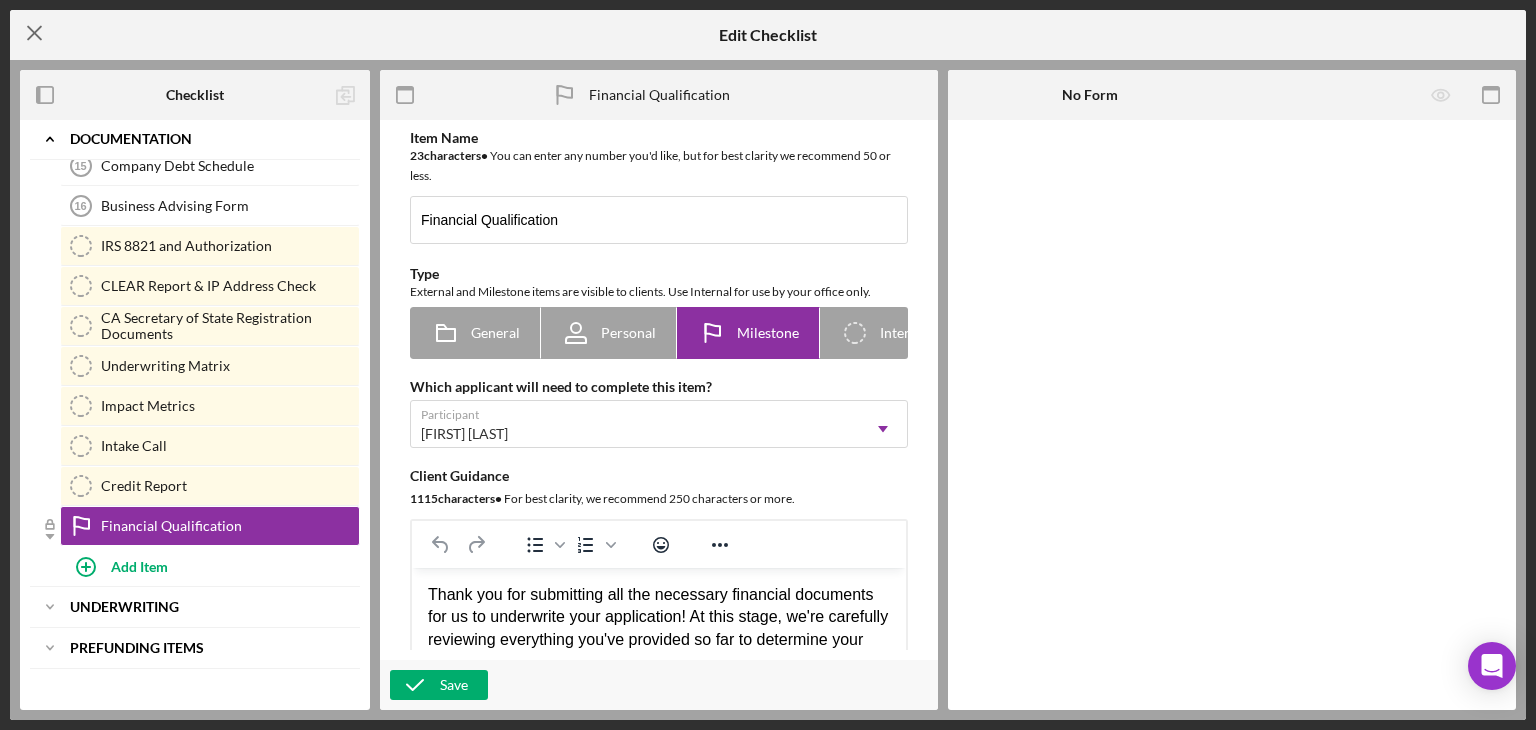click 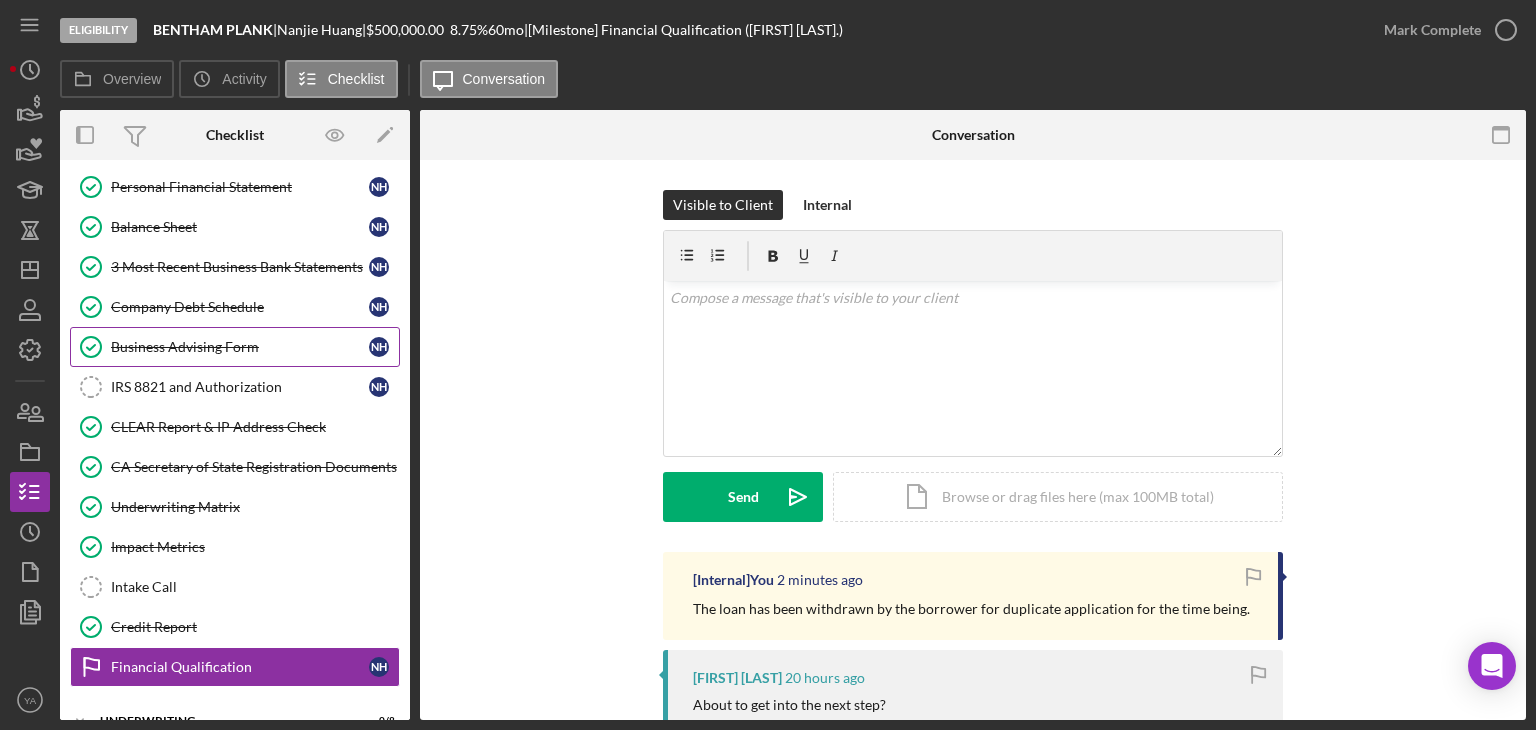 scroll, scrollTop: 437, scrollLeft: 0, axis: vertical 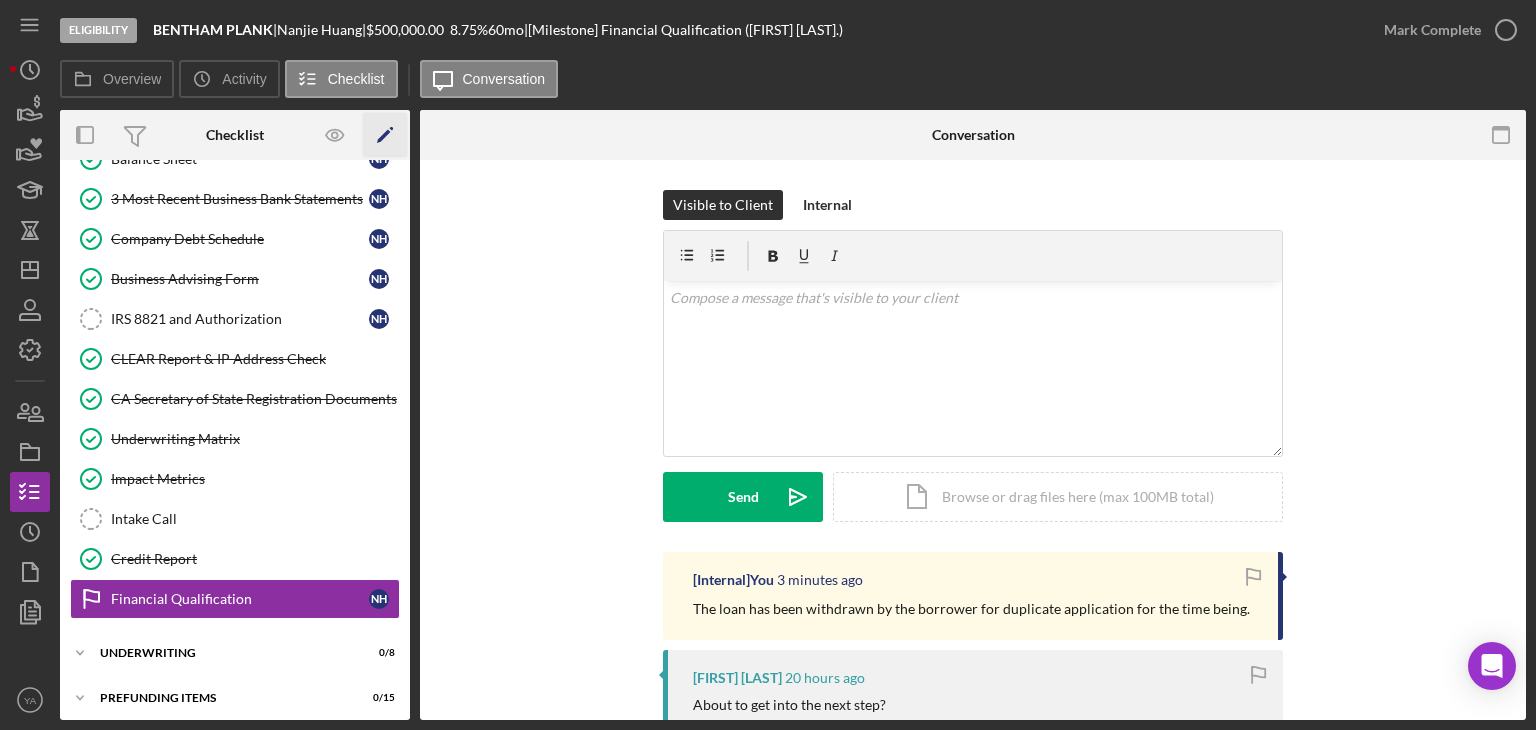 click 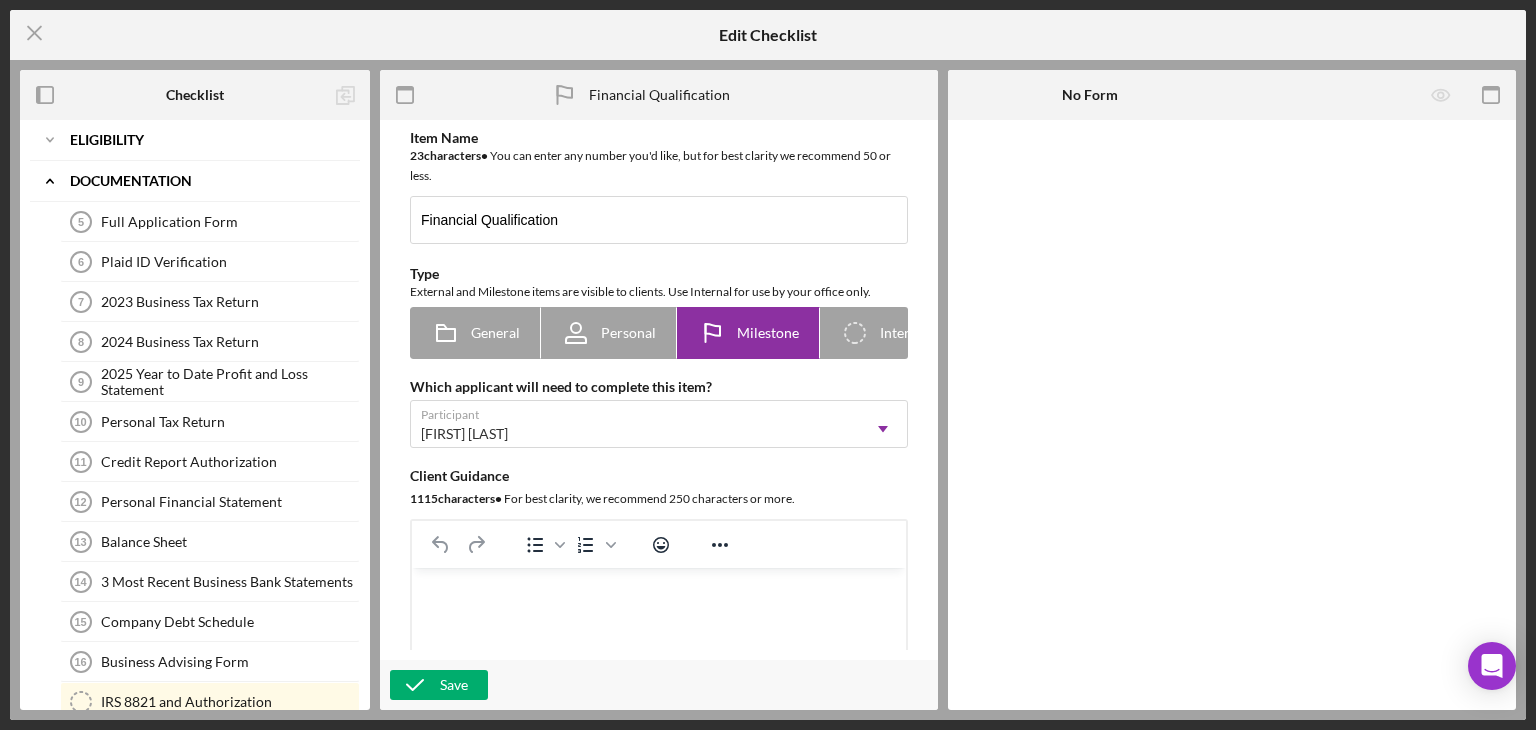 scroll, scrollTop: 456, scrollLeft: 0, axis: vertical 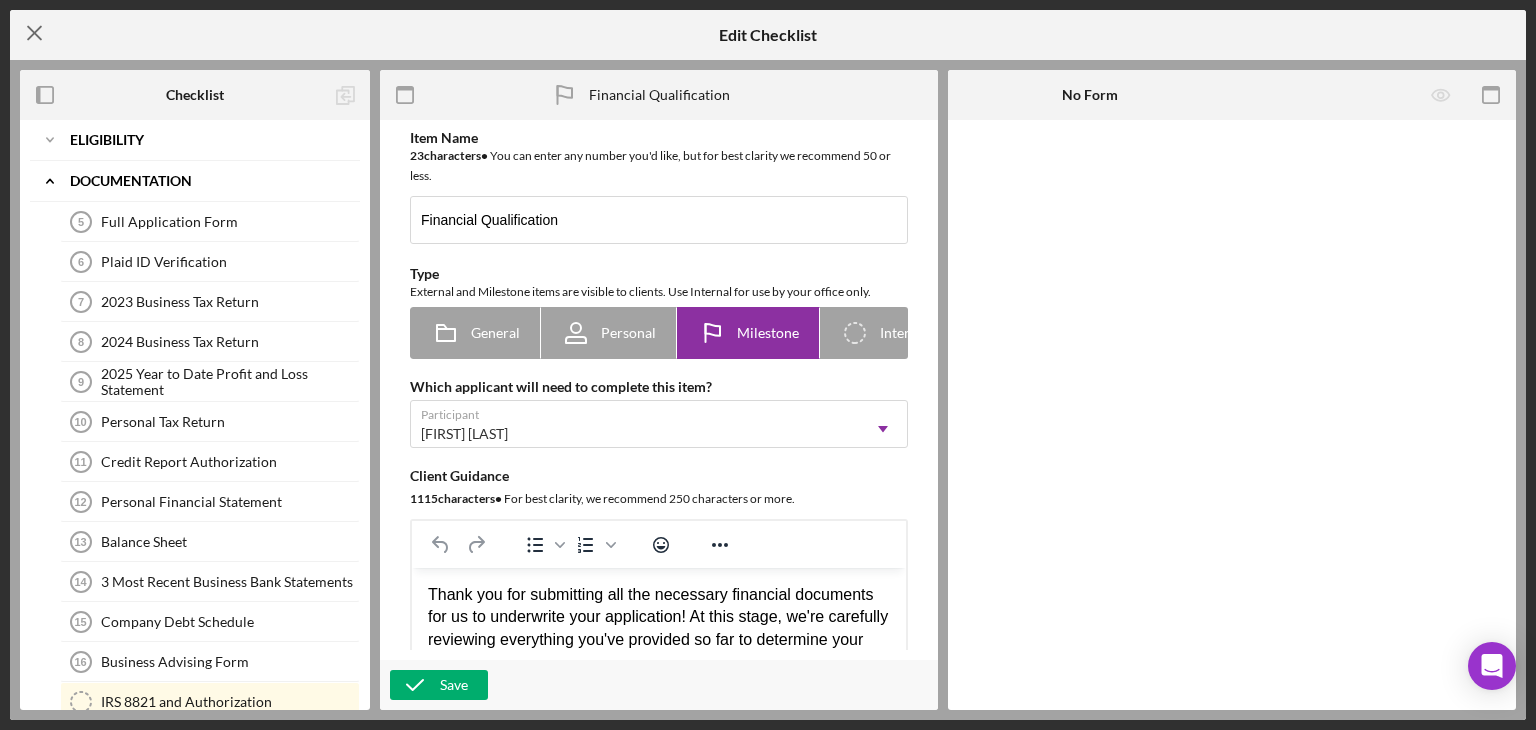 click on "Icon/Menu Close" 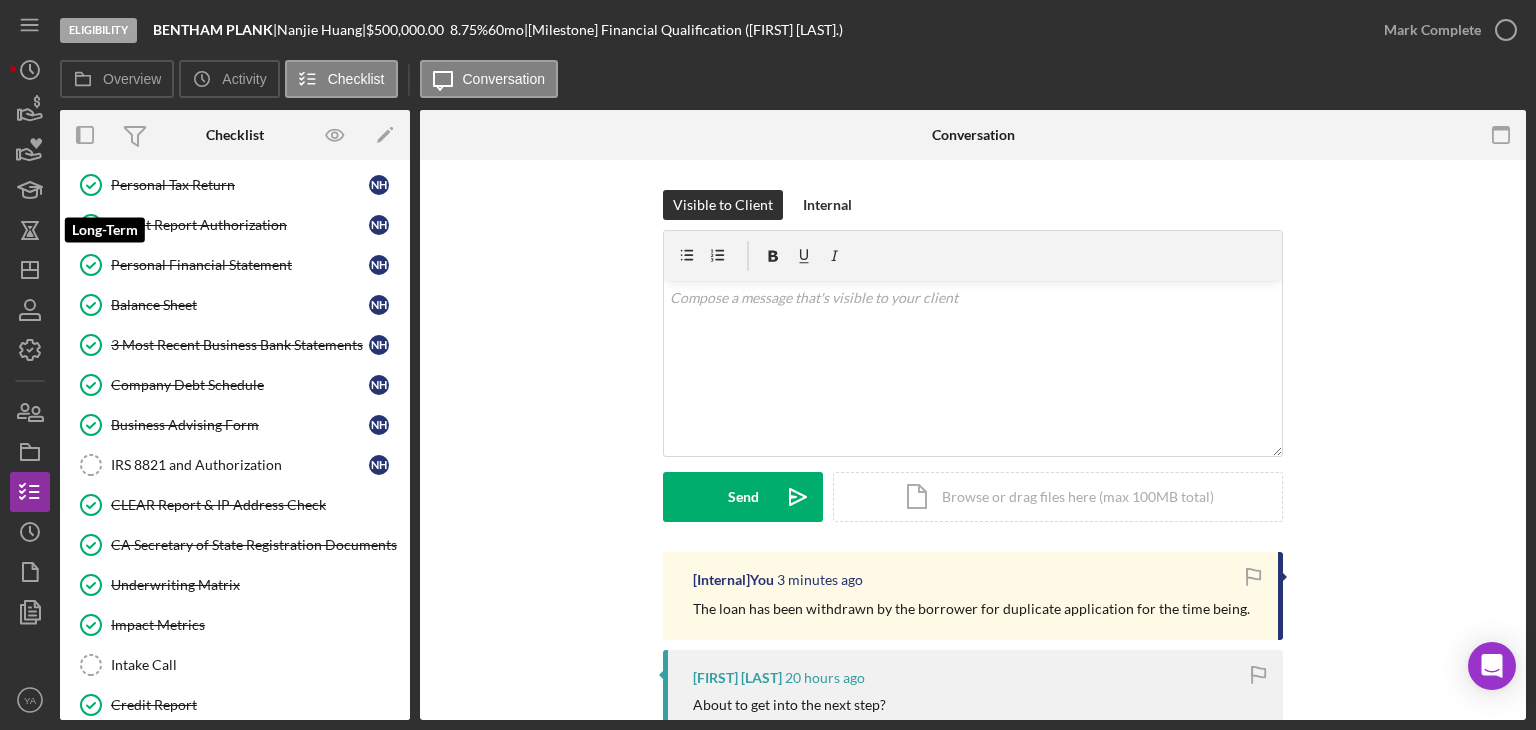 scroll, scrollTop: 437, scrollLeft: 0, axis: vertical 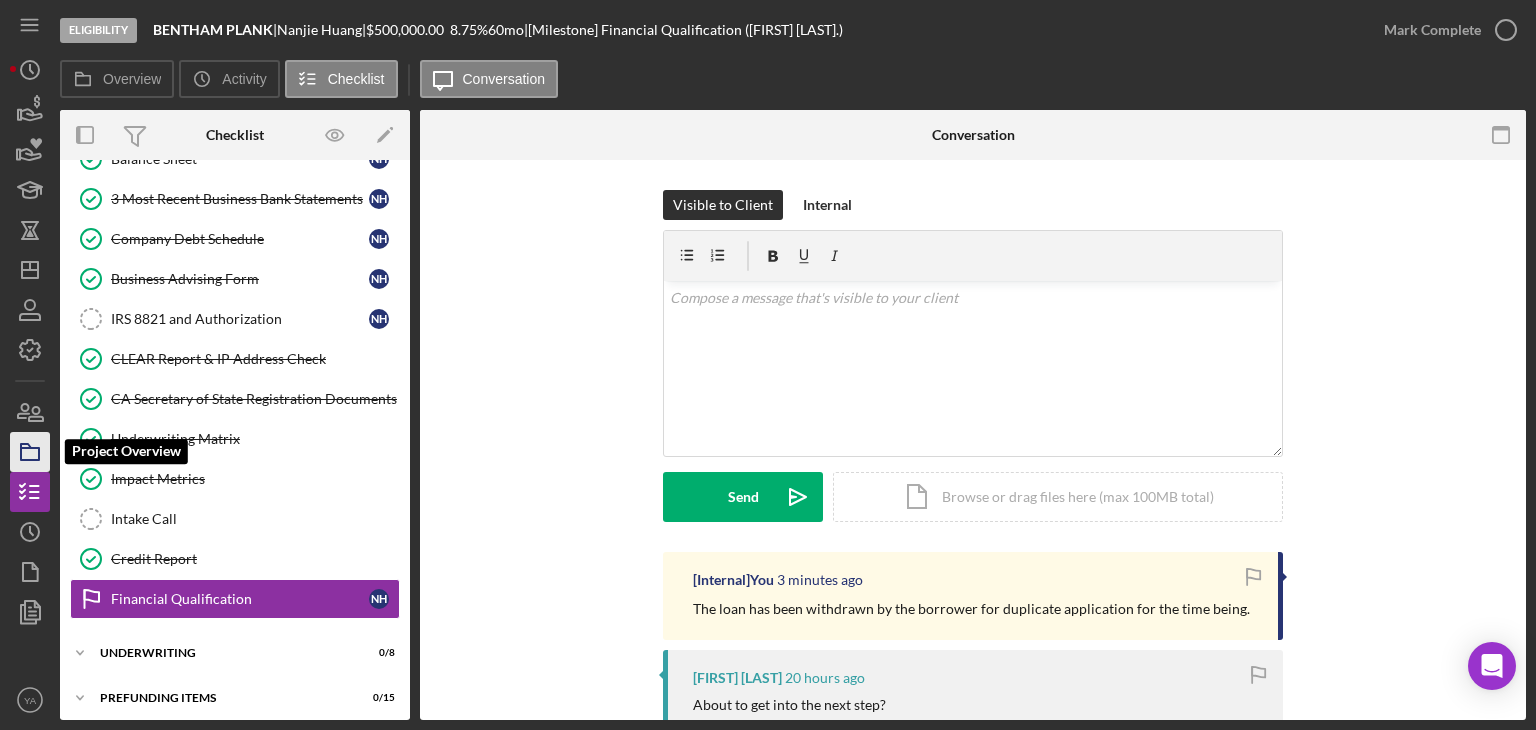 click 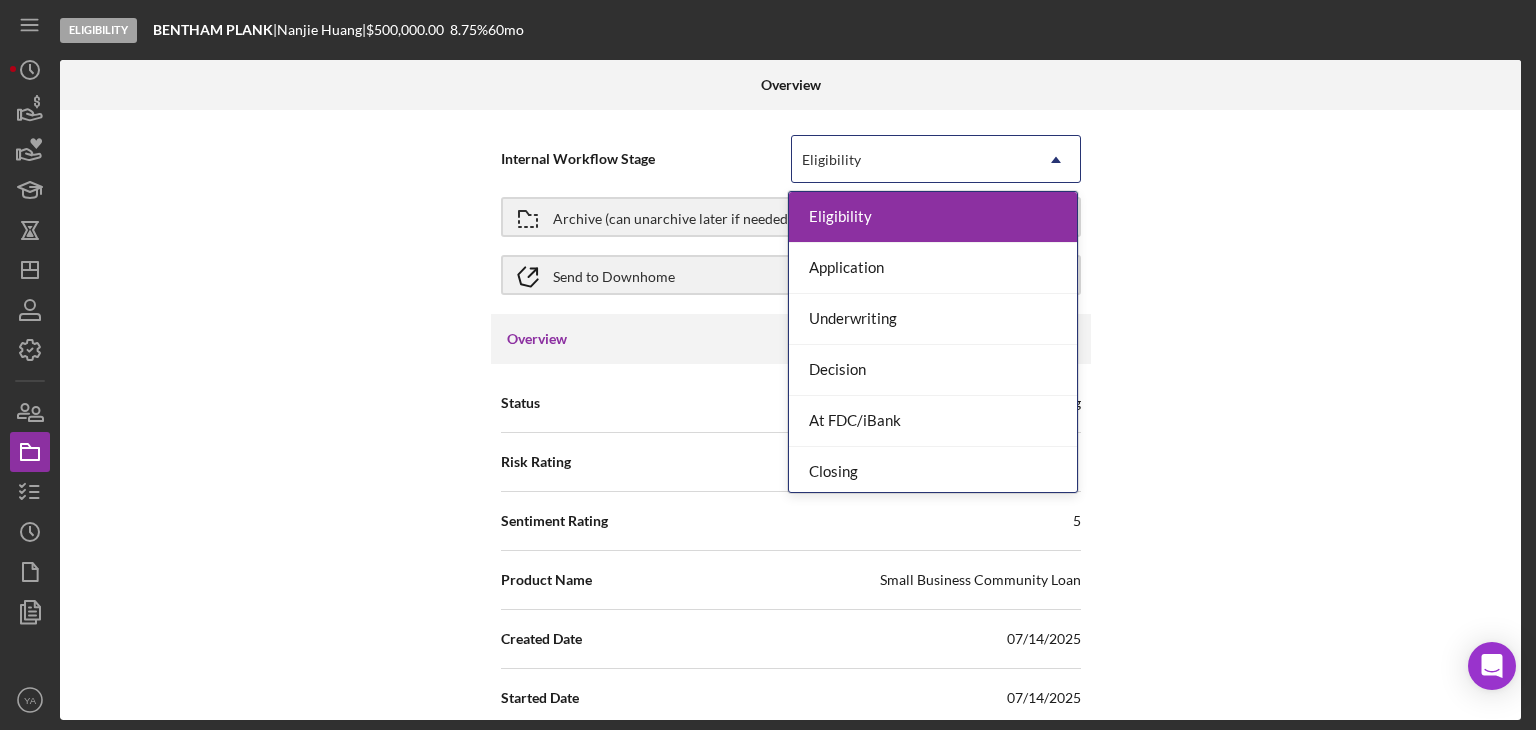 click on "Eligibility" at bounding box center (912, 160) 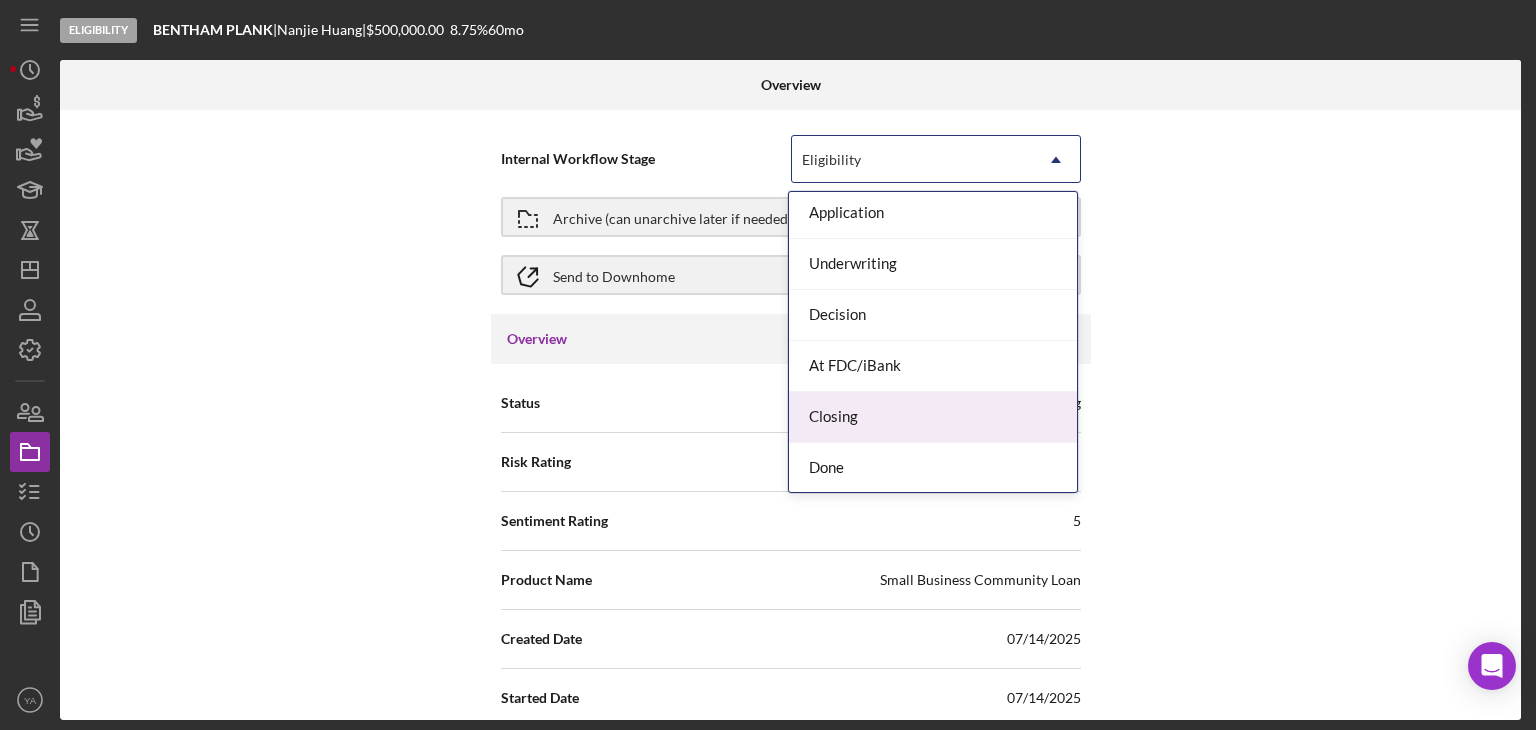 scroll, scrollTop: 0, scrollLeft: 0, axis: both 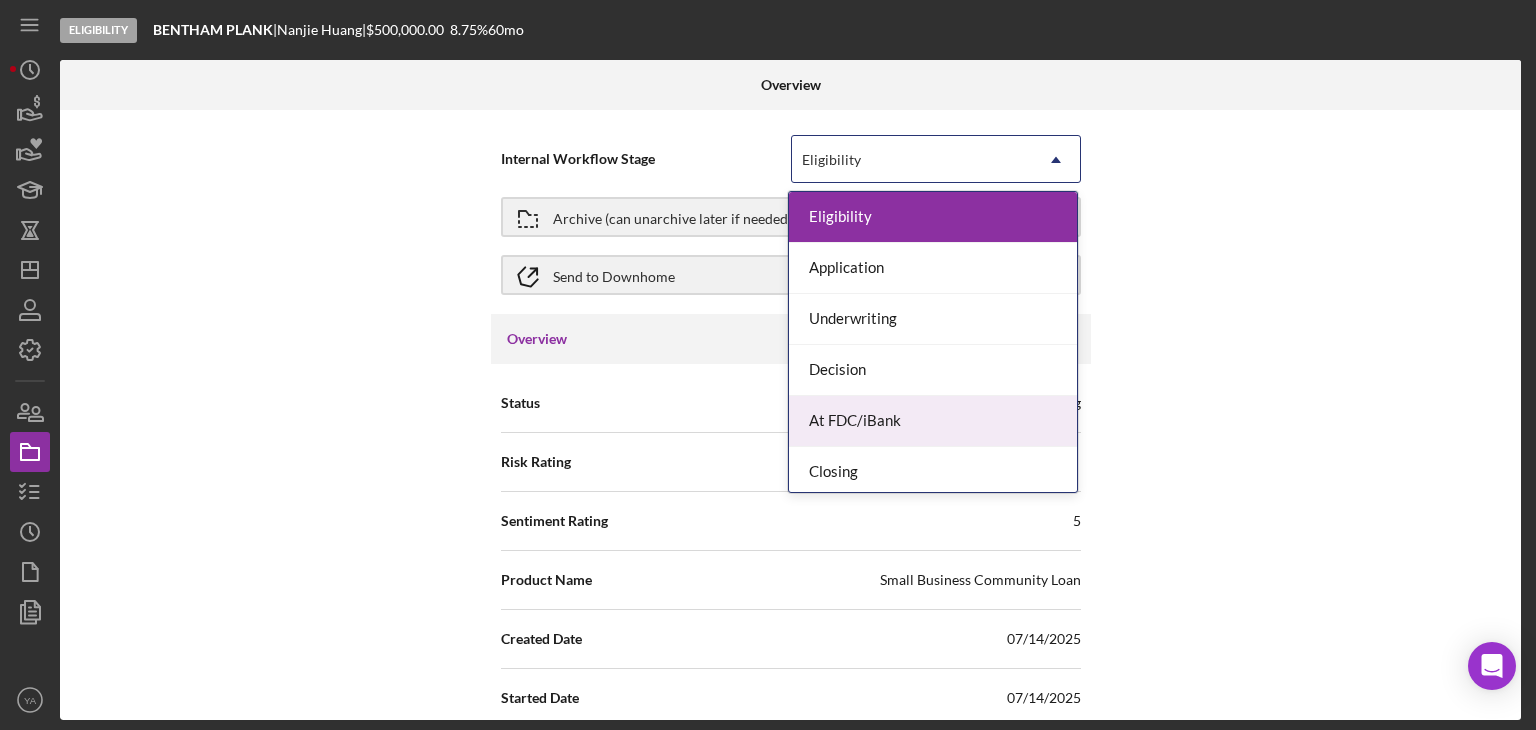 click on "Internal Workflow Stage 7 results available. Use Up and Down to choose options, press Enter to select the currently focused option, press Escape to exit the menu, press Tab to select the option and exit the menu. Eligibility Icon/Dropdown Arrow Archive (can unarchive later if needed) Send to Downhome Overview Edit Icon/Edit Status Ongoing Risk Rating Sentiment Rating 5 Product Name Small Business Community Loan Created Date 07/14/2025 Started Date 07/14/2025 Closing Goal 08/28/2025 Contact YA Yash Abichandani Account Executive Weekly Status Update On Weekly Status Update Message Inactivity Alerts On Send if the client is inactive for... 5 Inactivity Reminder Message Hi!
We noticed you haven’t logged into your account or completed any checklist items in the past 5 days. Do you have any questions or are you encountering any roadblocks?
Please let us know how we can assist you in completing your loan application—we're here to help! Initial Request Edit Icon/Edit Amount $500,000.00 Standard Rate 8.750% No" at bounding box center (790, 415) 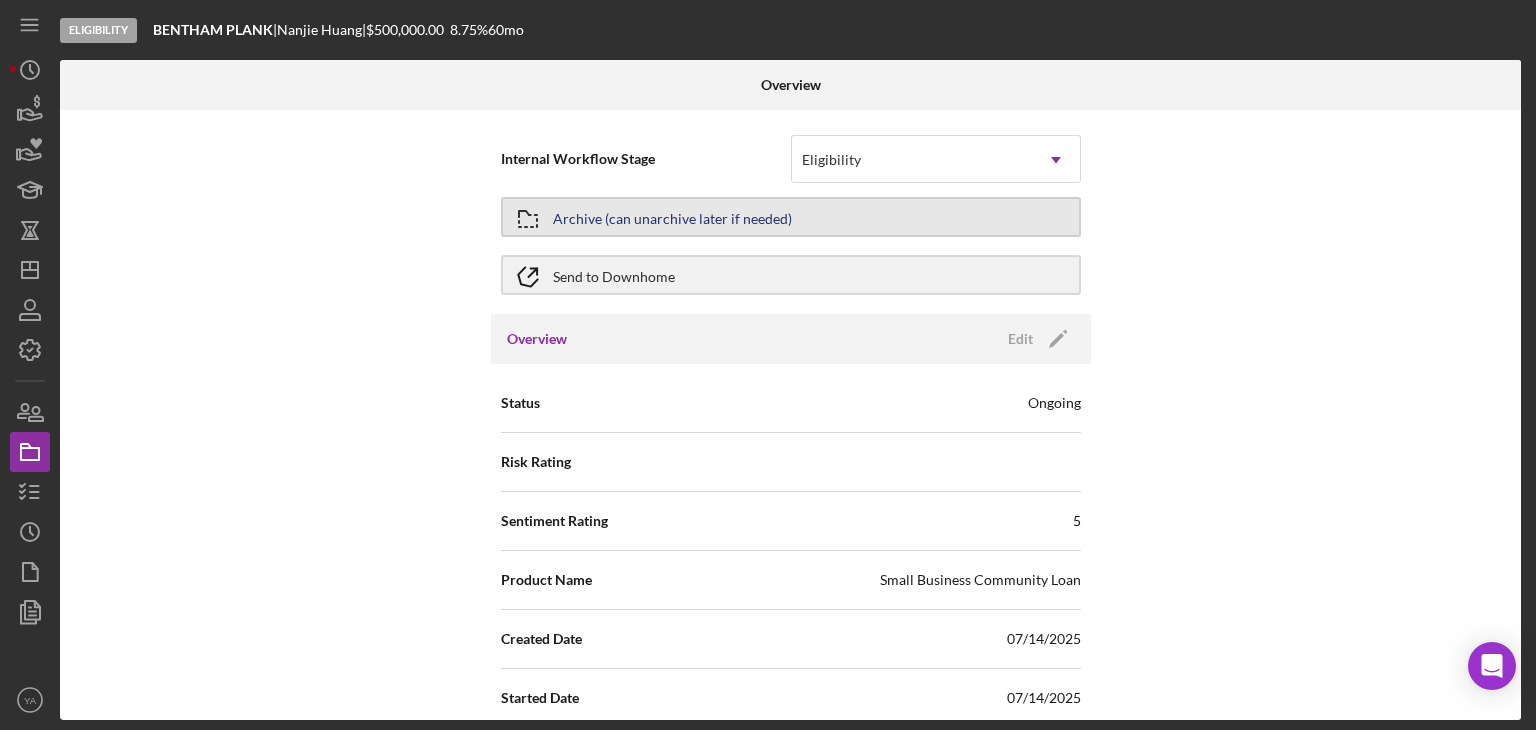 click on "Archive (can unarchive later if needed)" at bounding box center (791, 217) 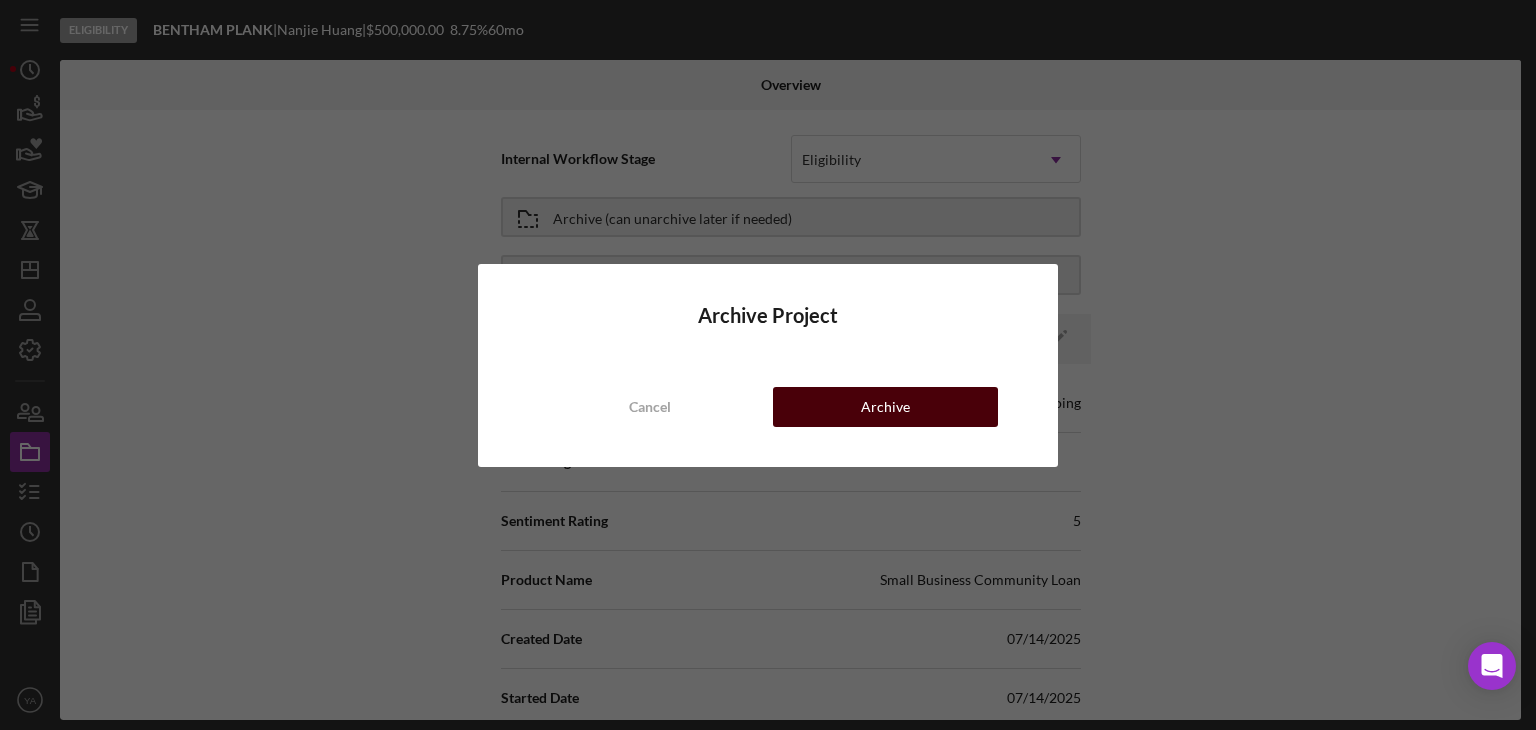 click on "Archive" at bounding box center [885, 407] 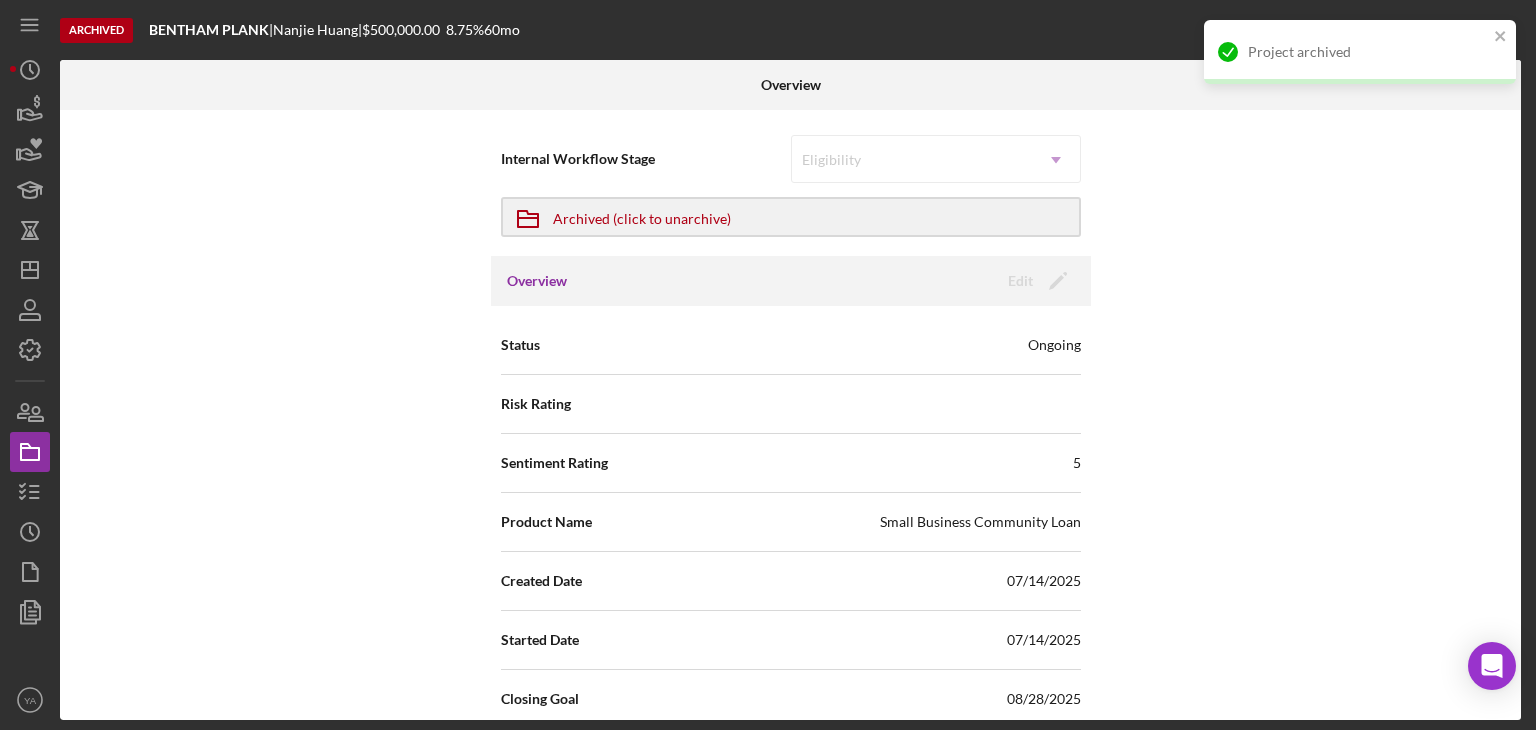 type 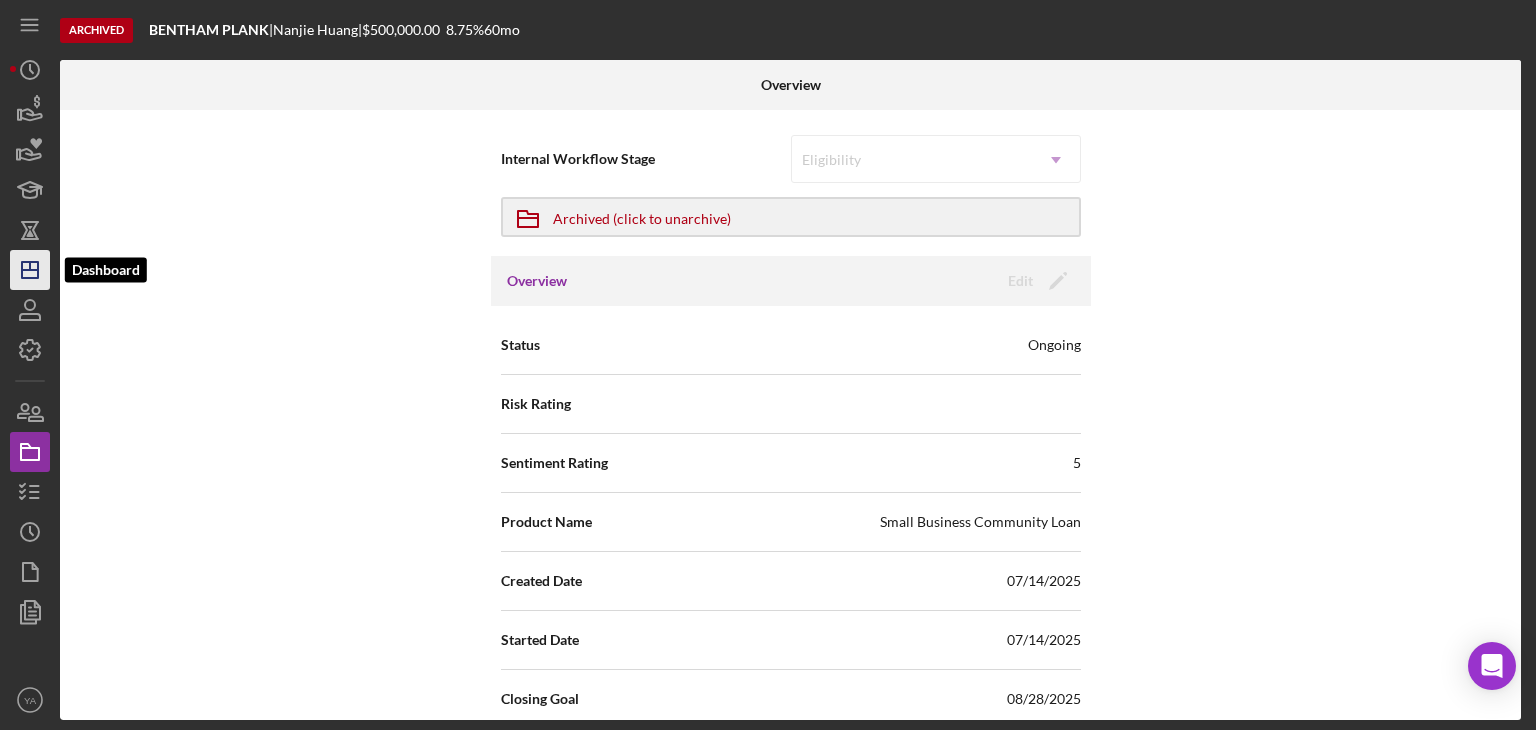 click on "Icon/Dashboard" 